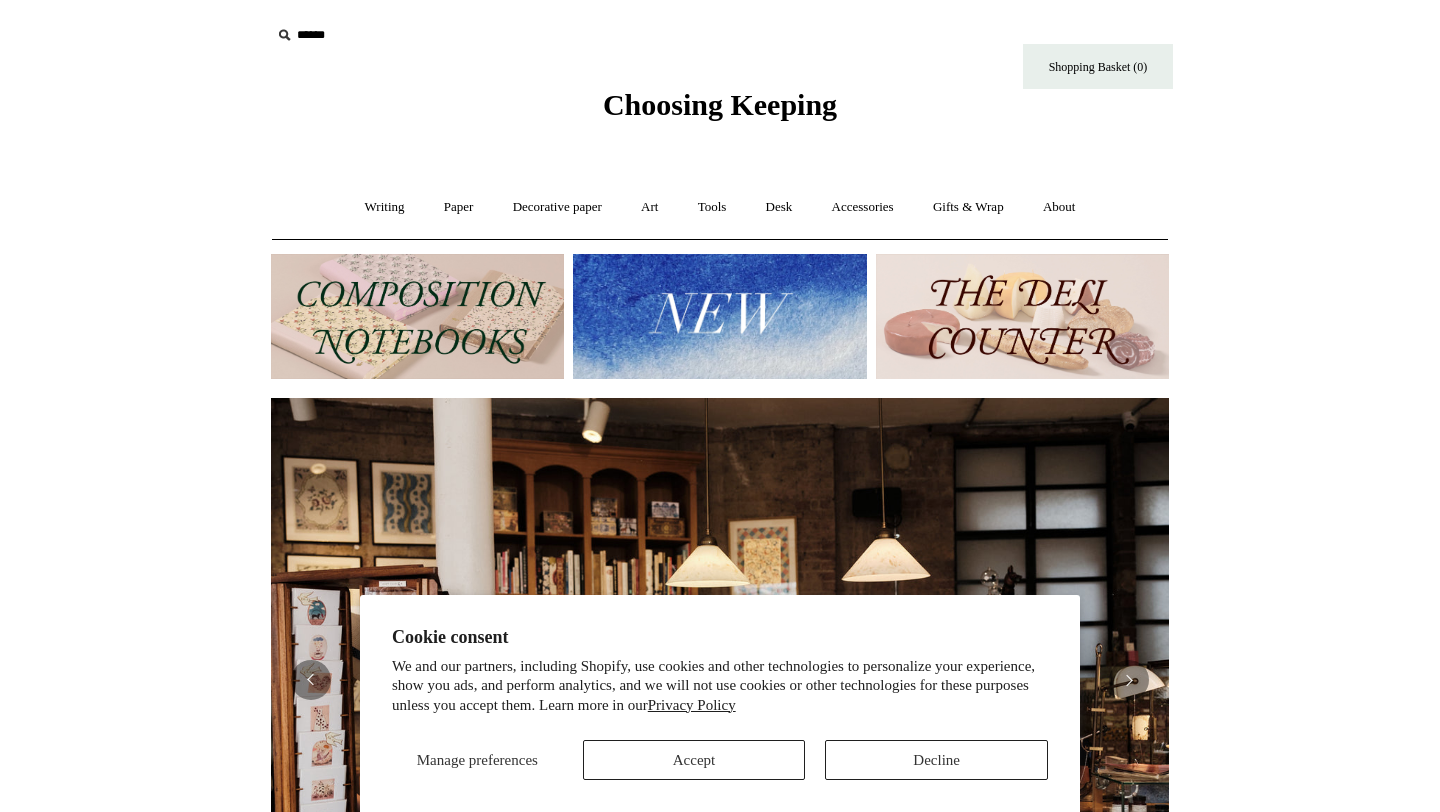 scroll, scrollTop: 0, scrollLeft: 0, axis: both 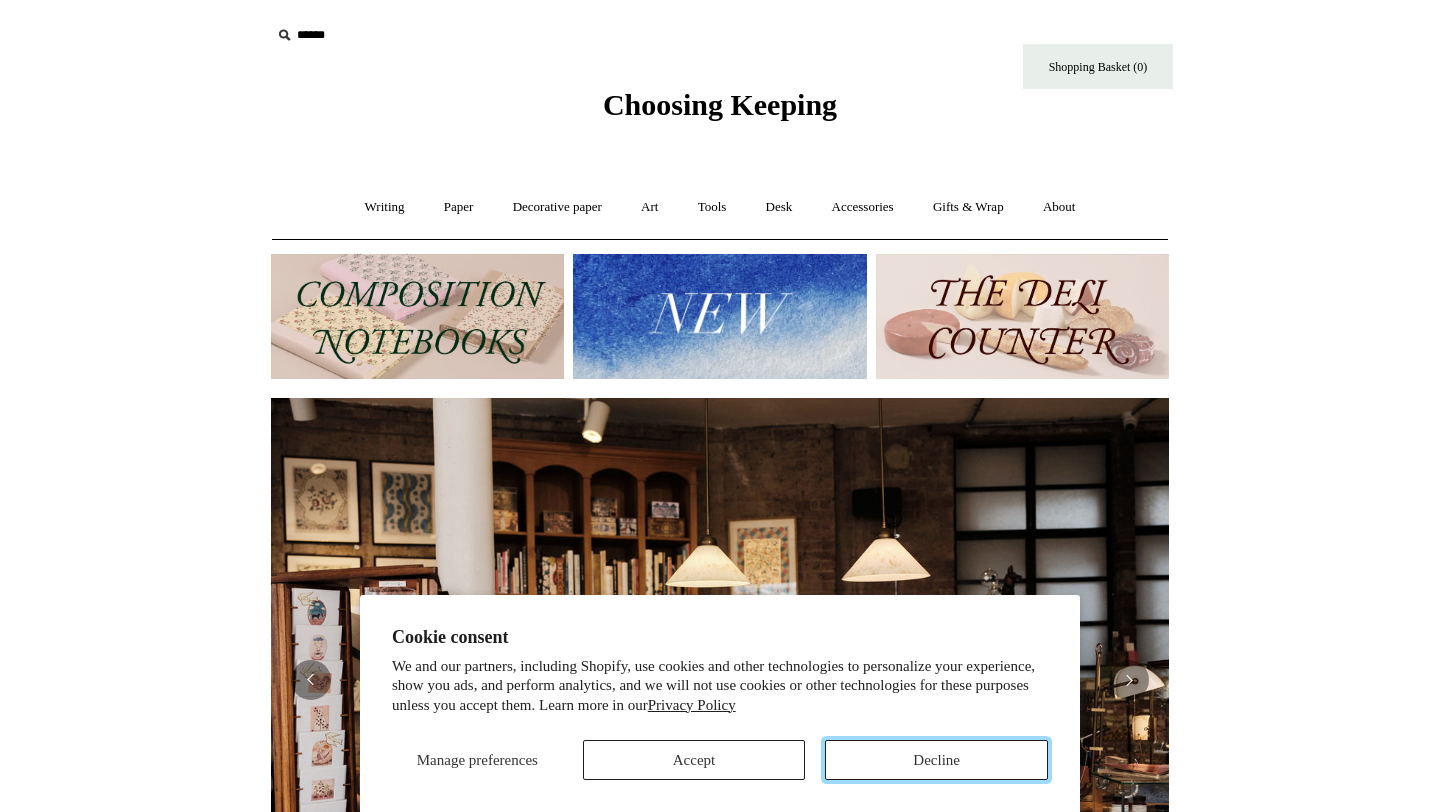click on "Decline" at bounding box center (936, 760) 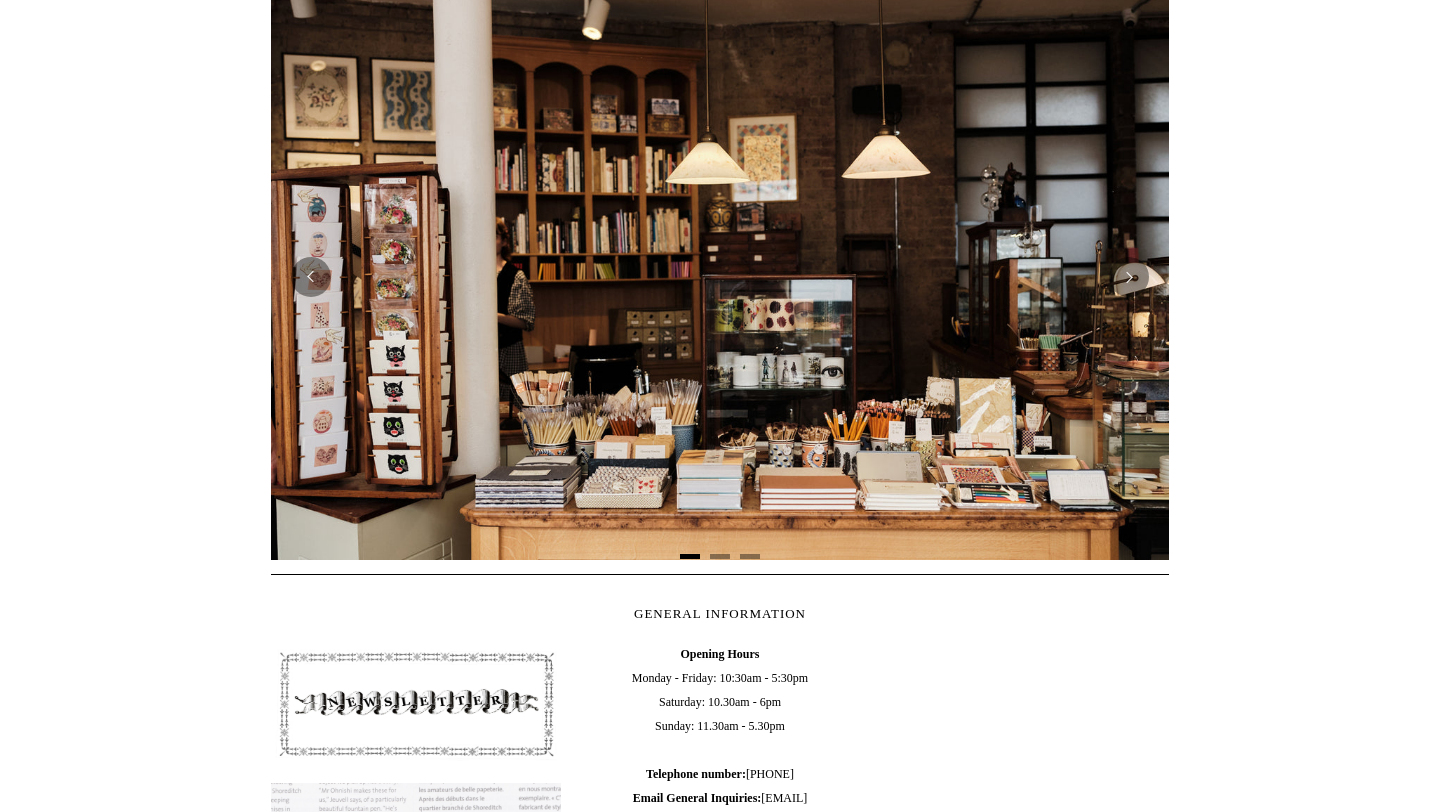 scroll, scrollTop: 407, scrollLeft: 0, axis: vertical 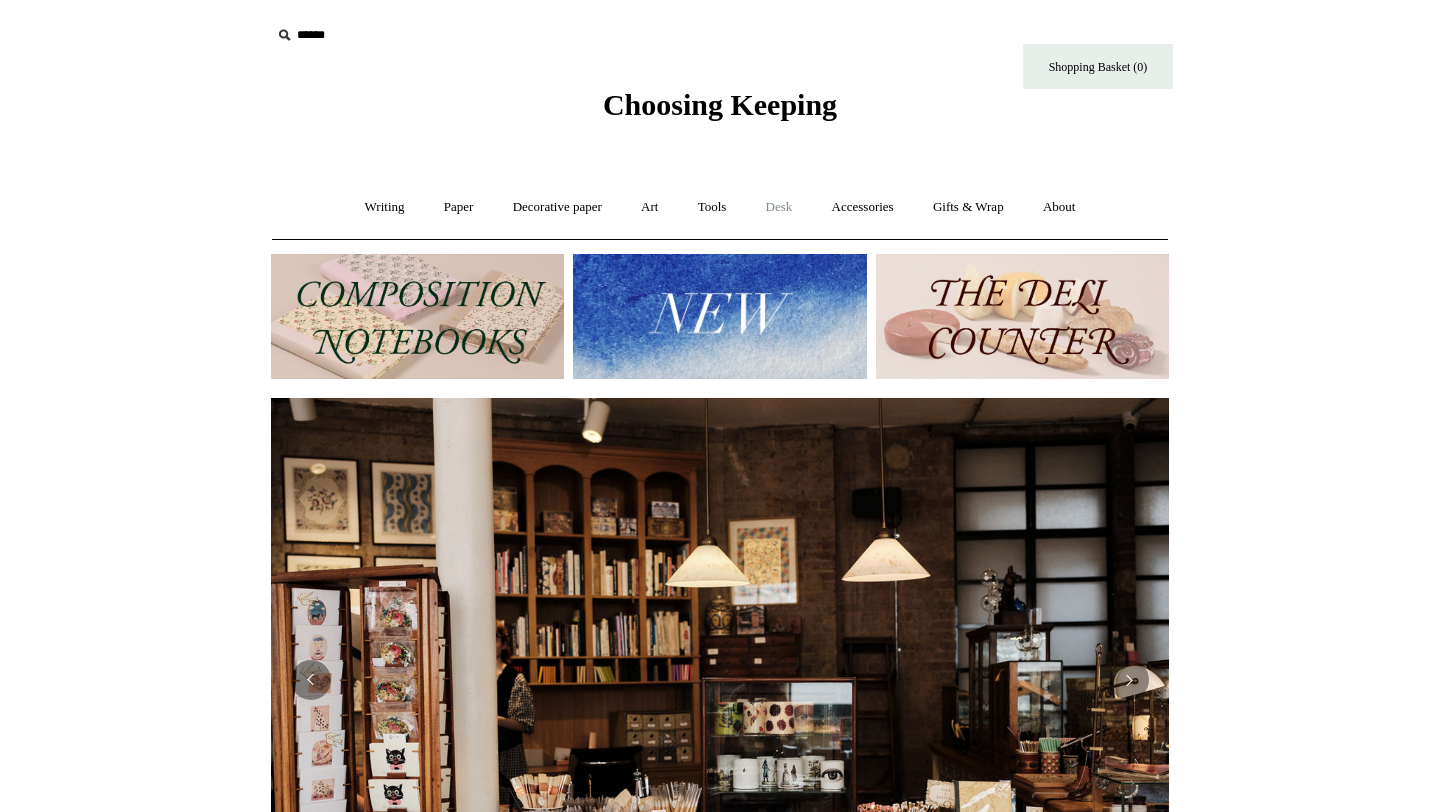 click on "Desk +" at bounding box center (779, 207) 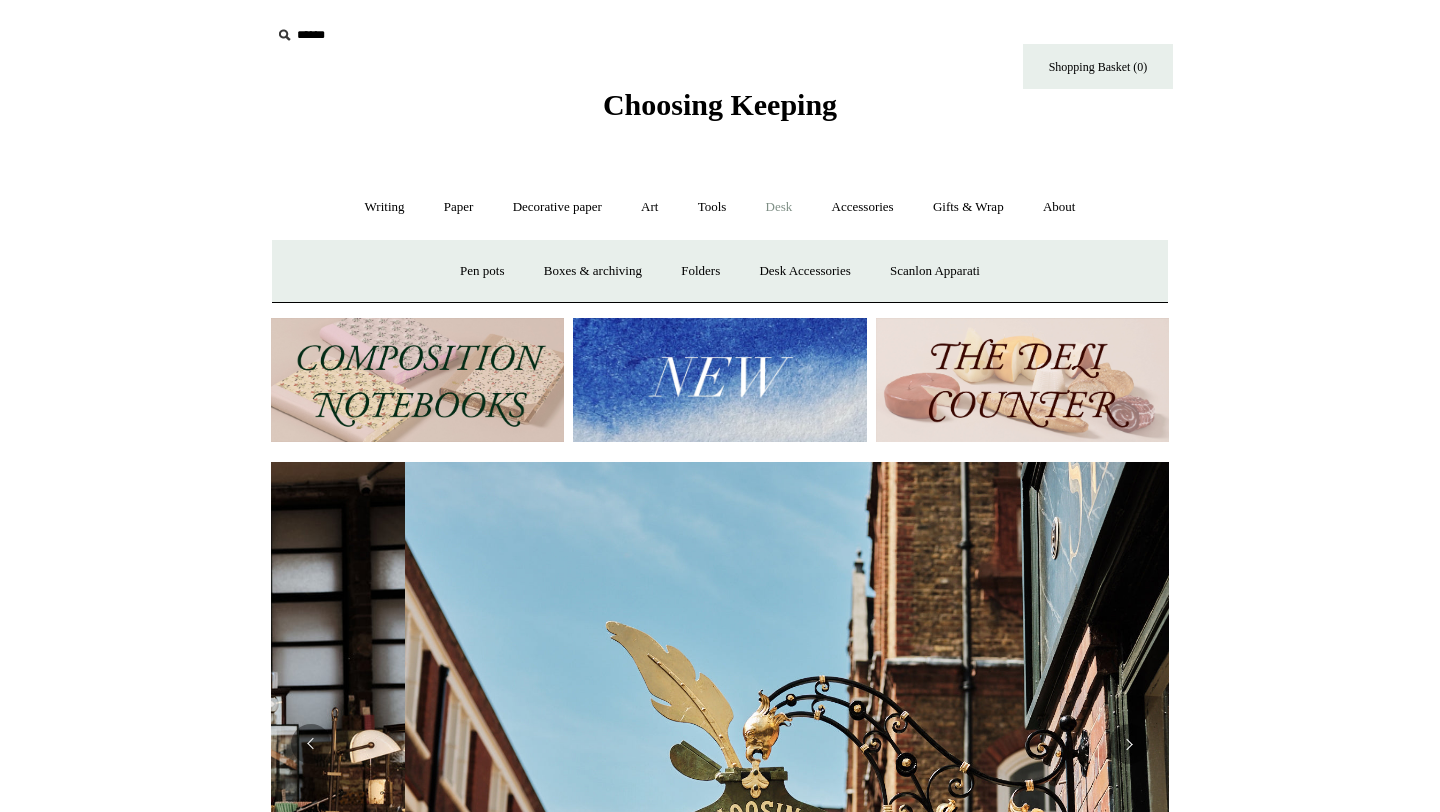 scroll, scrollTop: 0, scrollLeft: 898, axis: horizontal 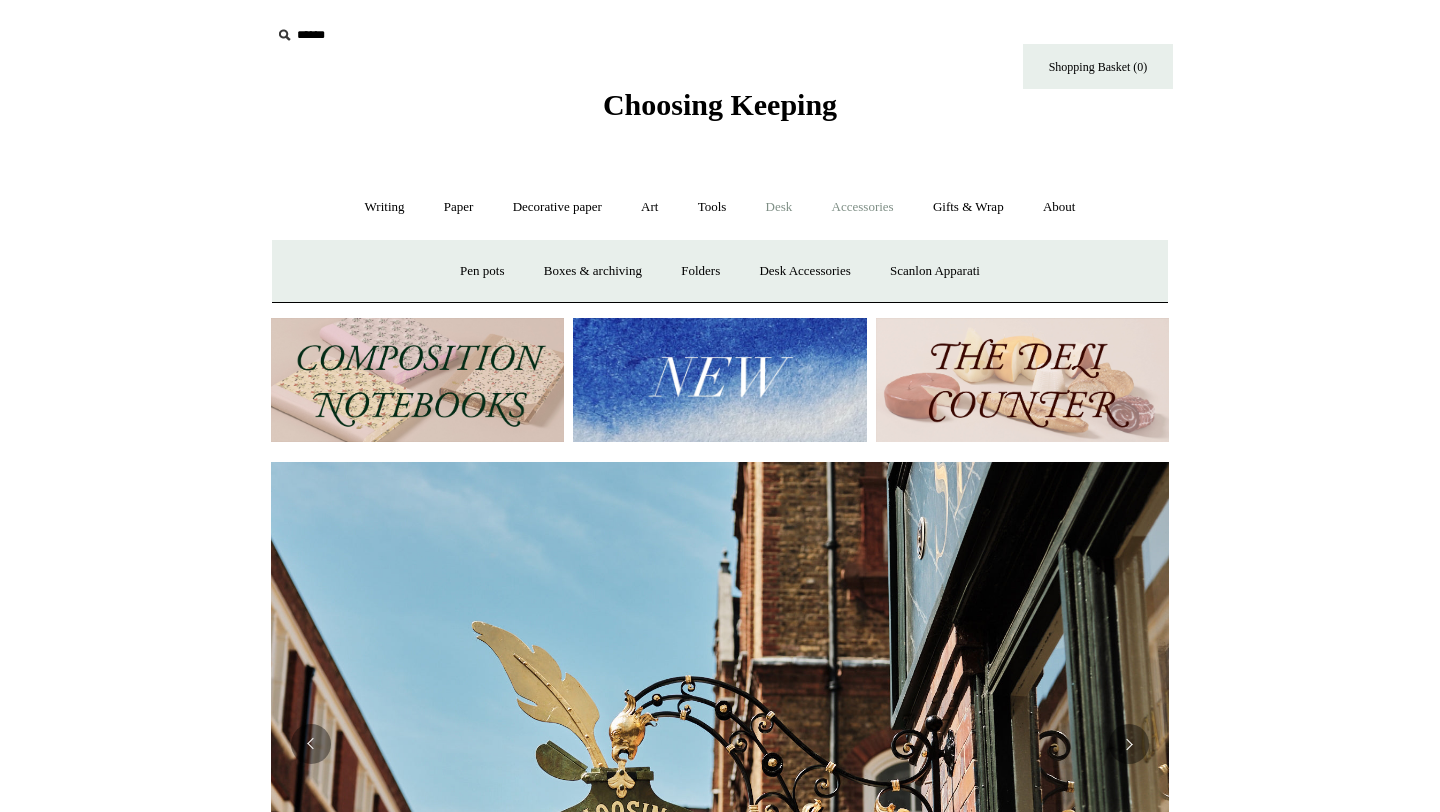 click on "Accessories +" at bounding box center (863, 207) 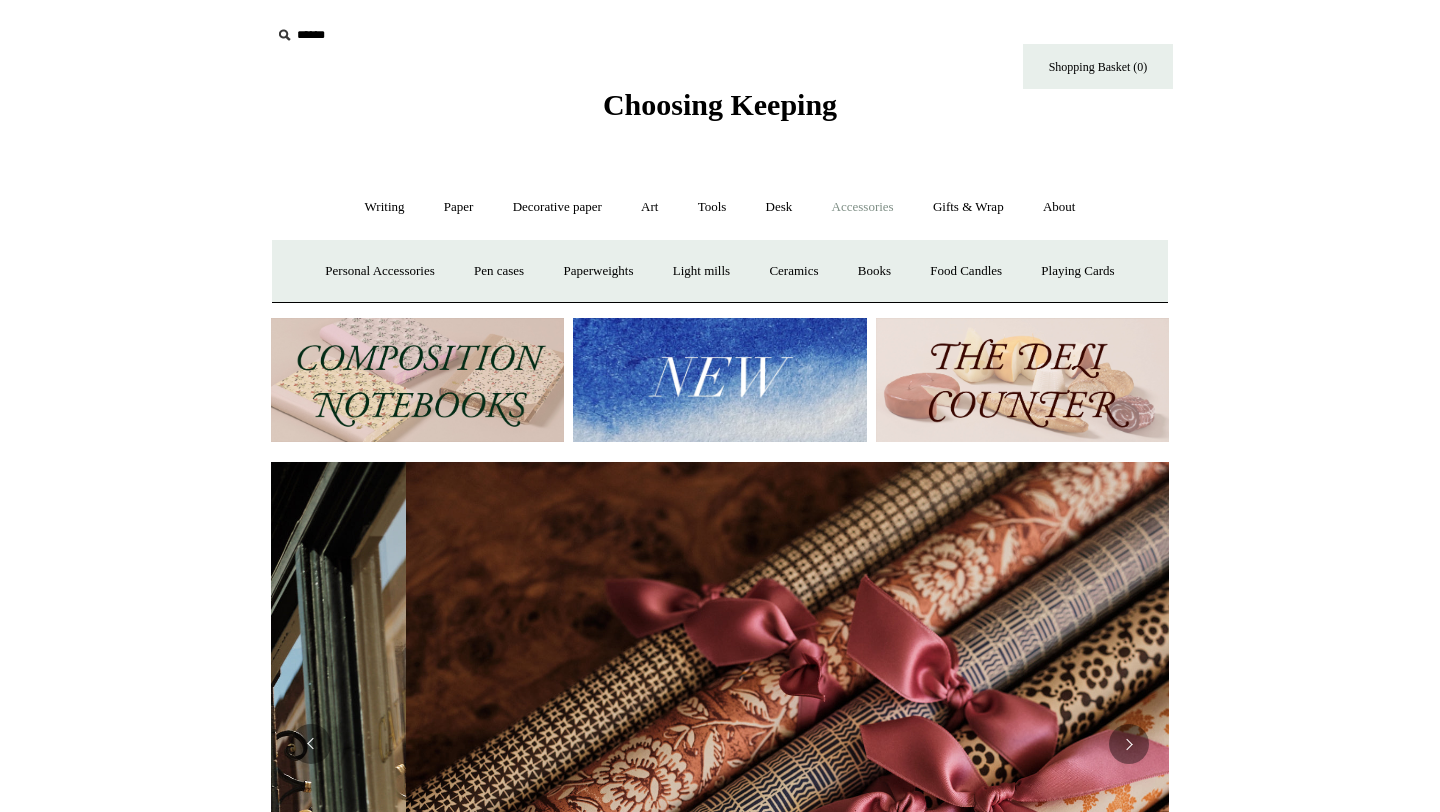 scroll, scrollTop: 0, scrollLeft: 1796, axis: horizontal 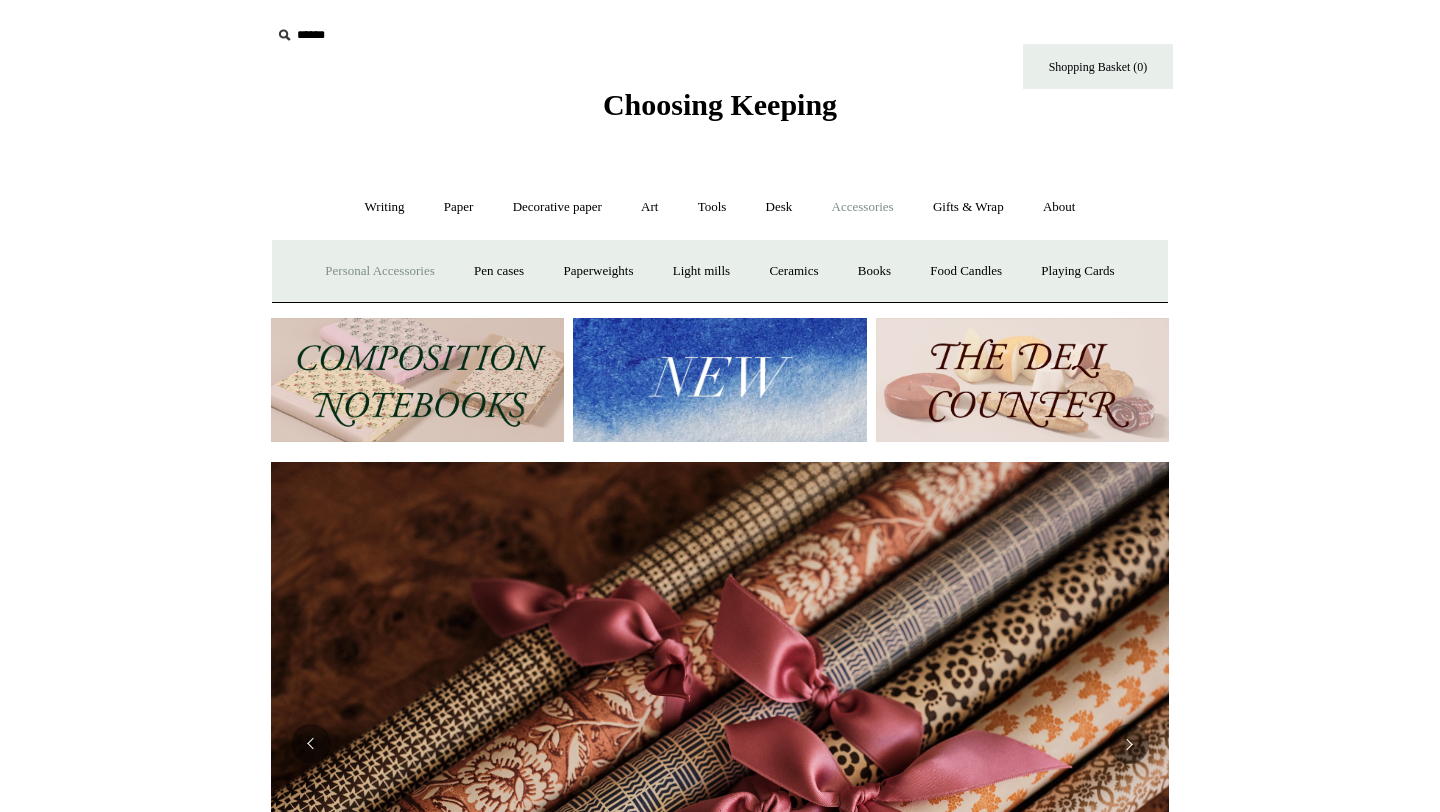 click on "Personal Accessories +" at bounding box center (379, 271) 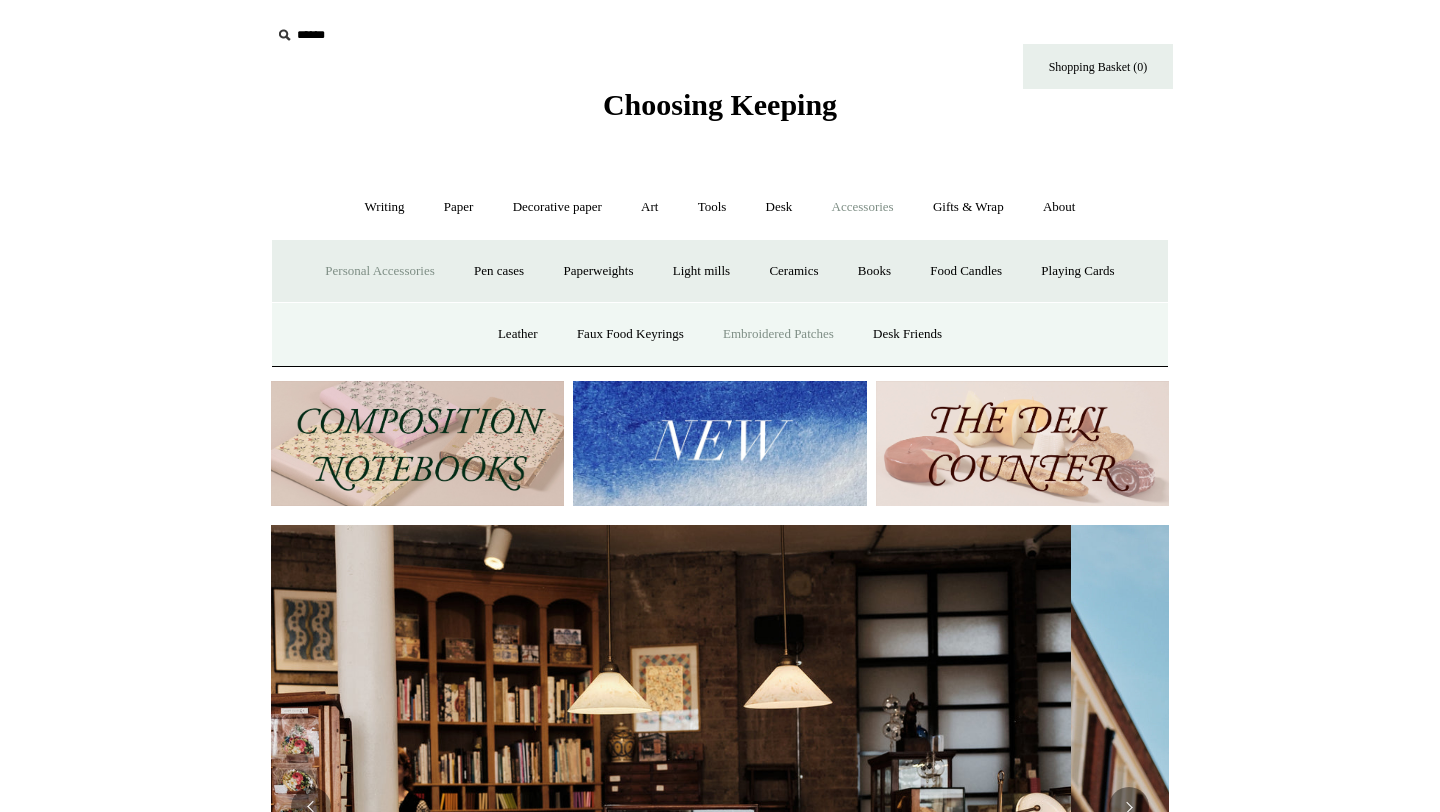 scroll, scrollTop: 0, scrollLeft: 4, axis: horizontal 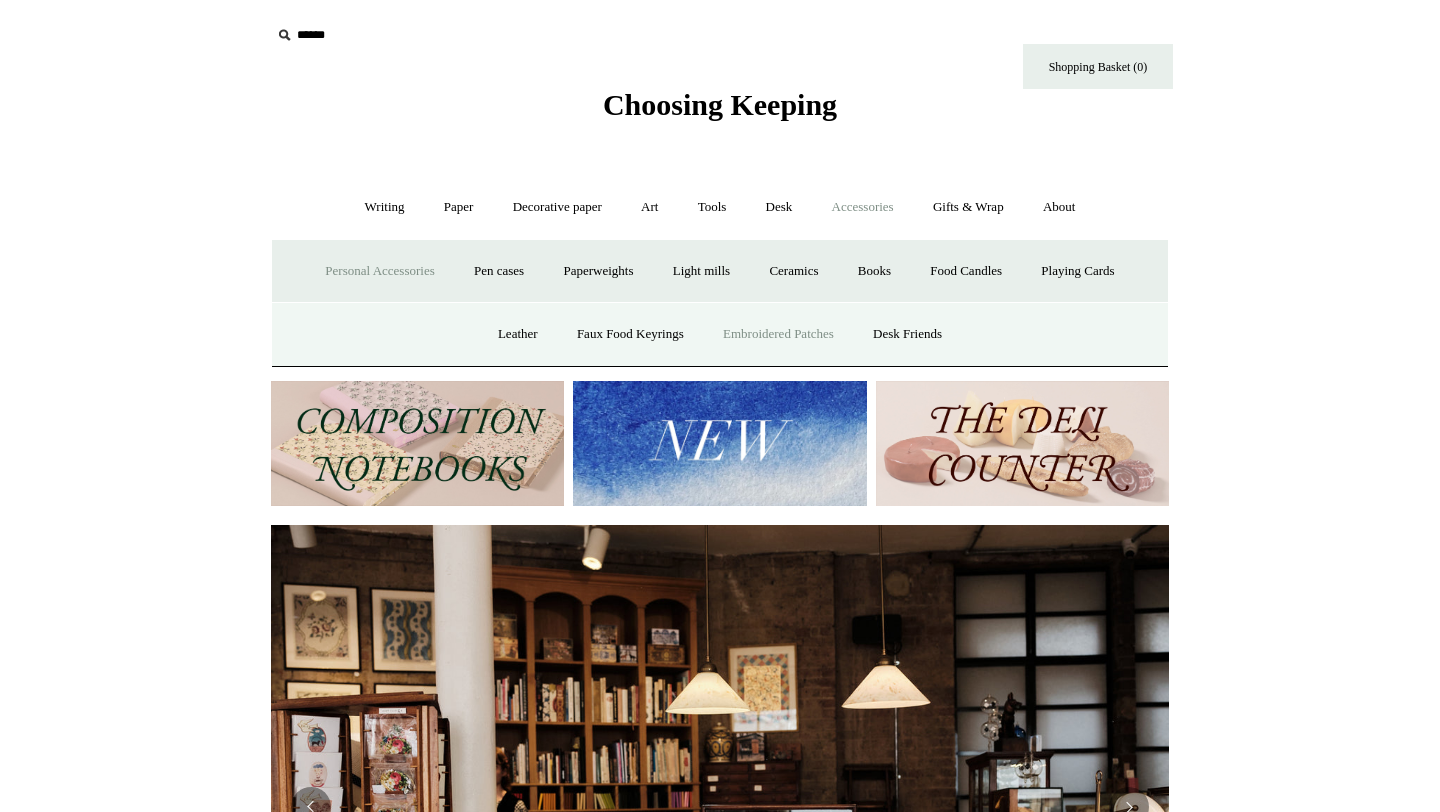 click on "Embroidered Patches" at bounding box center (778, 334) 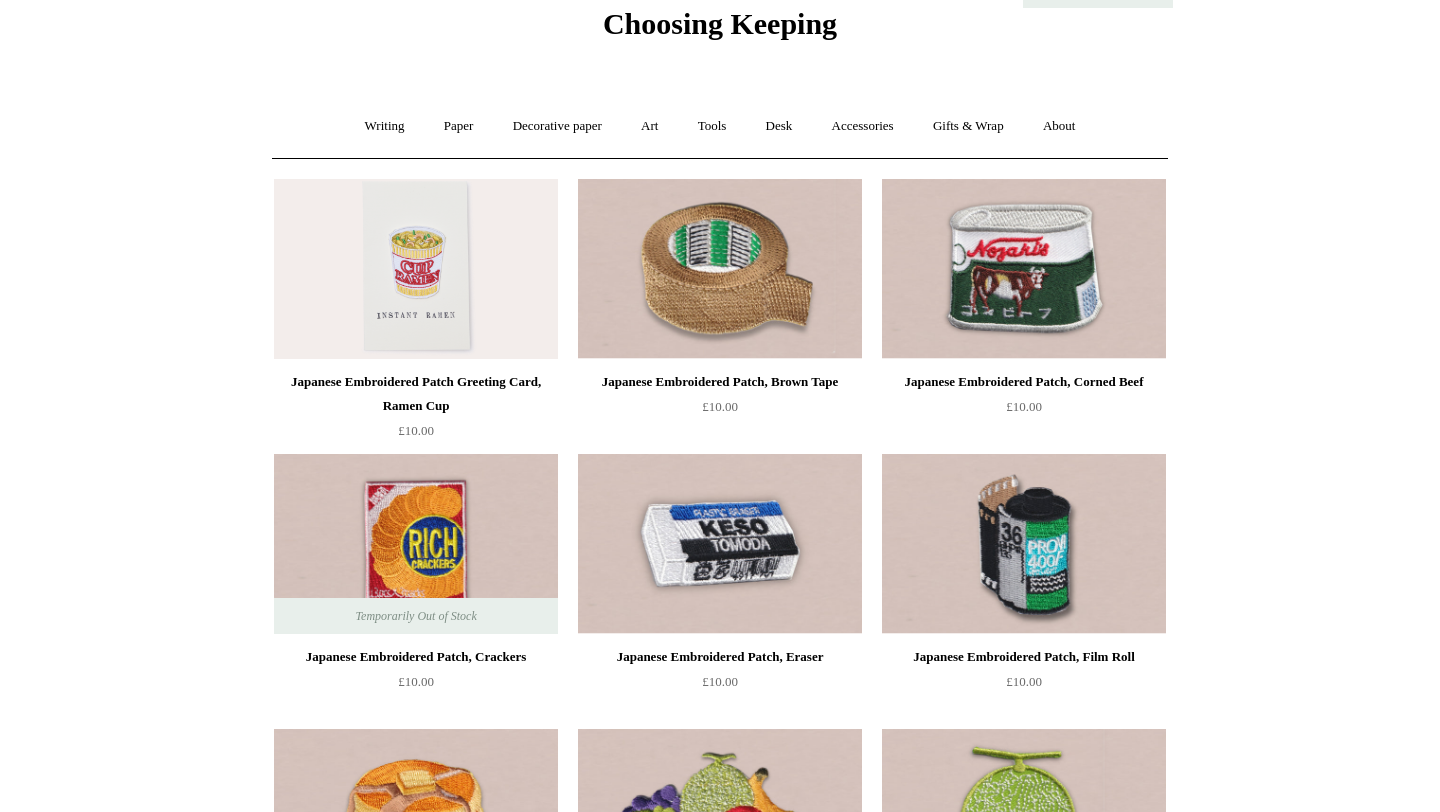 scroll, scrollTop: 0, scrollLeft: 0, axis: both 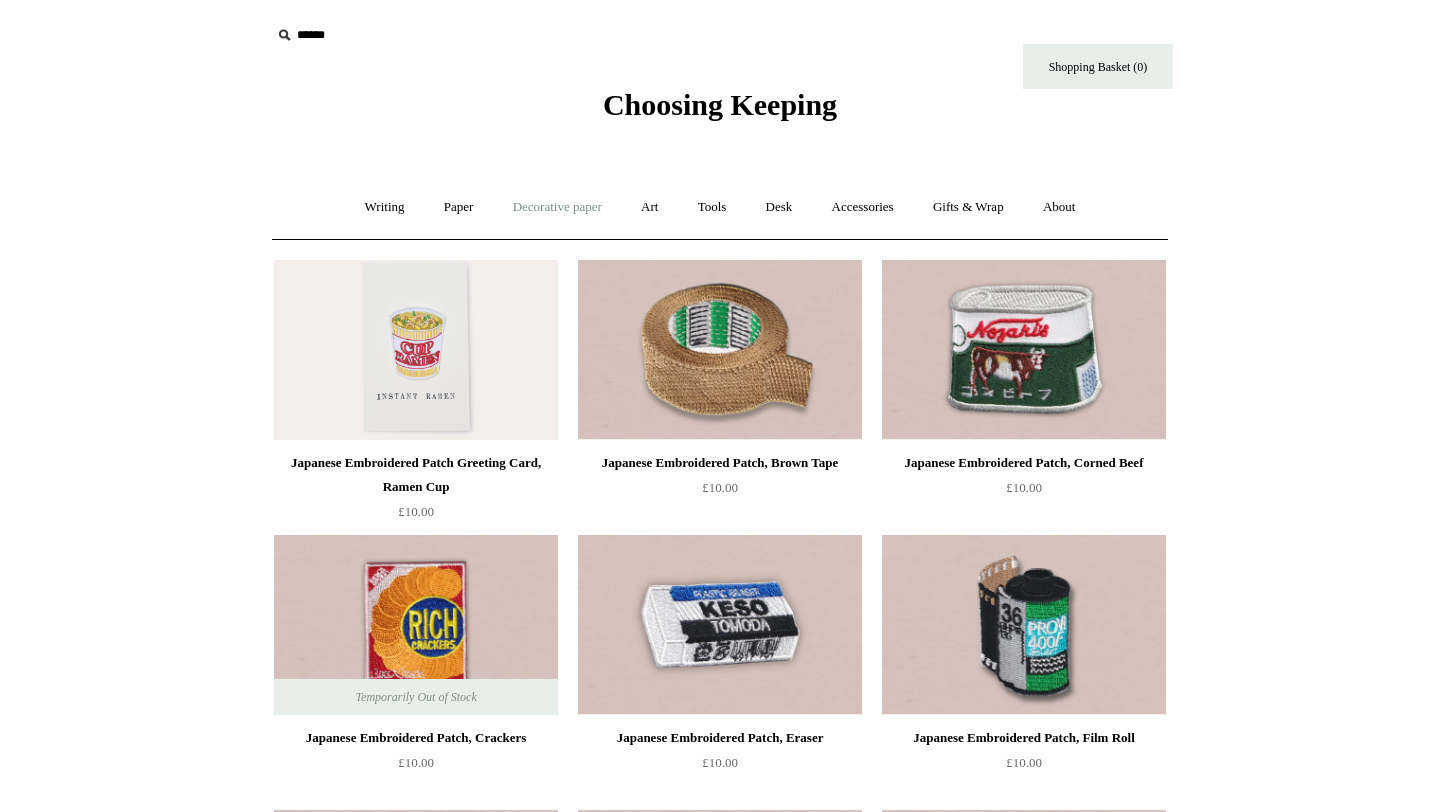 click on "Decorative paper +" at bounding box center [557, 207] 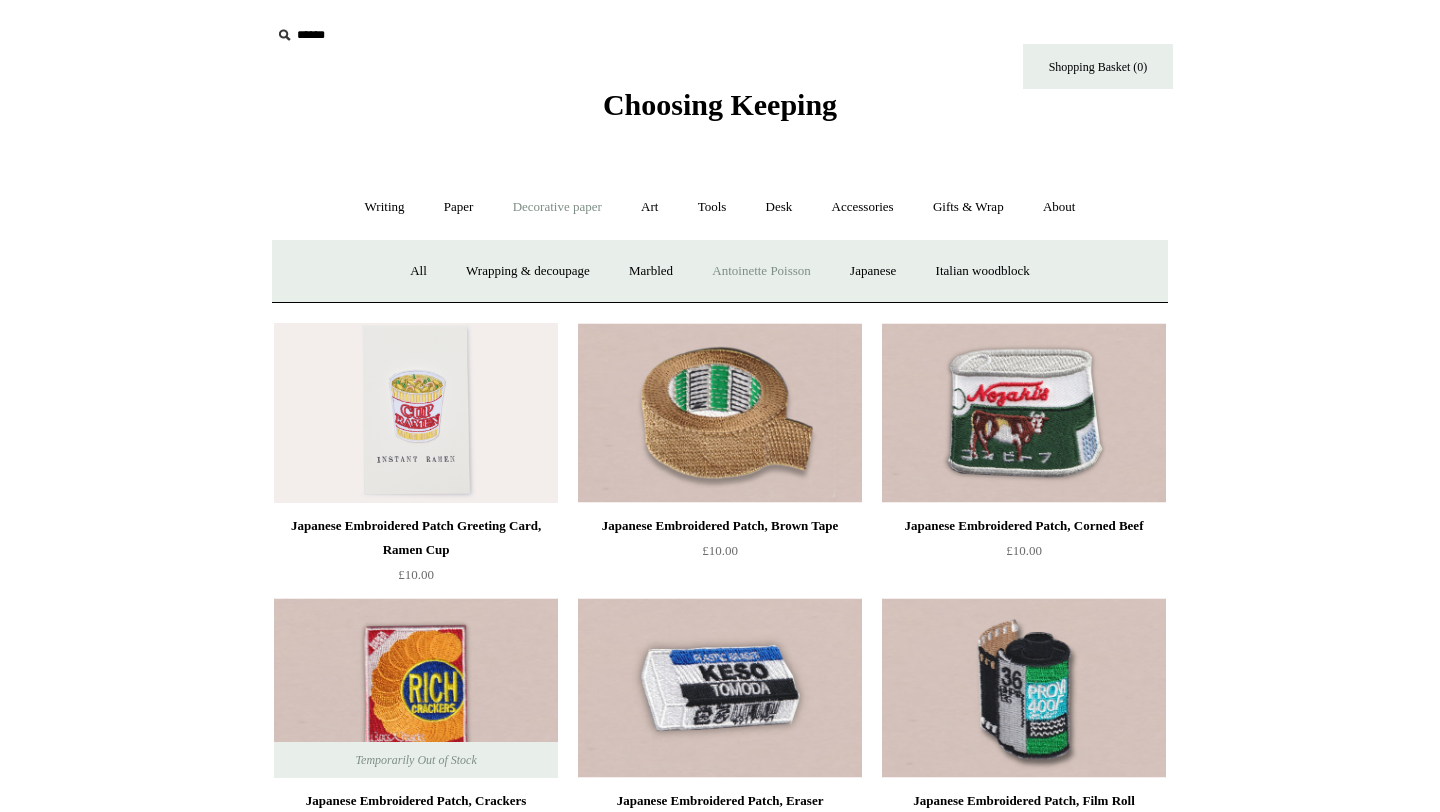 click on "Antoinette Poisson" at bounding box center [761, 271] 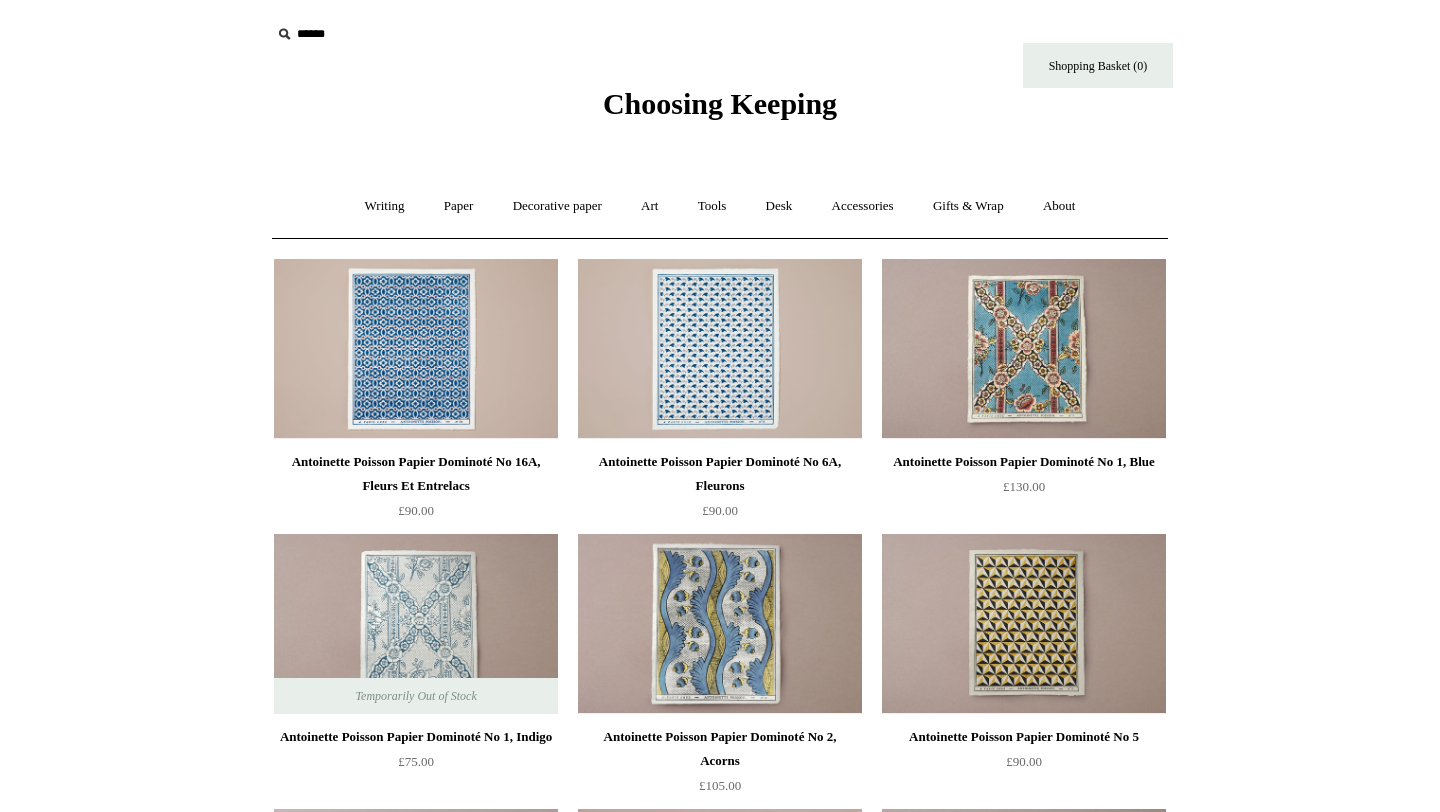 scroll, scrollTop: 0, scrollLeft: 0, axis: both 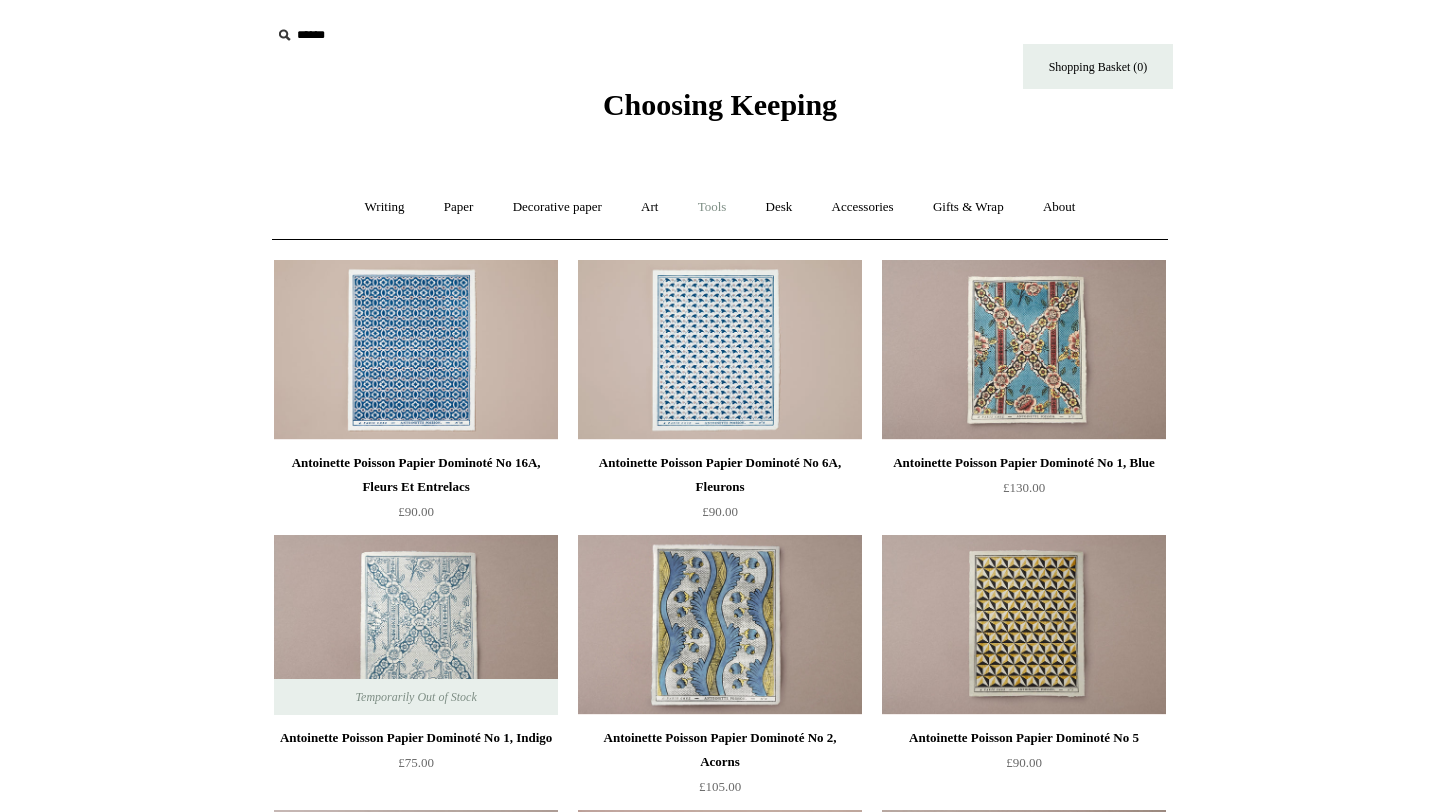 click on "Tools +" at bounding box center (712, 207) 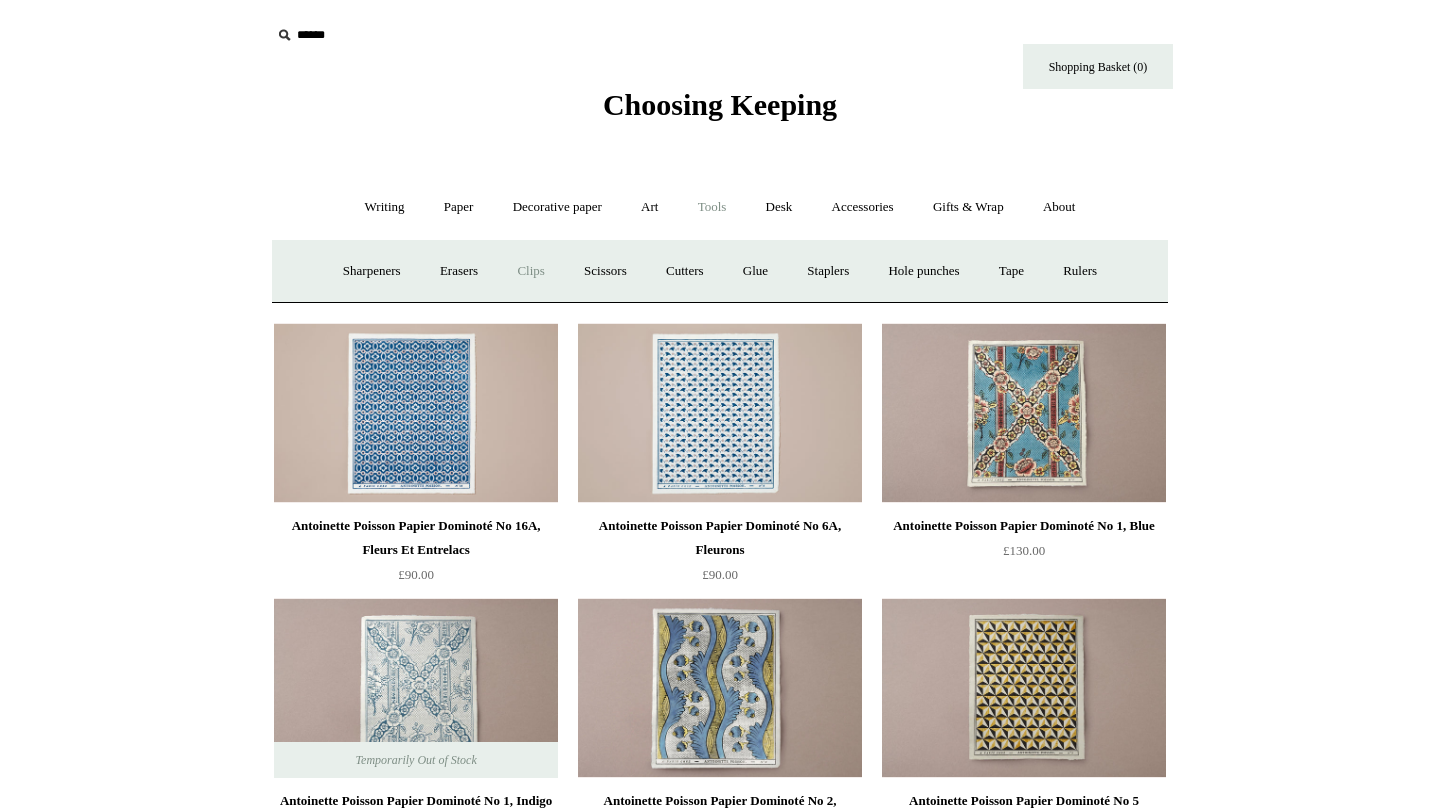 click on "Clips +" at bounding box center [530, 271] 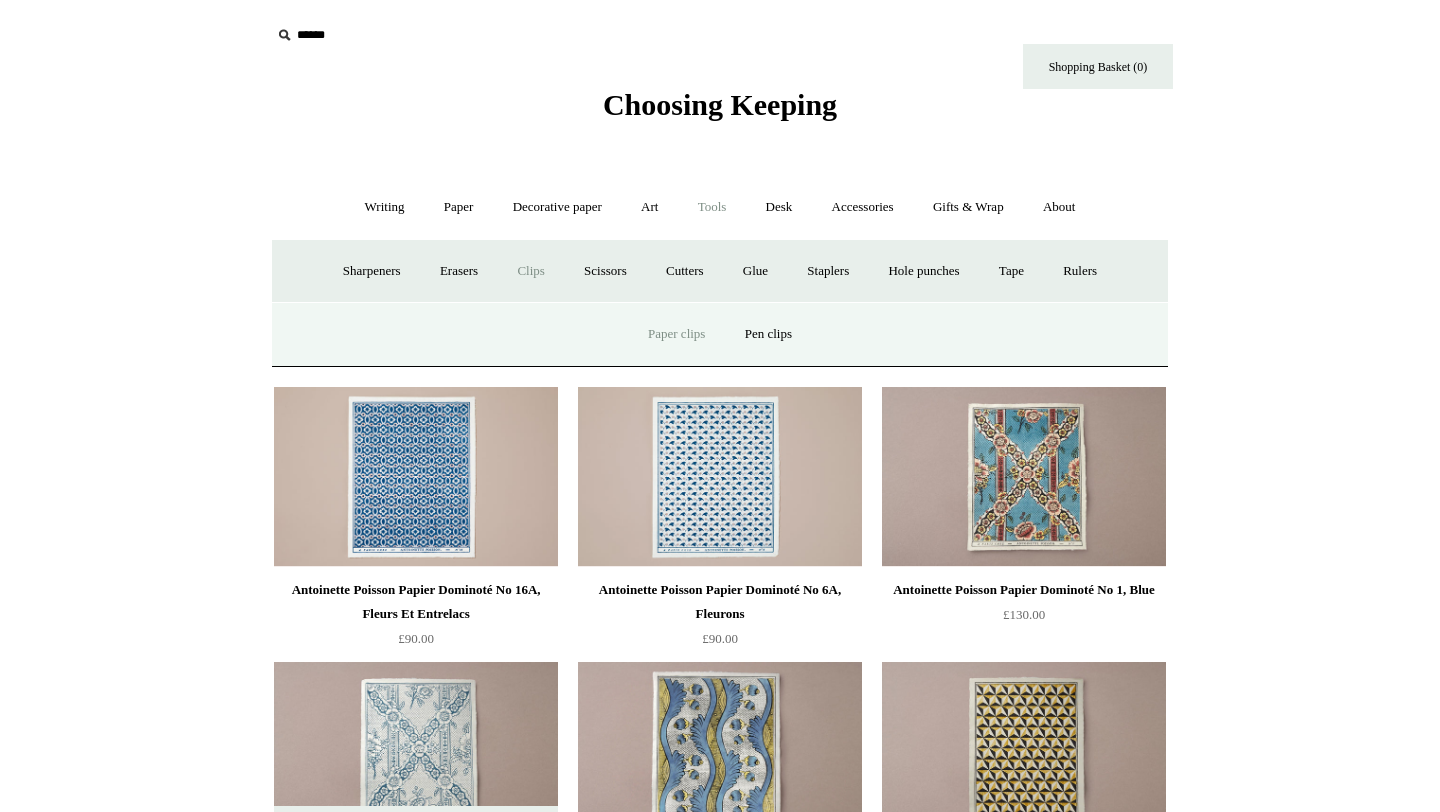 click on "Paper clips" at bounding box center (676, 334) 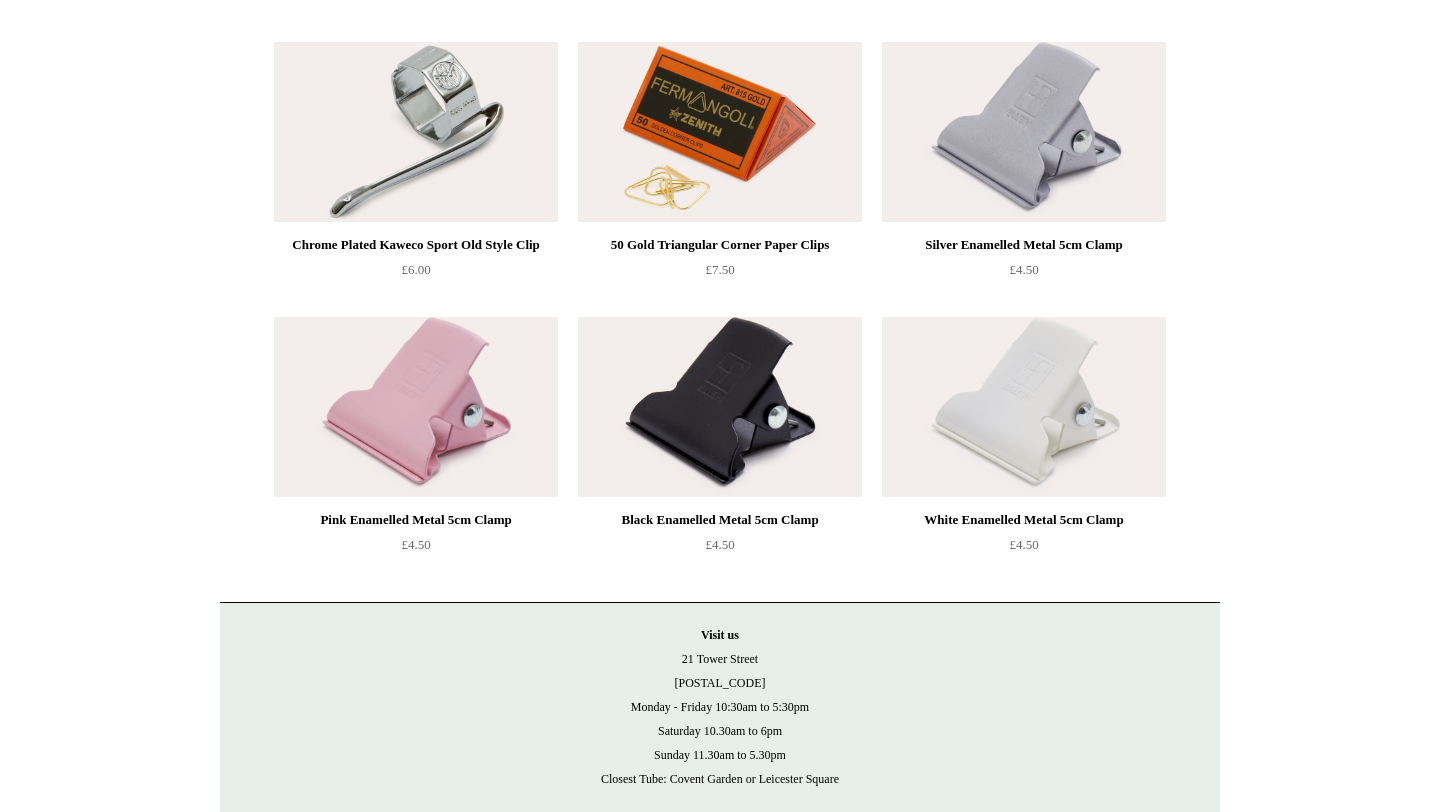 scroll, scrollTop: 0, scrollLeft: 0, axis: both 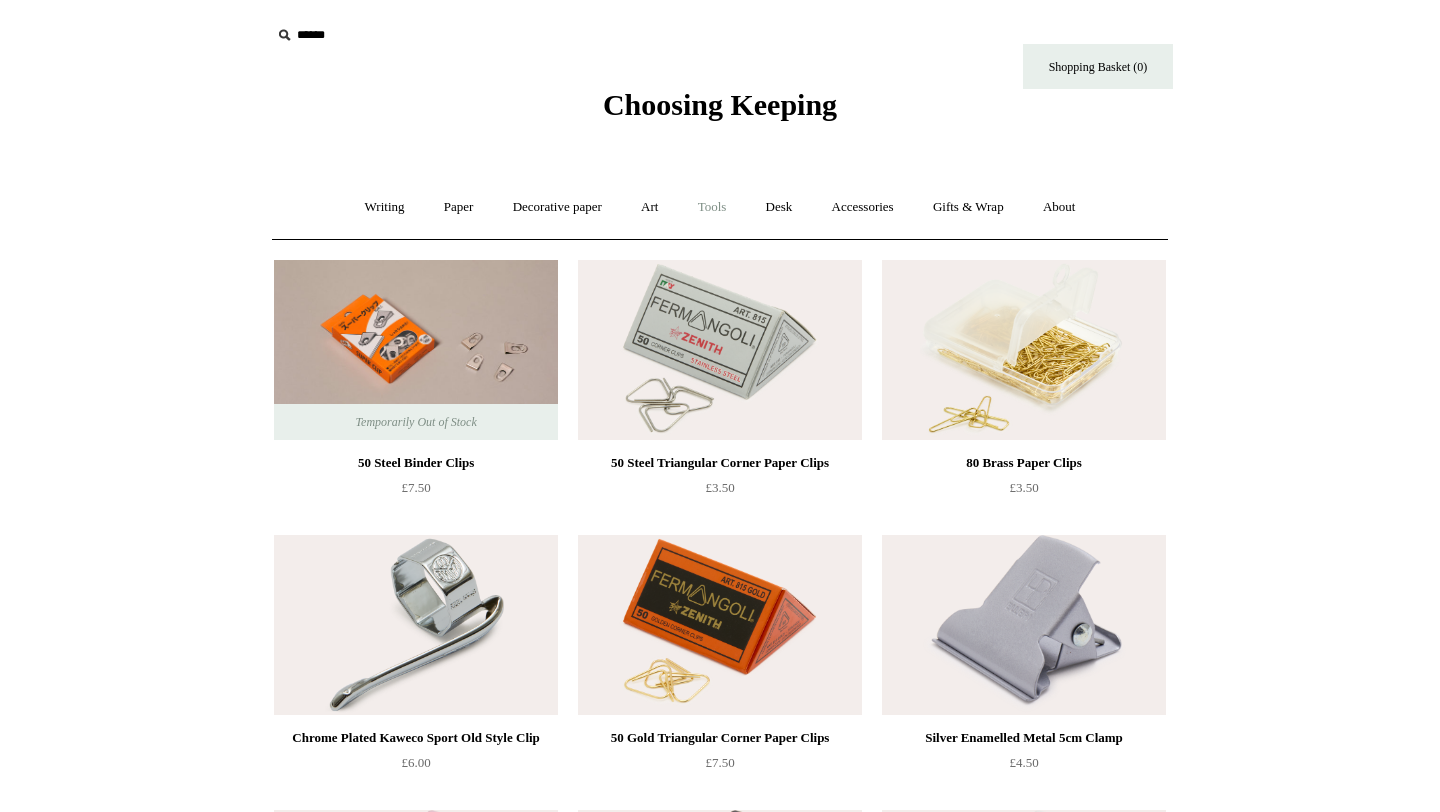 click on "Tools +" at bounding box center [712, 207] 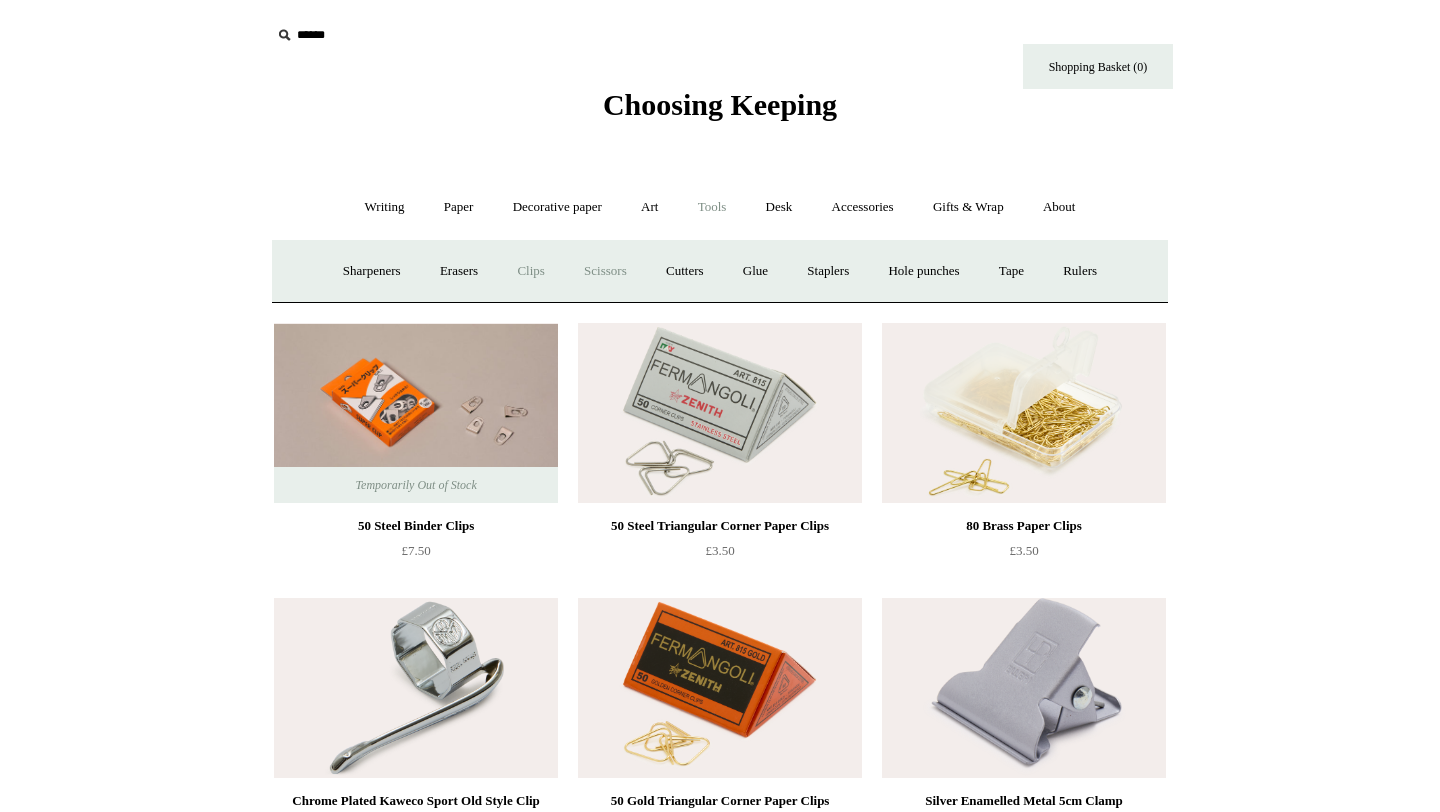click on "Scissors" at bounding box center (605, 271) 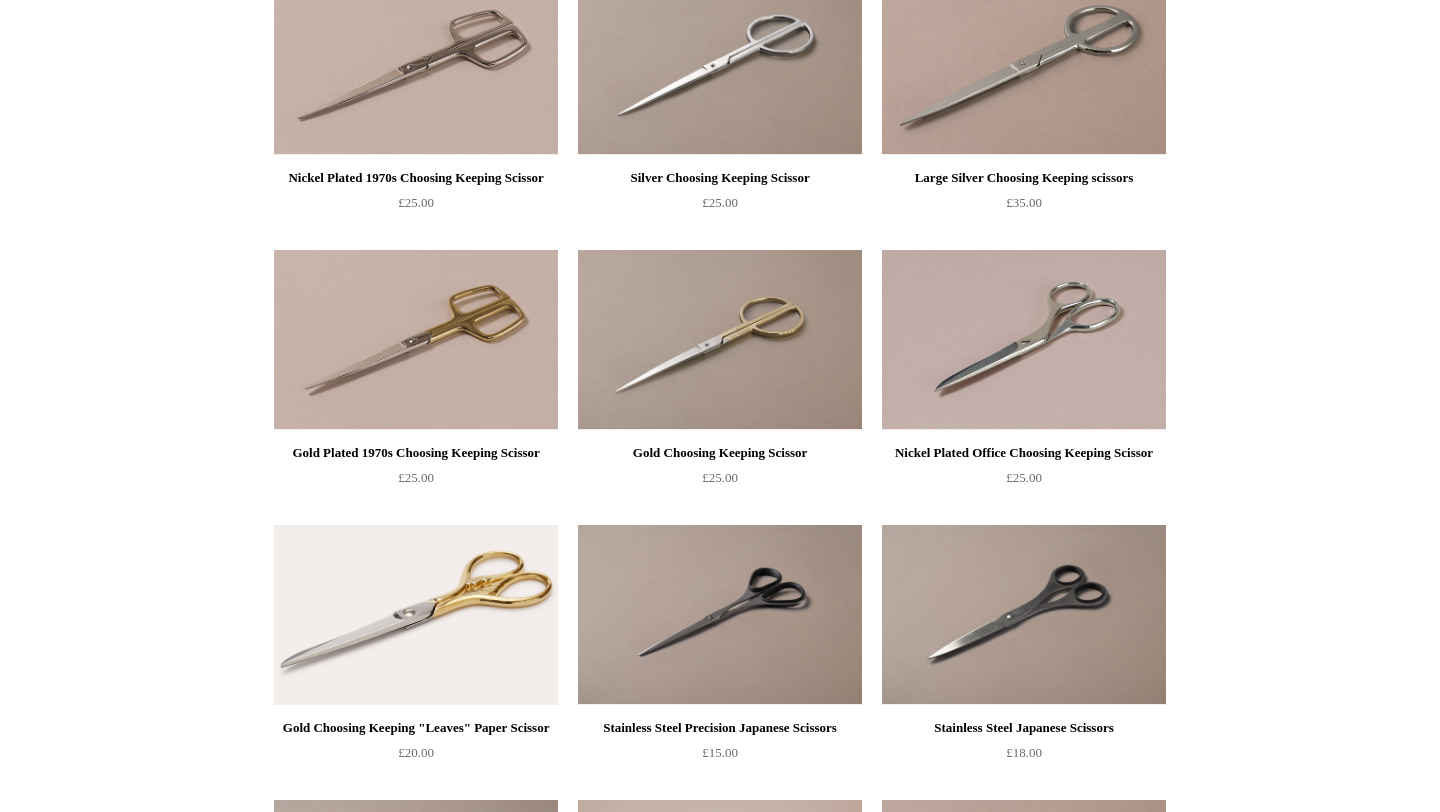 scroll, scrollTop: 0, scrollLeft: 0, axis: both 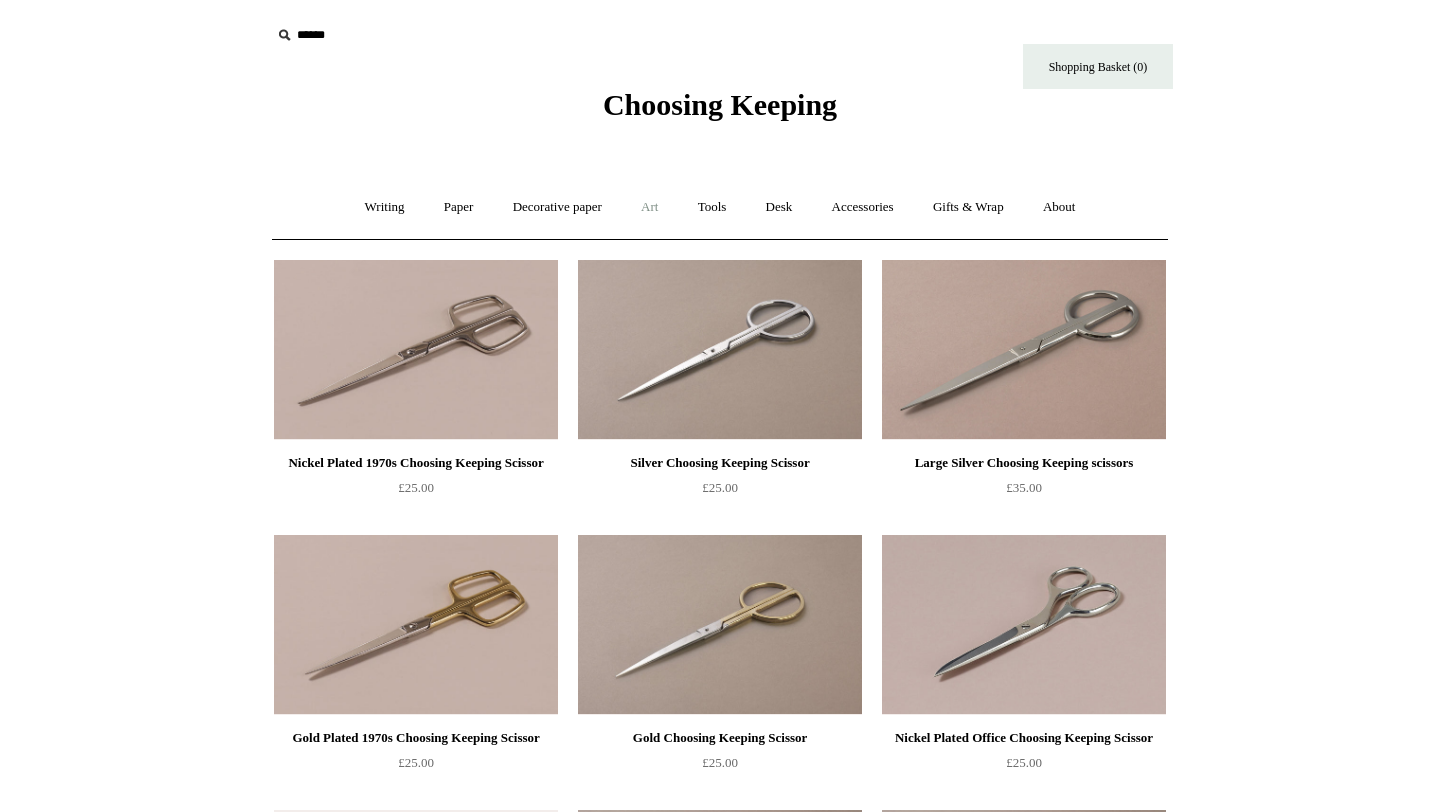 click on "Art +" at bounding box center (649, 207) 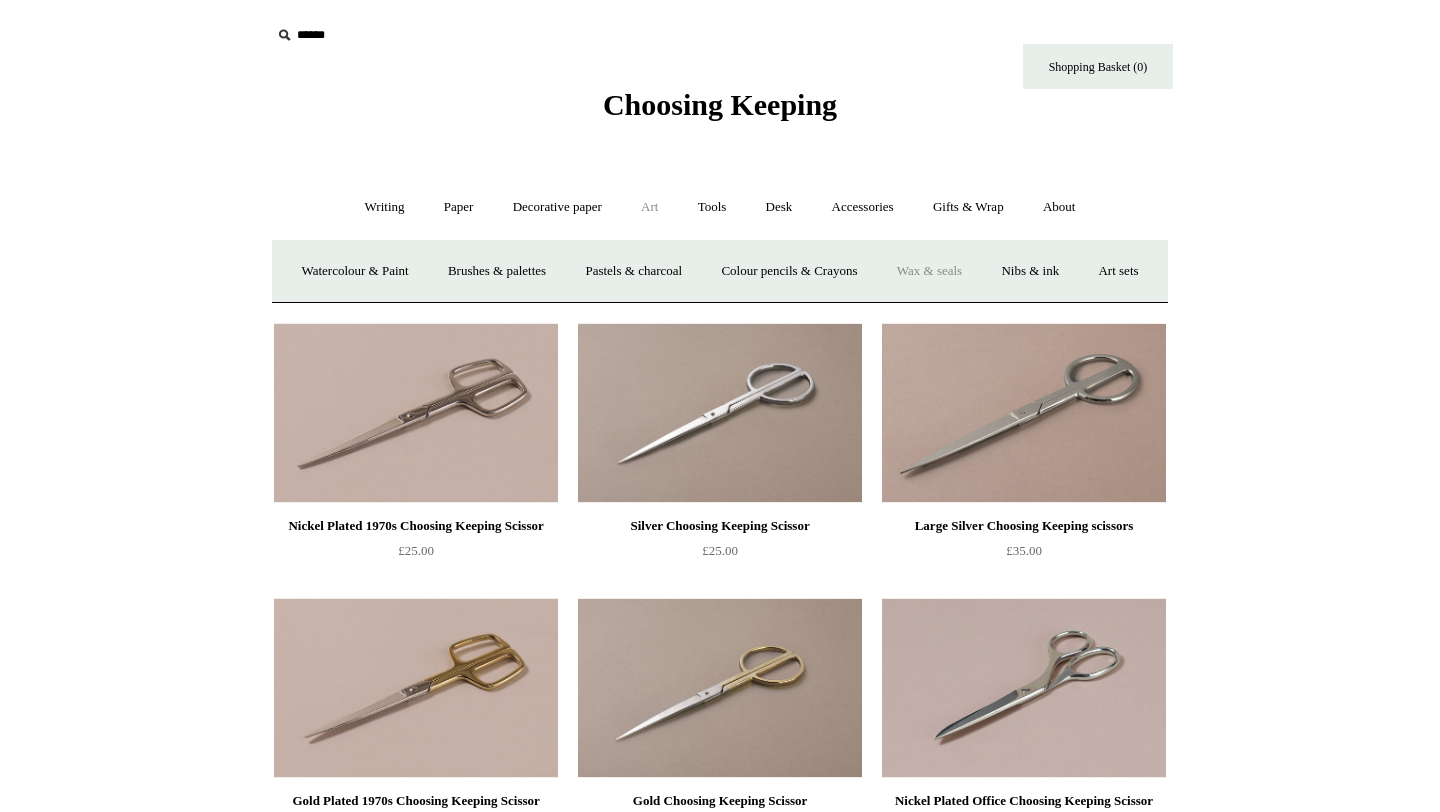 click on "Wax & seals" at bounding box center (929, 271) 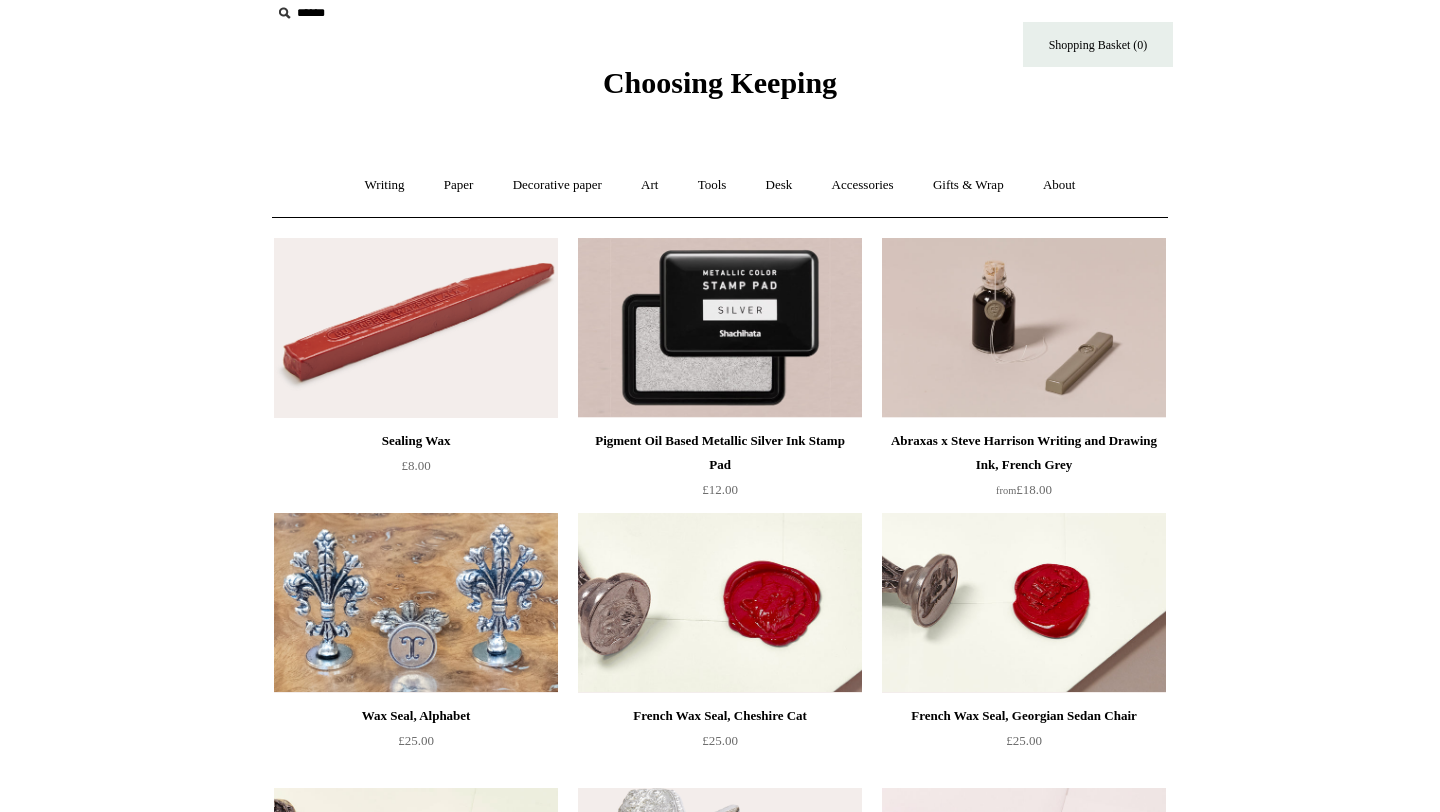 scroll, scrollTop: 0, scrollLeft: 0, axis: both 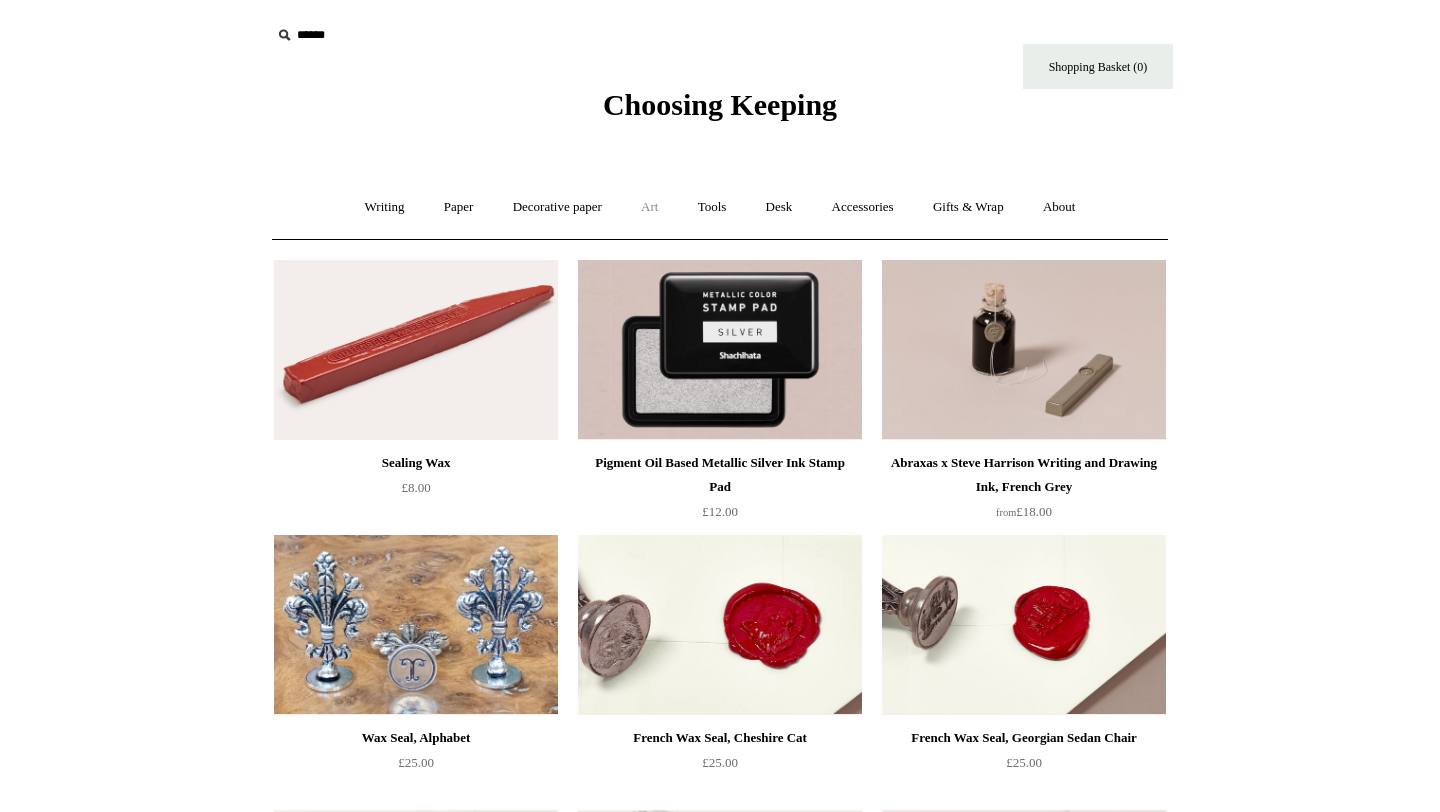 click on "Art +" at bounding box center (649, 207) 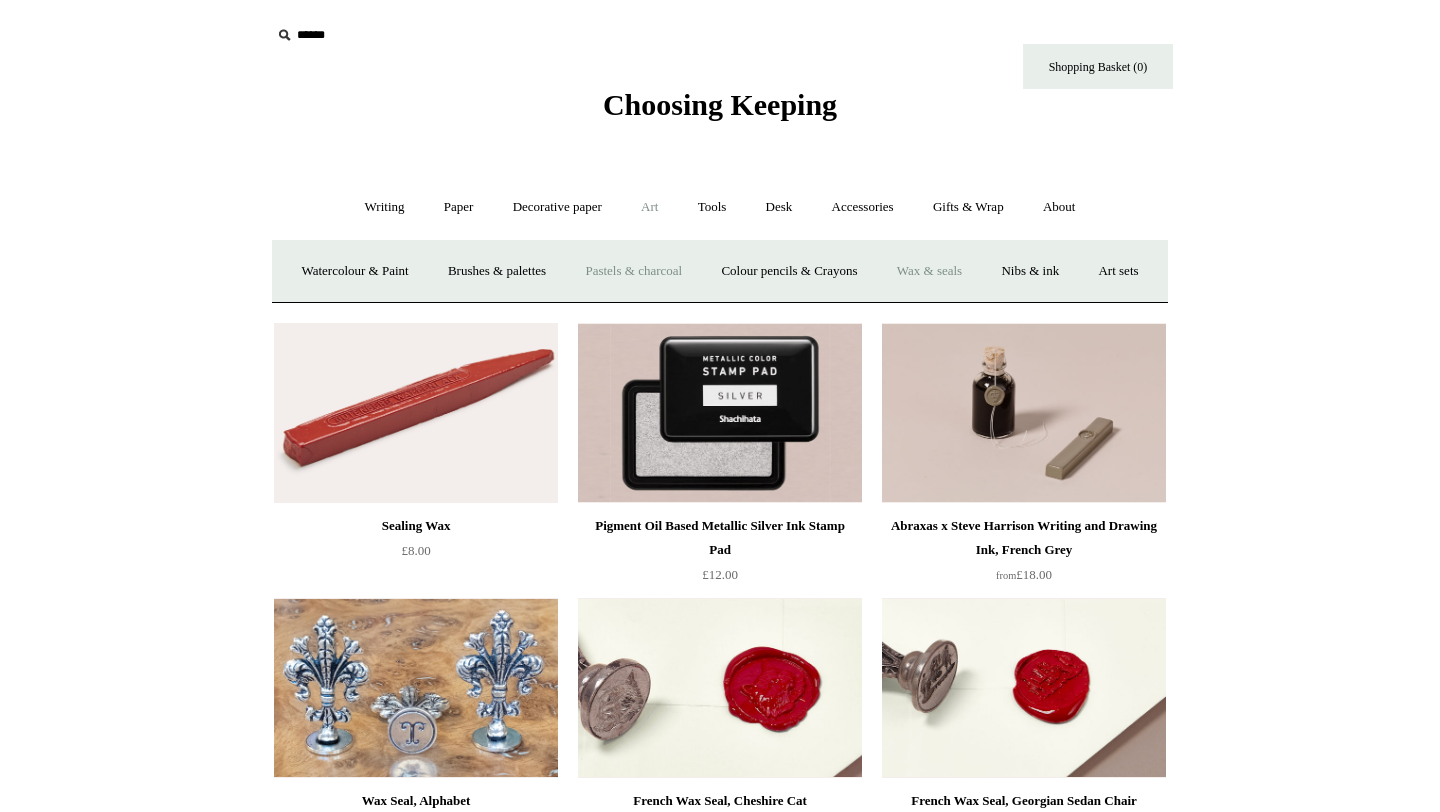 click on "Pastels & charcoal" at bounding box center [633, 271] 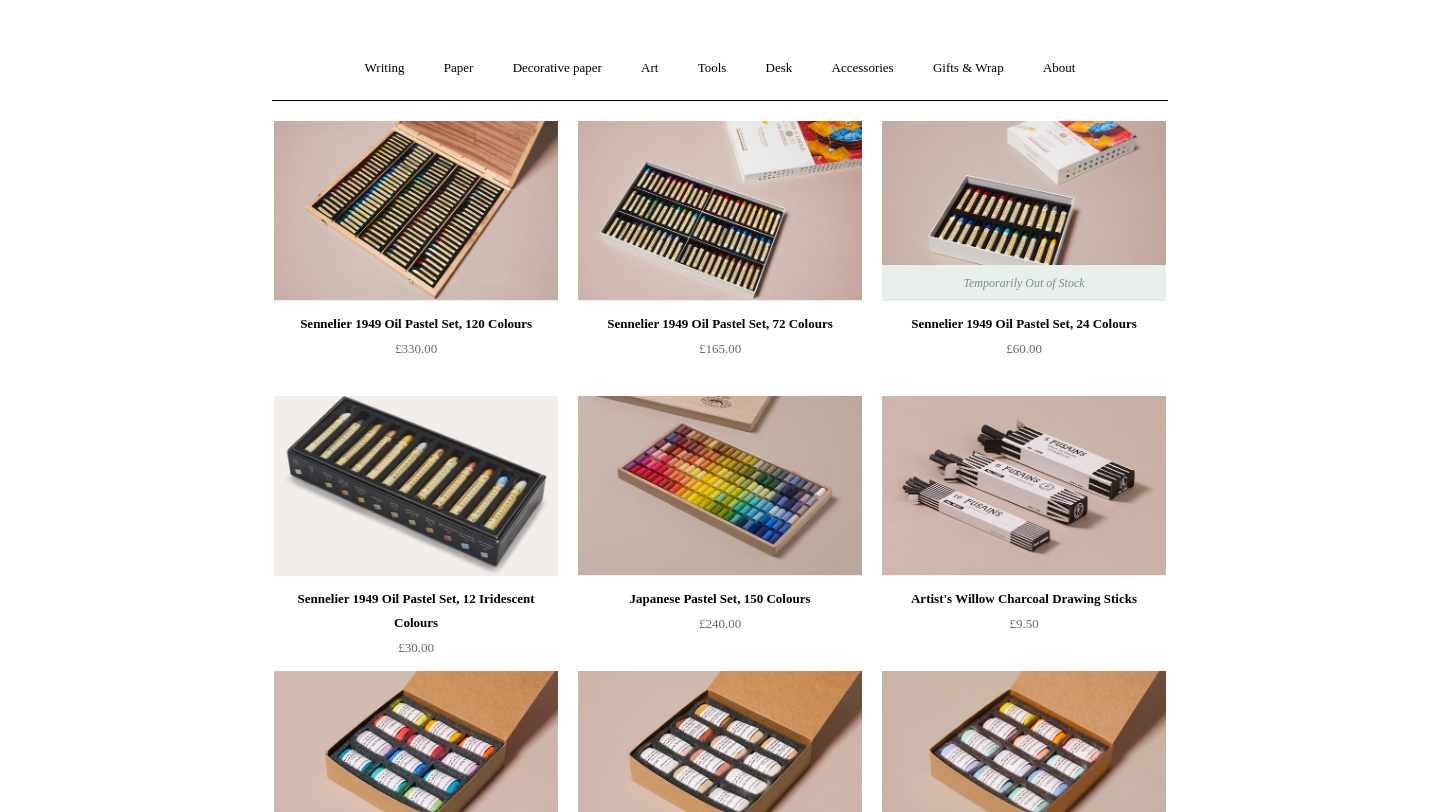 scroll, scrollTop: 0, scrollLeft: 0, axis: both 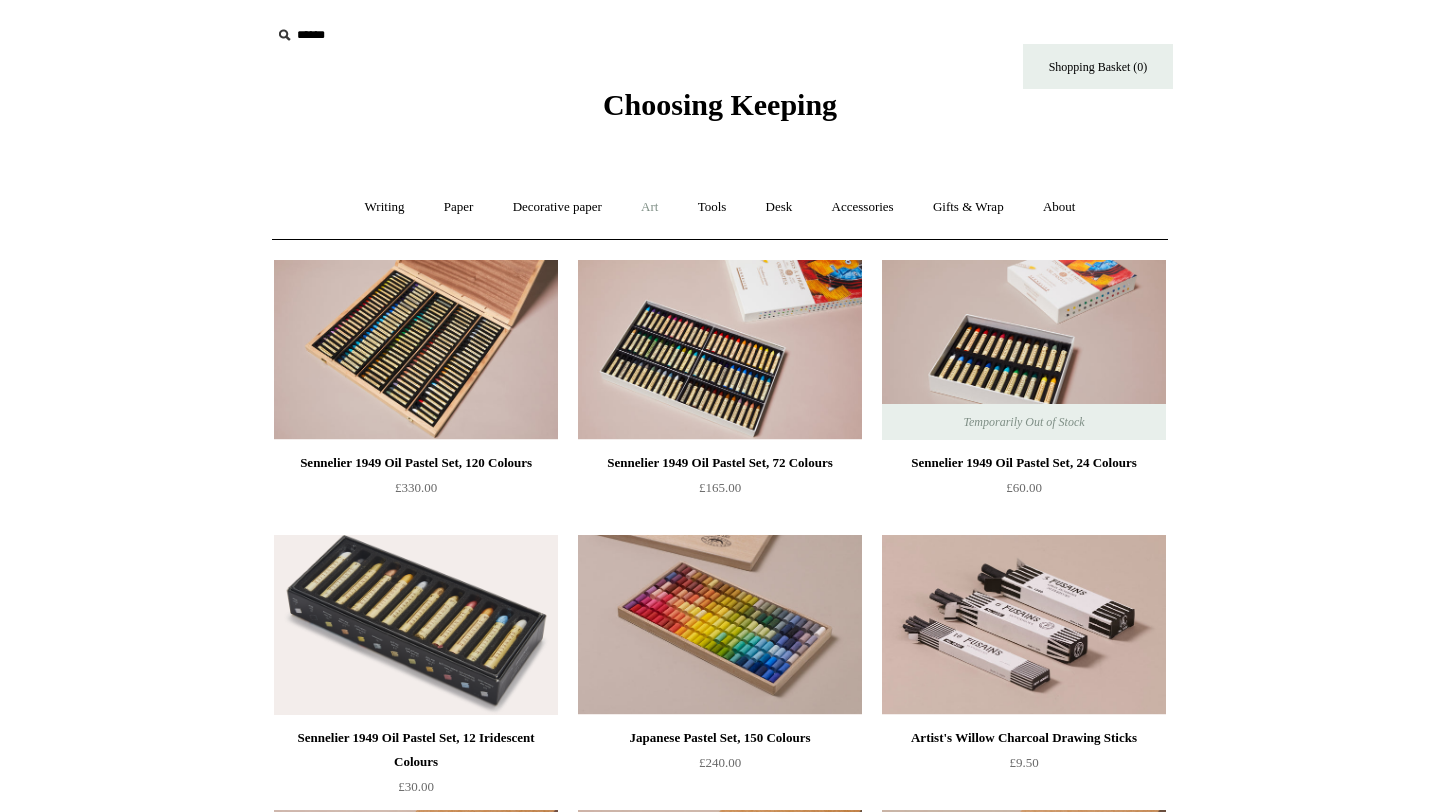click on "Art +" at bounding box center [649, 207] 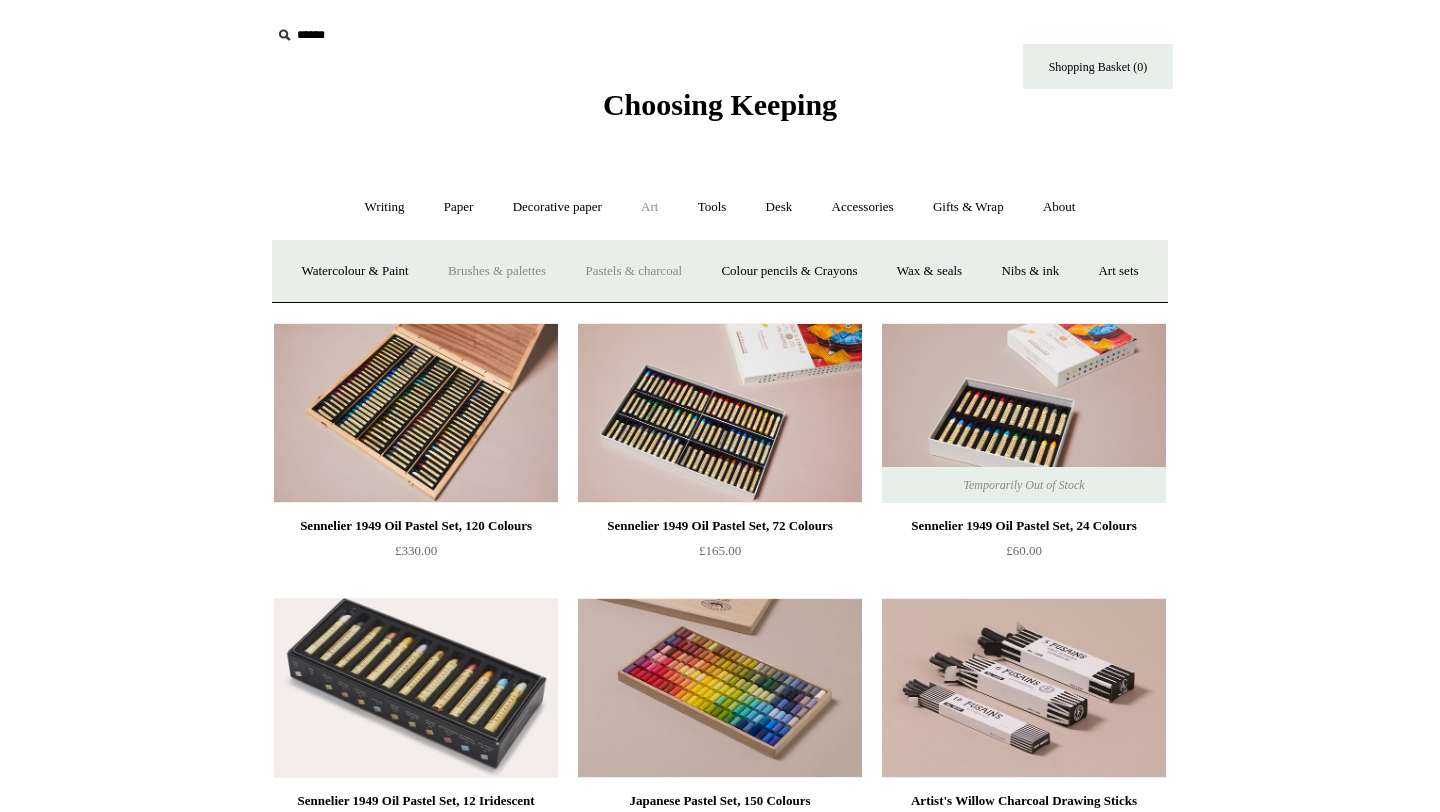 click on "Brushes & palettes" at bounding box center (497, 271) 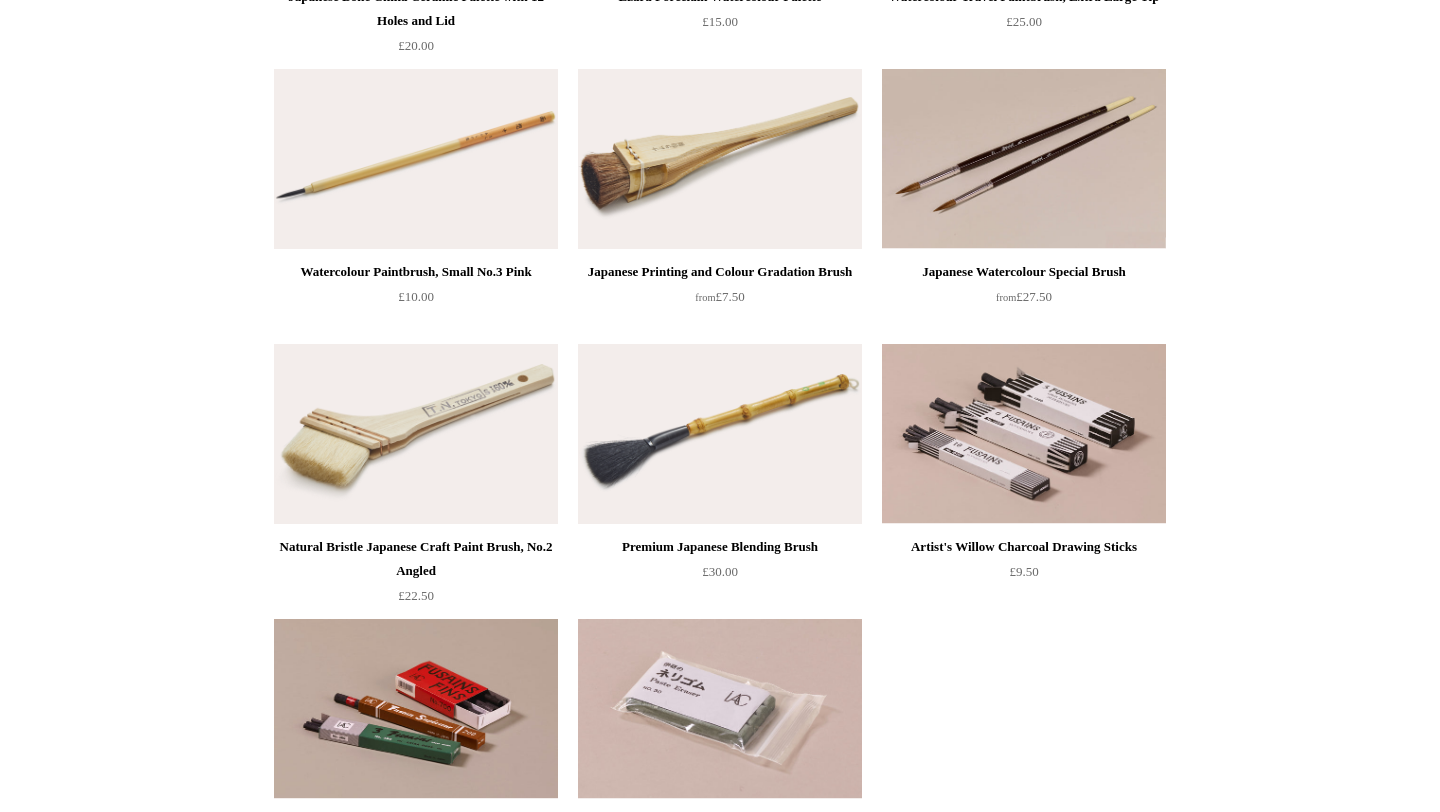 scroll, scrollTop: 0, scrollLeft: 0, axis: both 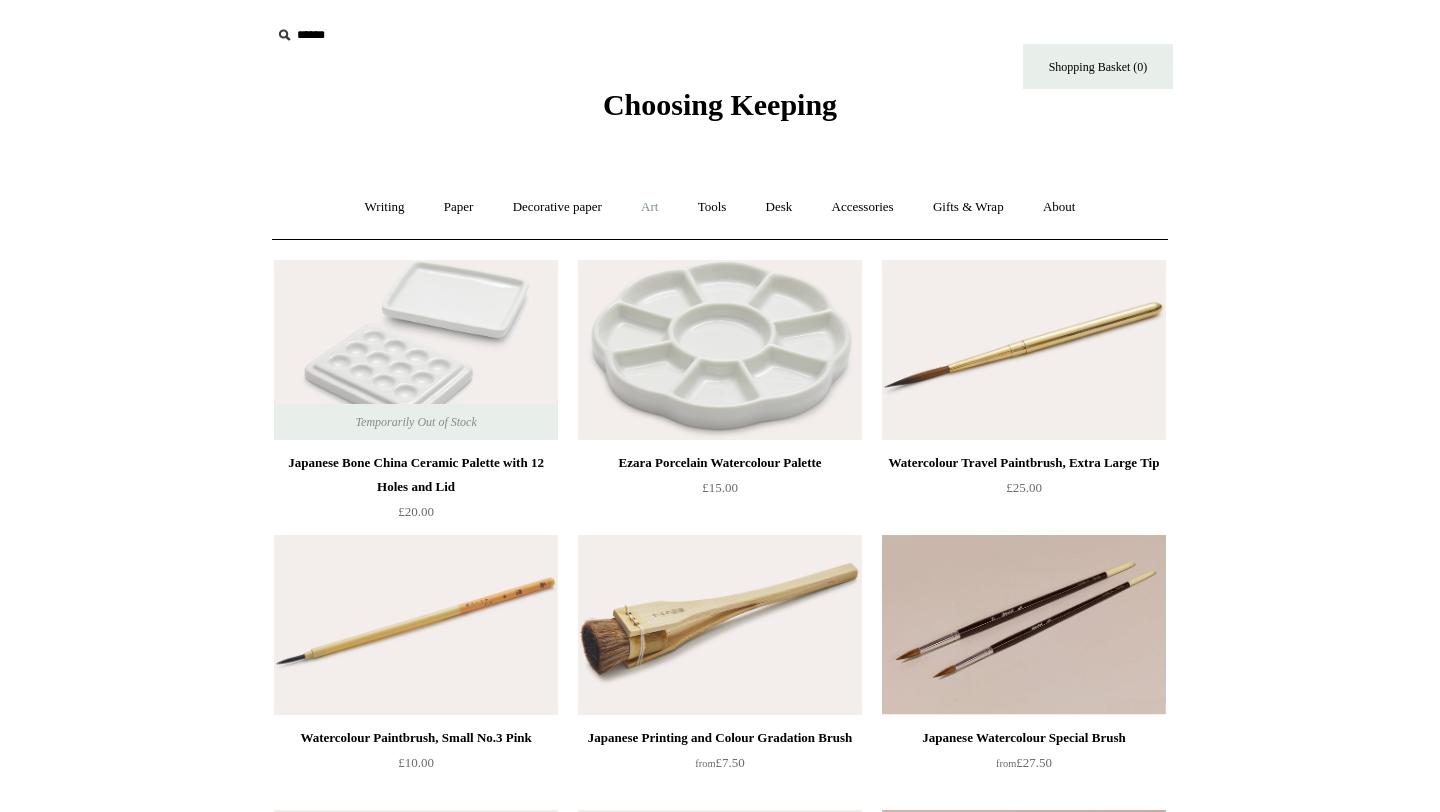 click on "Art +" at bounding box center (649, 207) 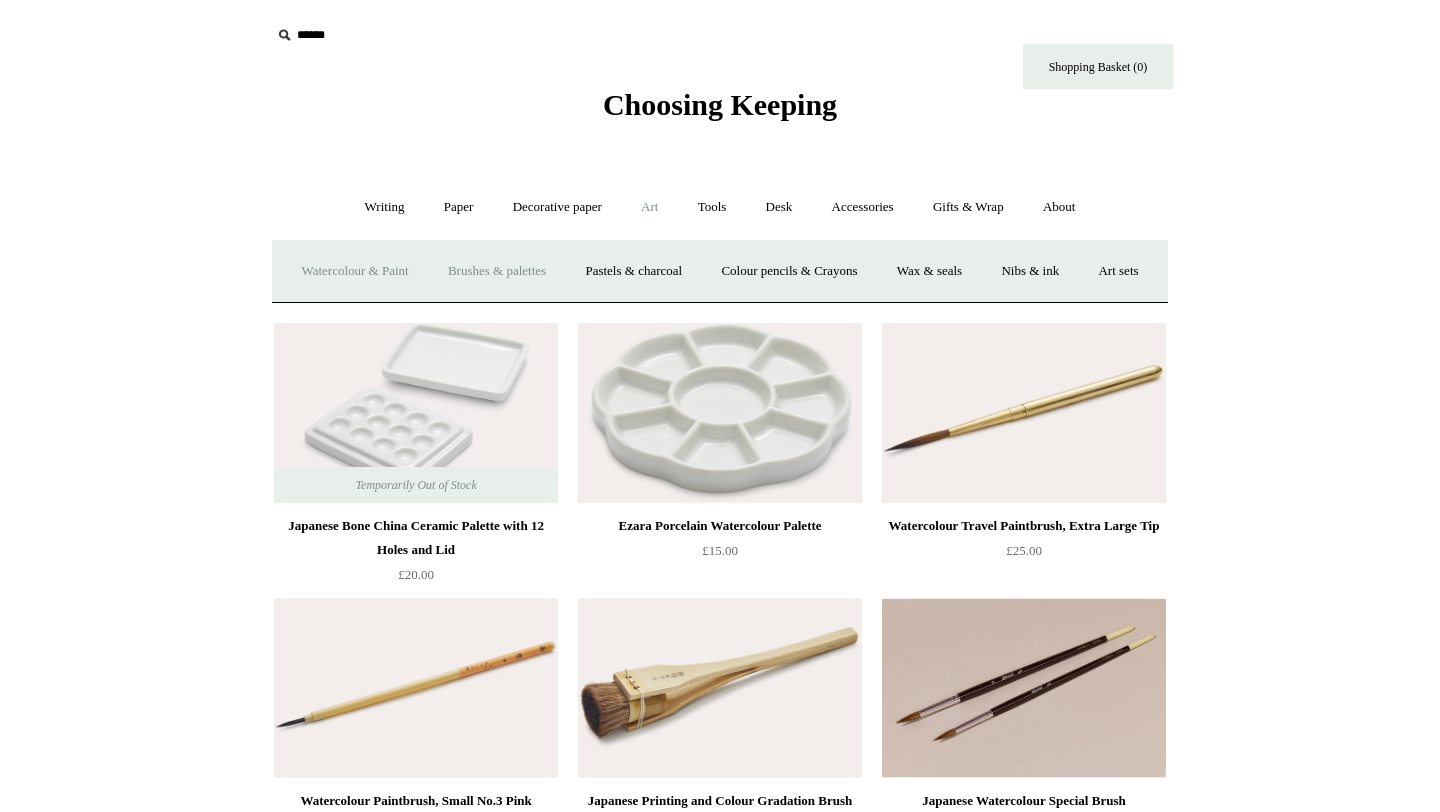 click on "Watercolour & Paint" at bounding box center [354, 271] 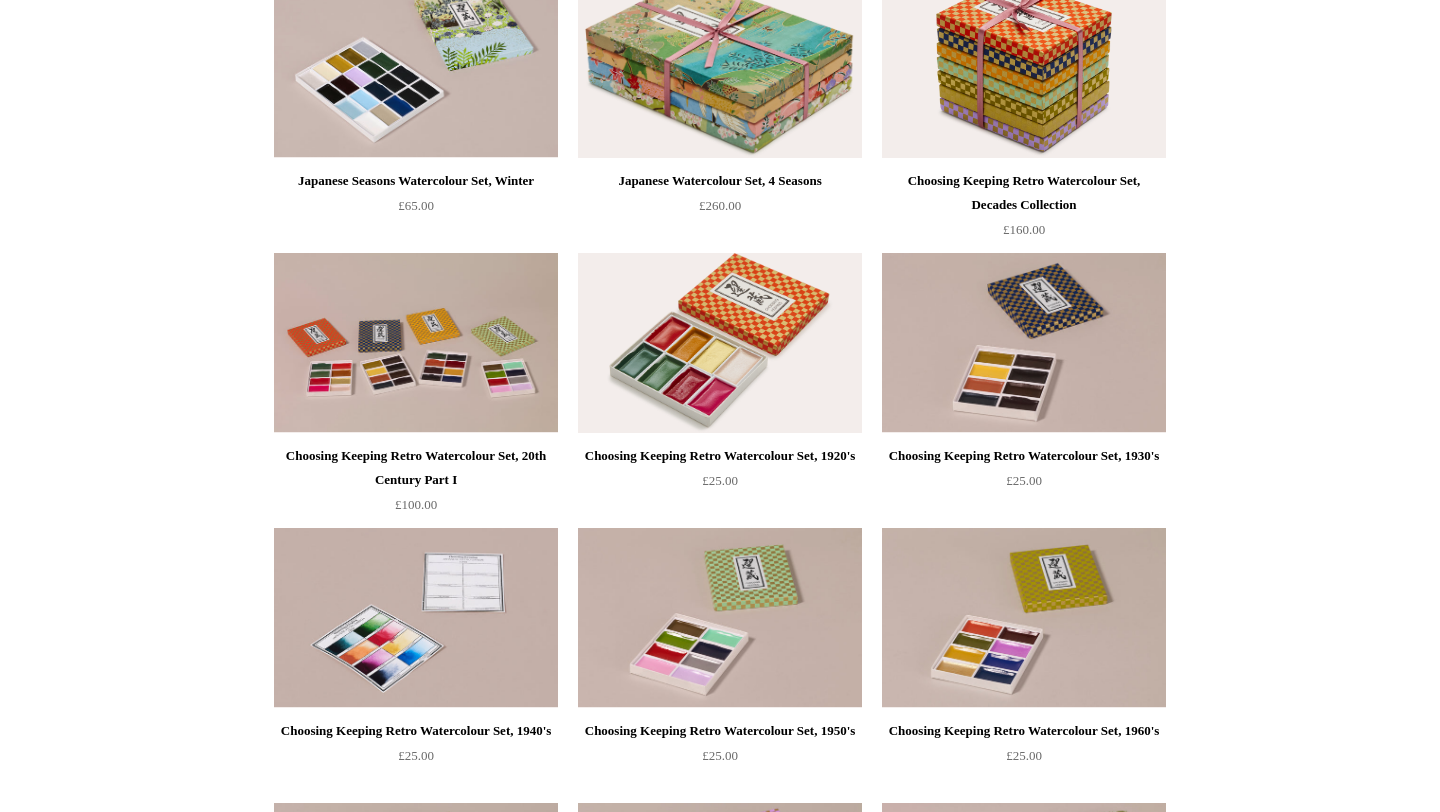 scroll, scrollTop: 0, scrollLeft: 0, axis: both 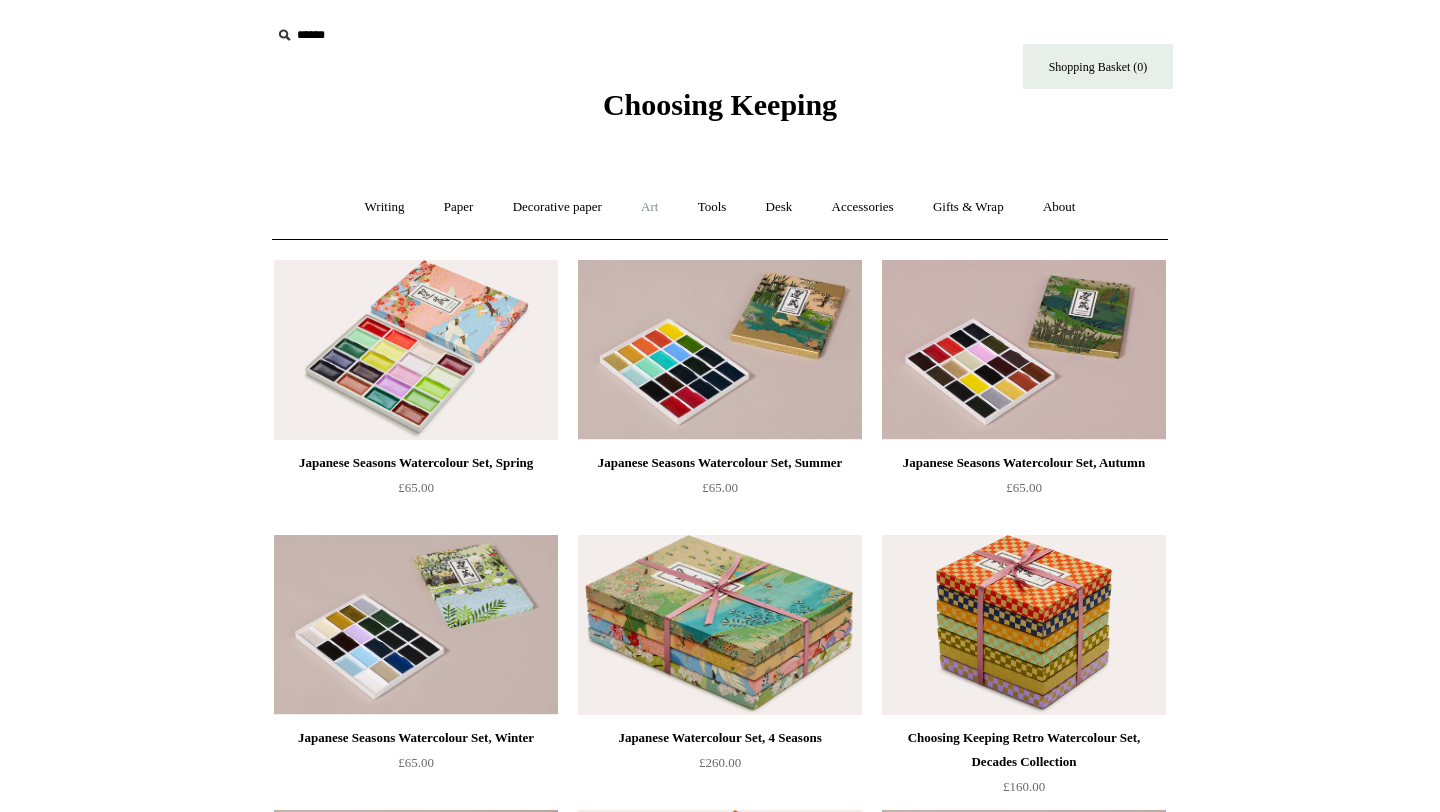 click on "Art +" at bounding box center (649, 207) 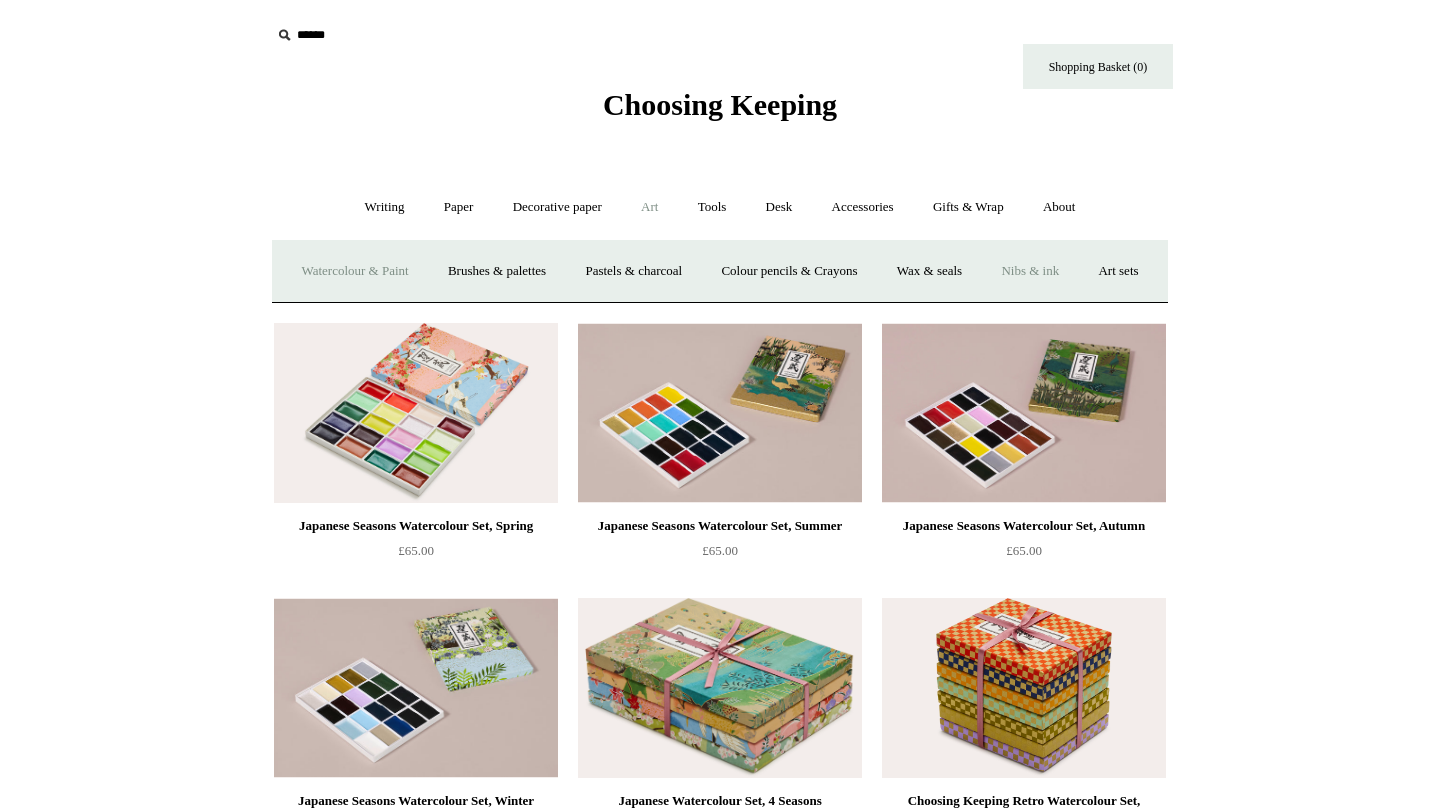 click on "Nibs & ink" at bounding box center (1030, 271) 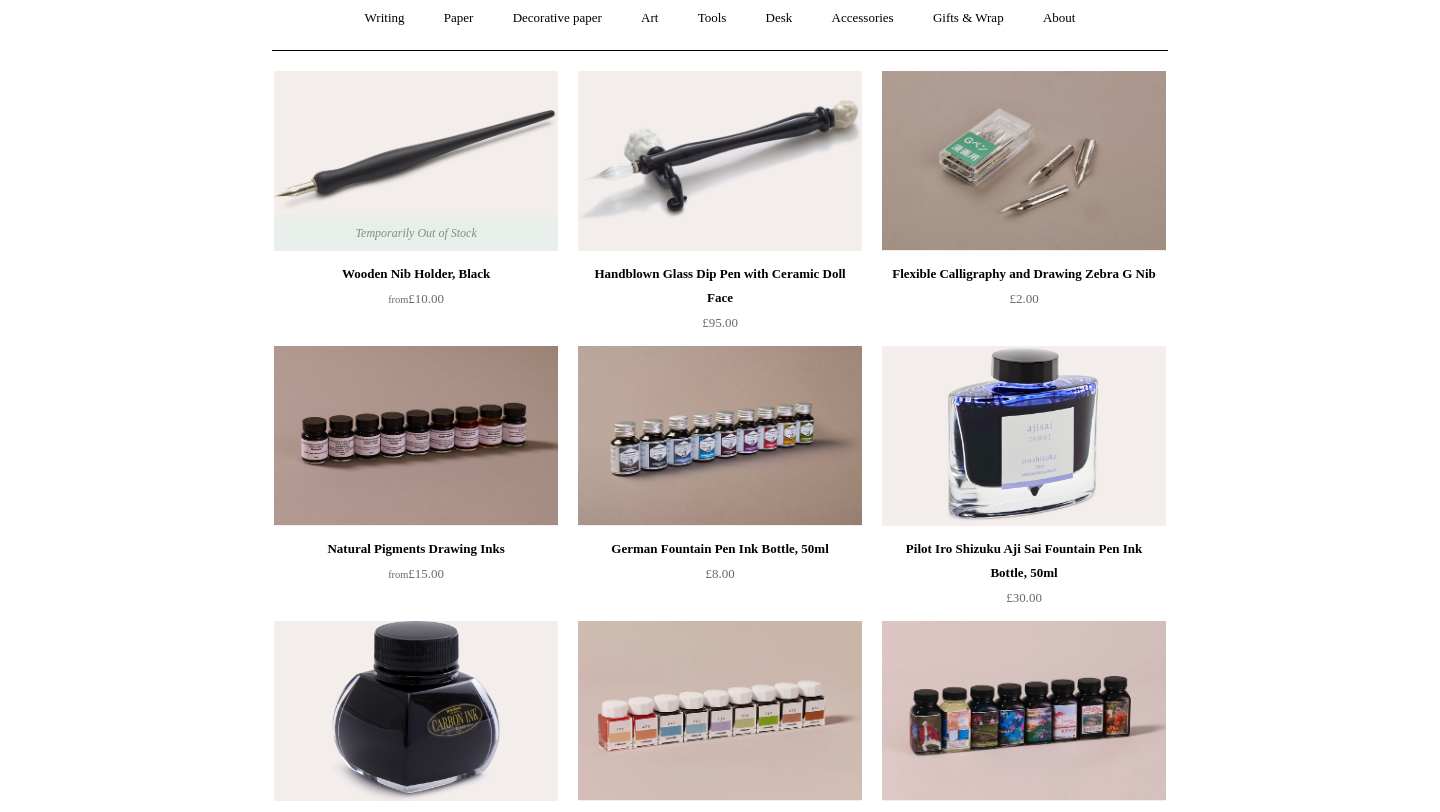 scroll, scrollTop: 0, scrollLeft: 0, axis: both 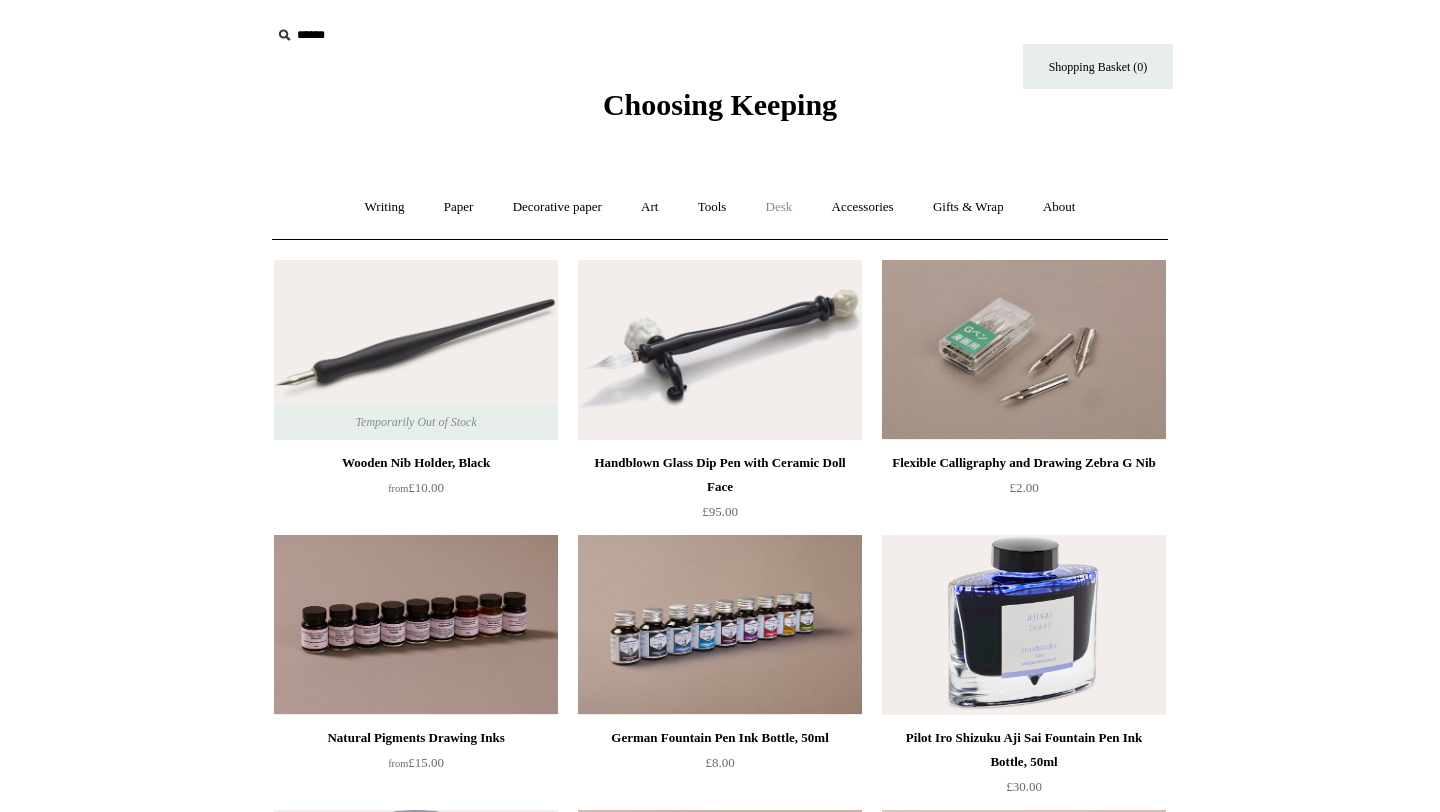 click on "Desk +" at bounding box center [779, 207] 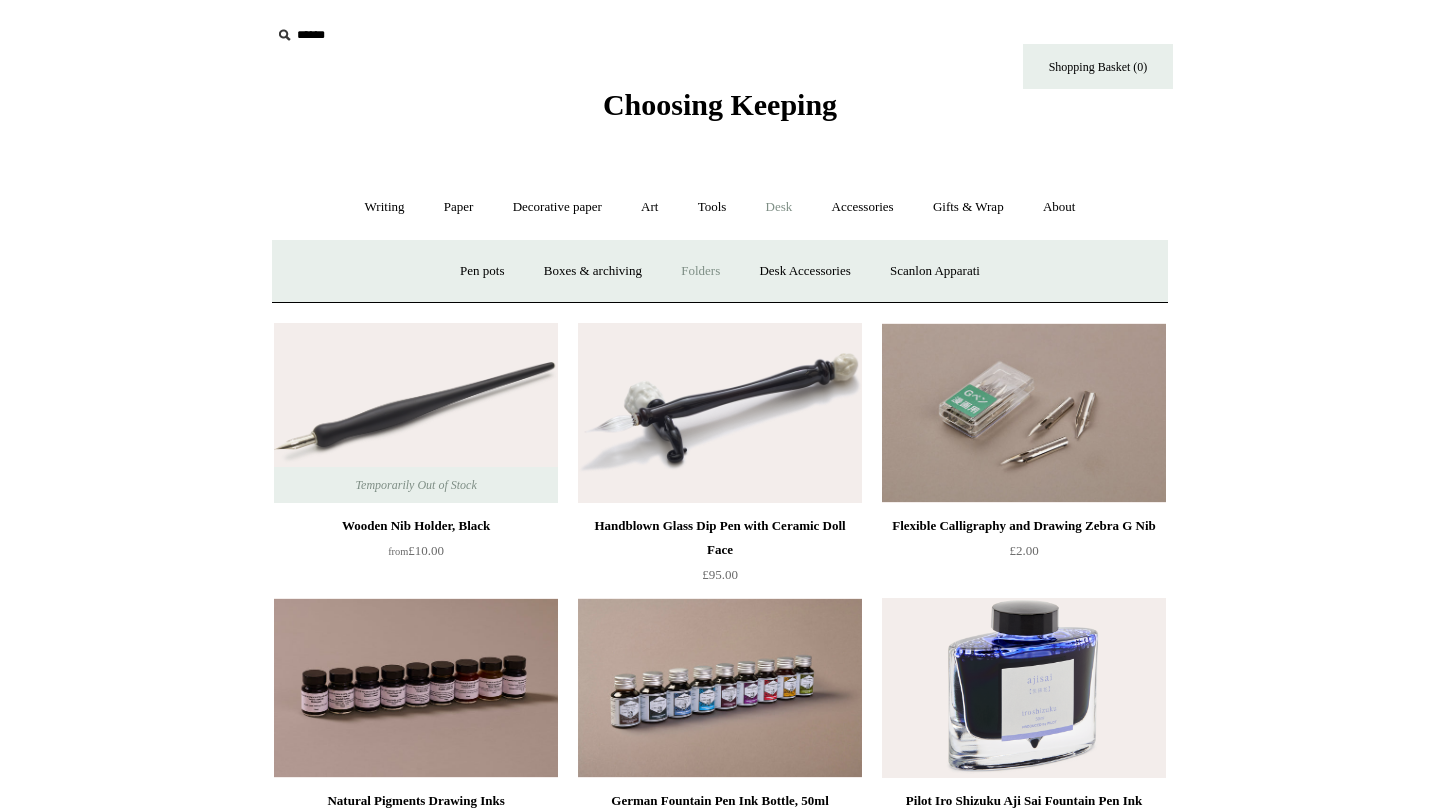 click on "Folders" at bounding box center (700, 271) 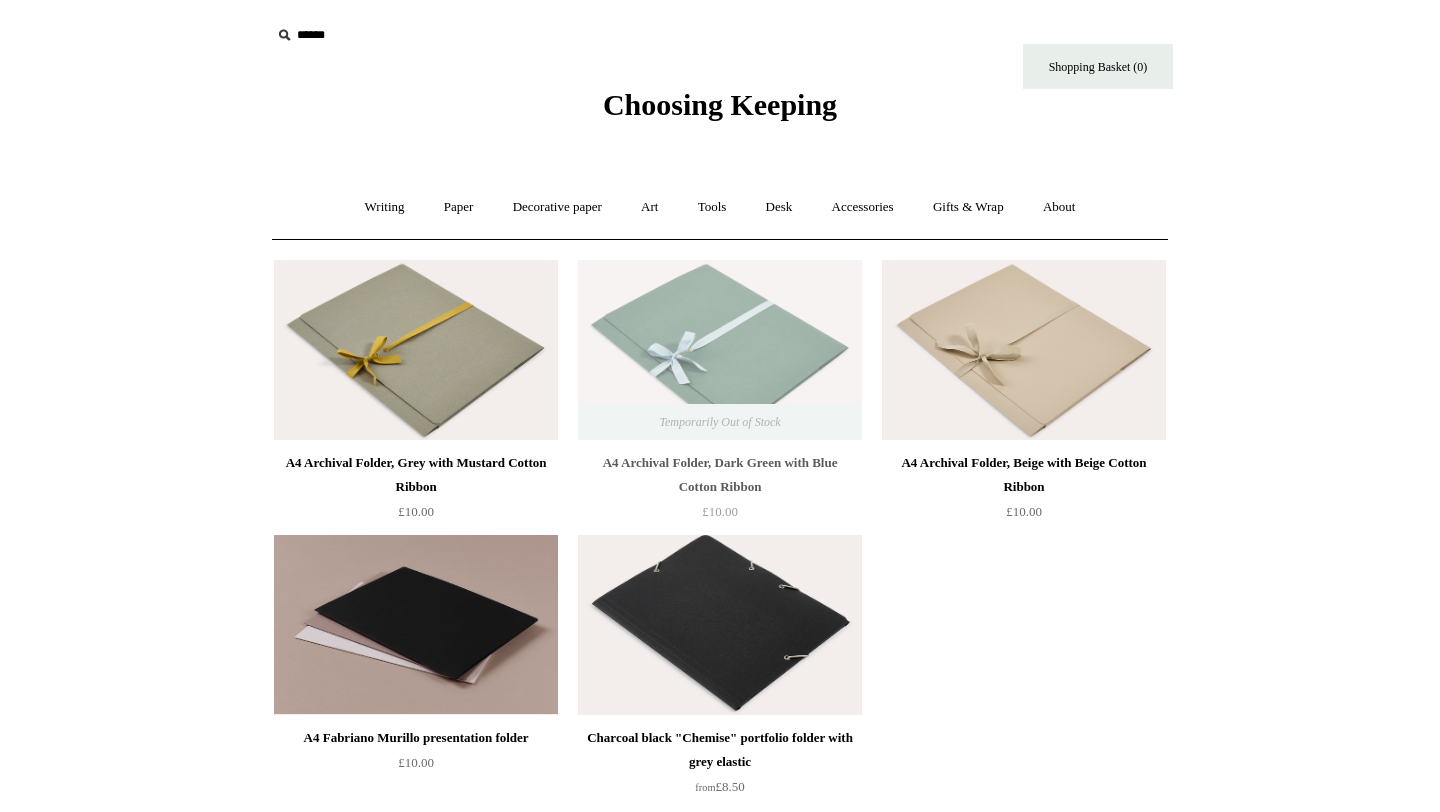 scroll, scrollTop: 0, scrollLeft: 0, axis: both 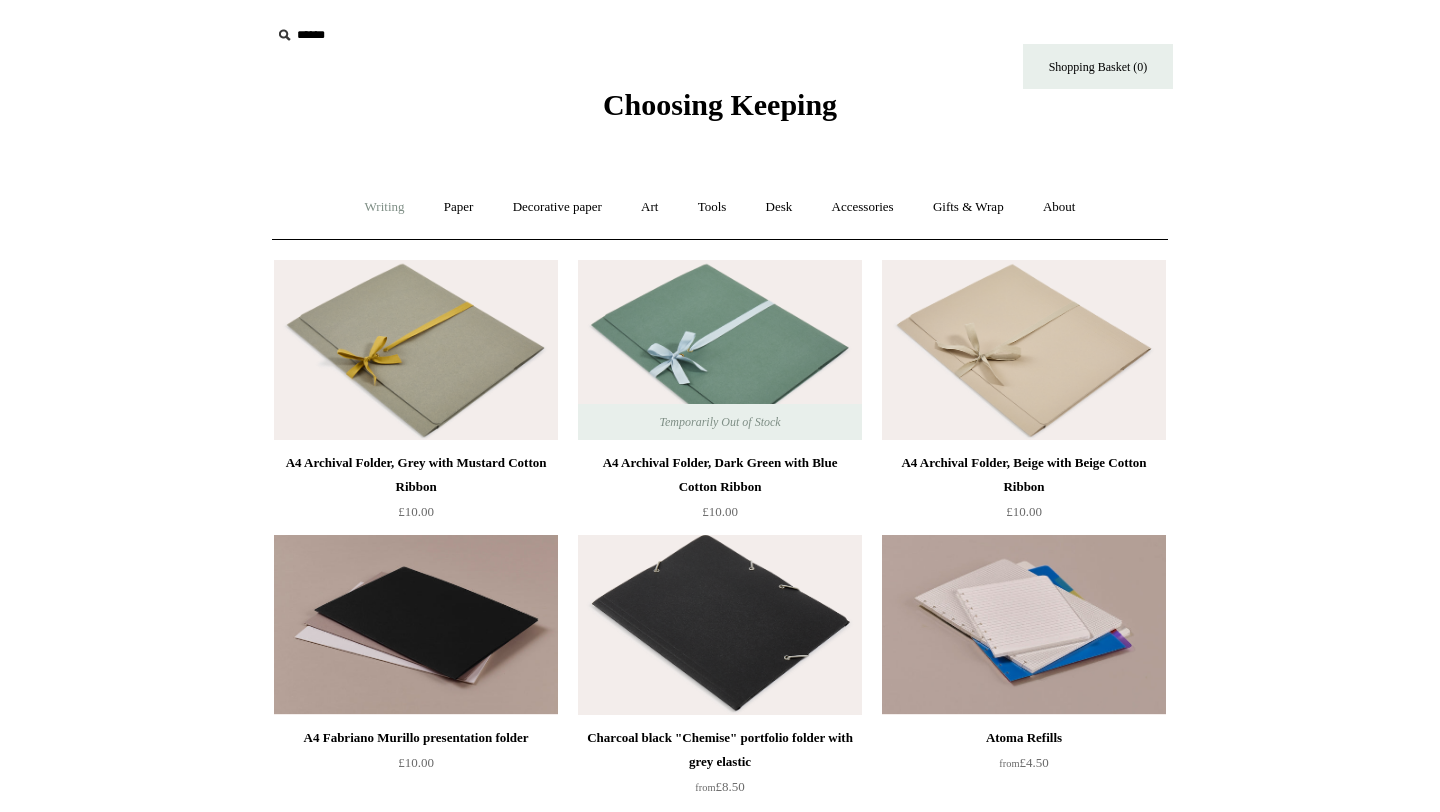 click on "Writing +" at bounding box center (385, 207) 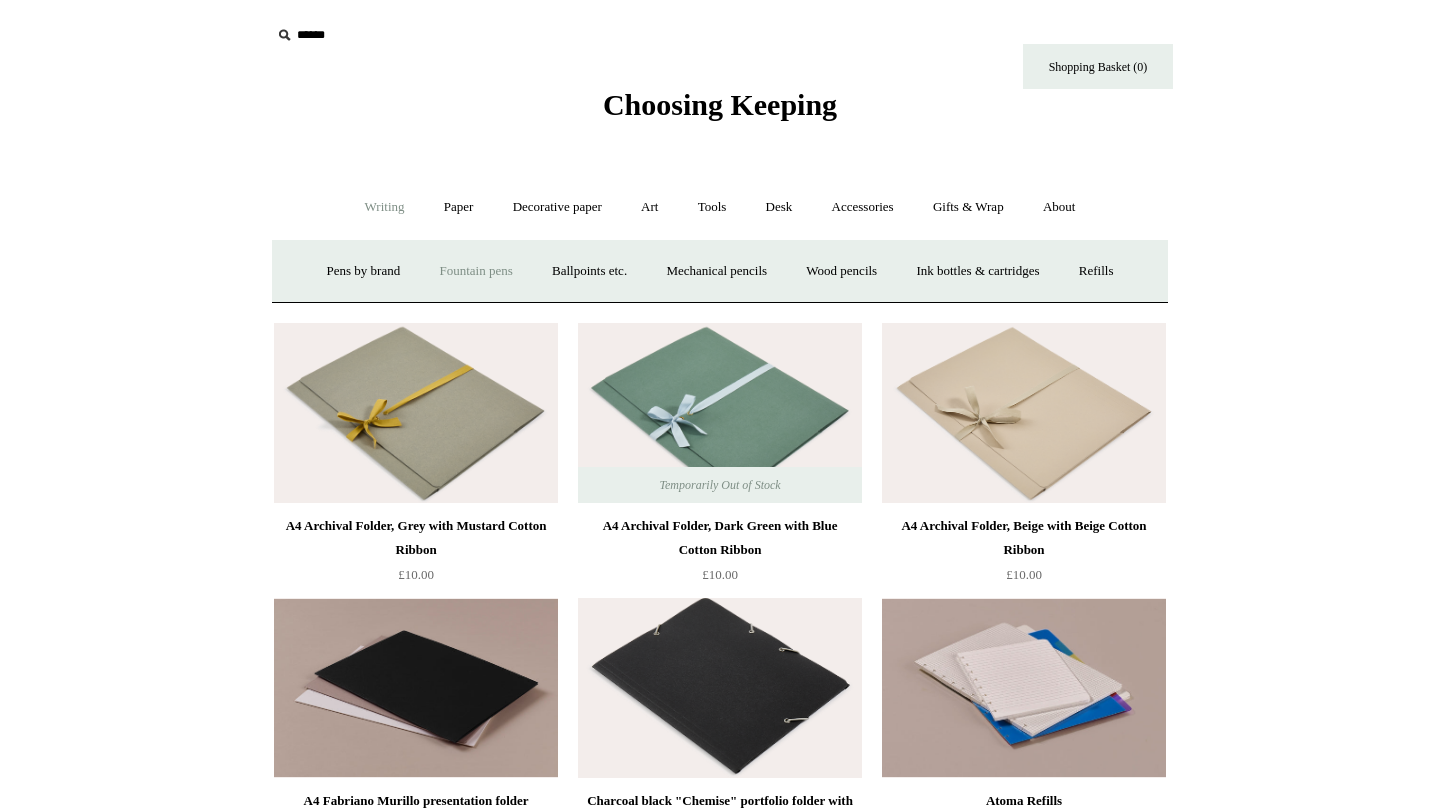 click on "Fountain pens +" at bounding box center (475, 271) 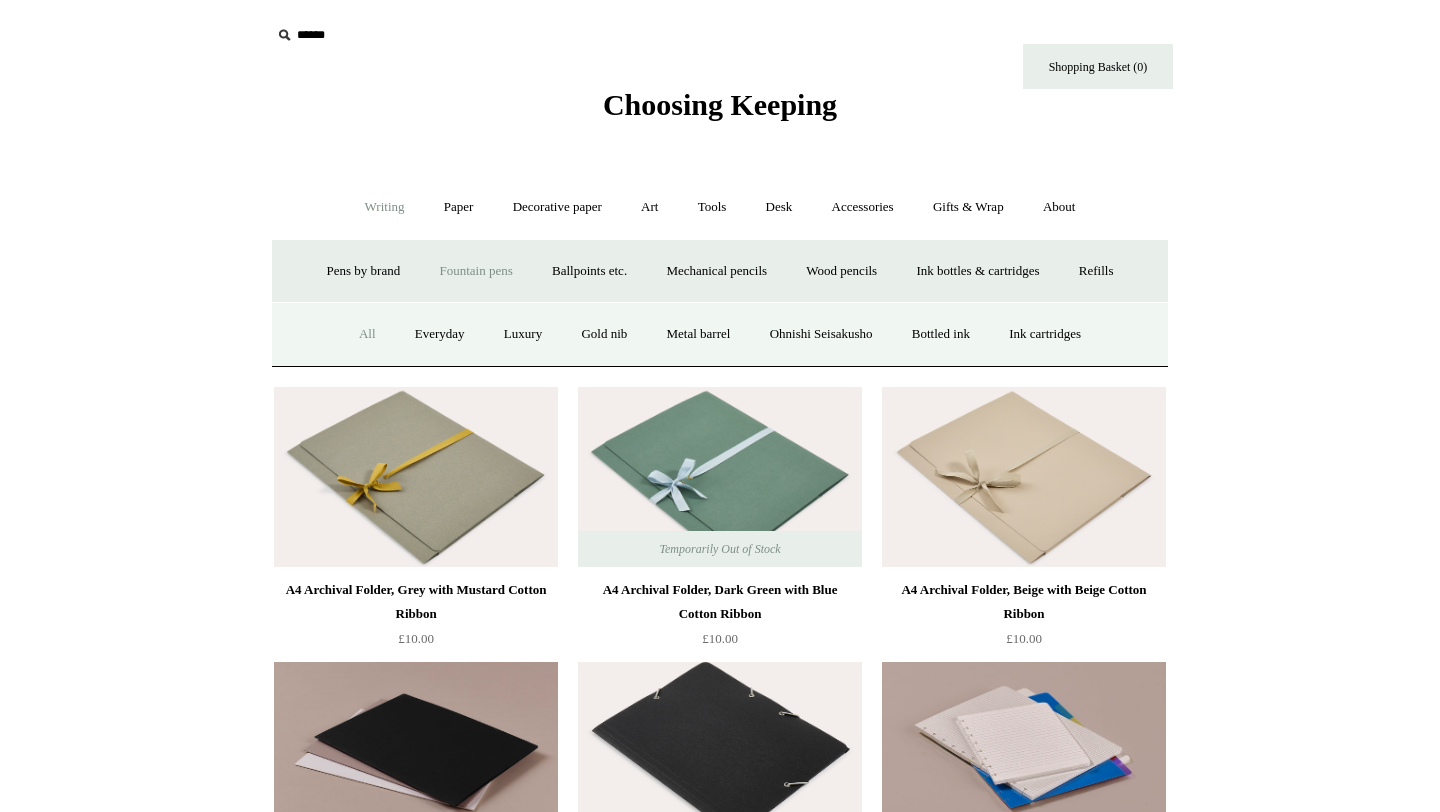 click on "All" at bounding box center [367, 334] 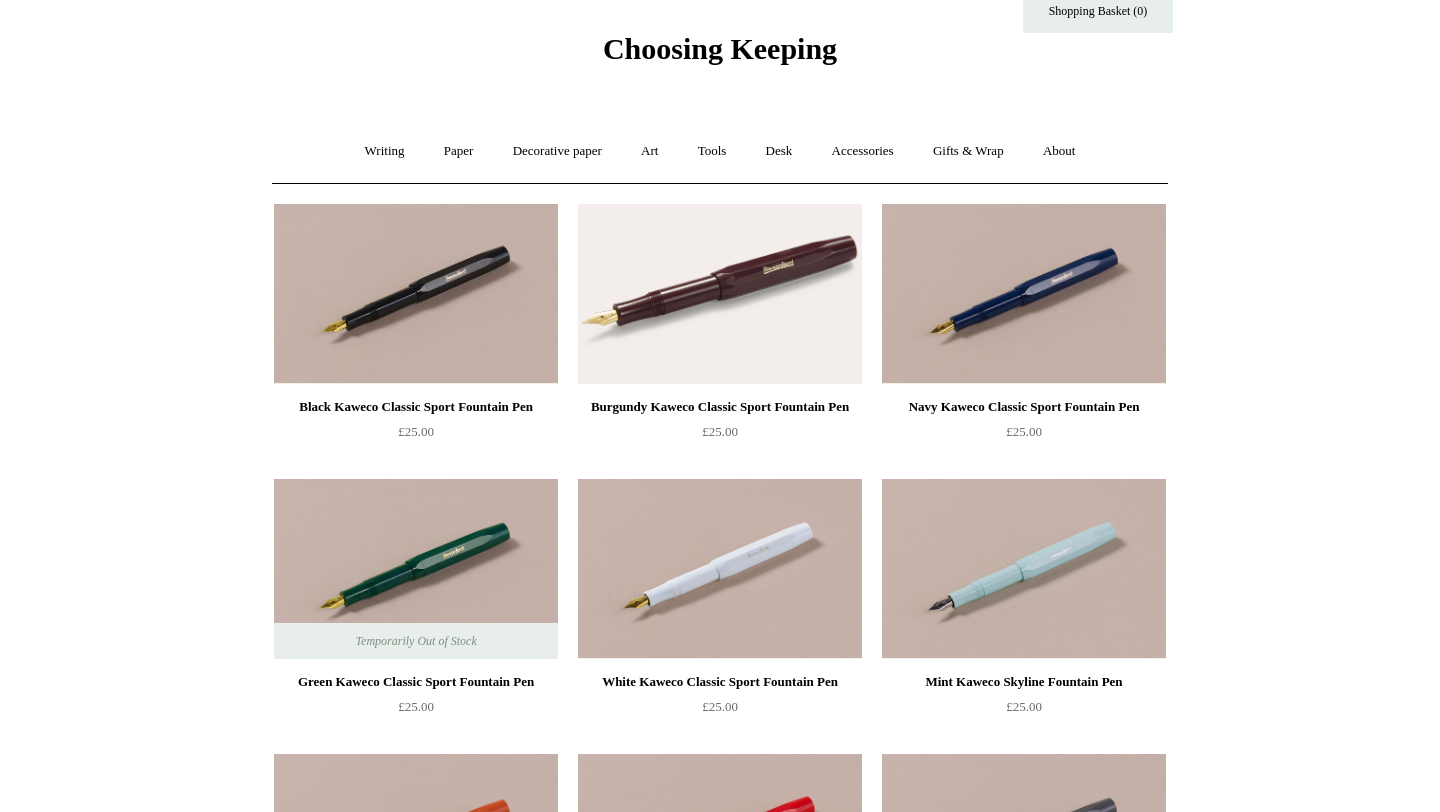 scroll, scrollTop: 0, scrollLeft: 0, axis: both 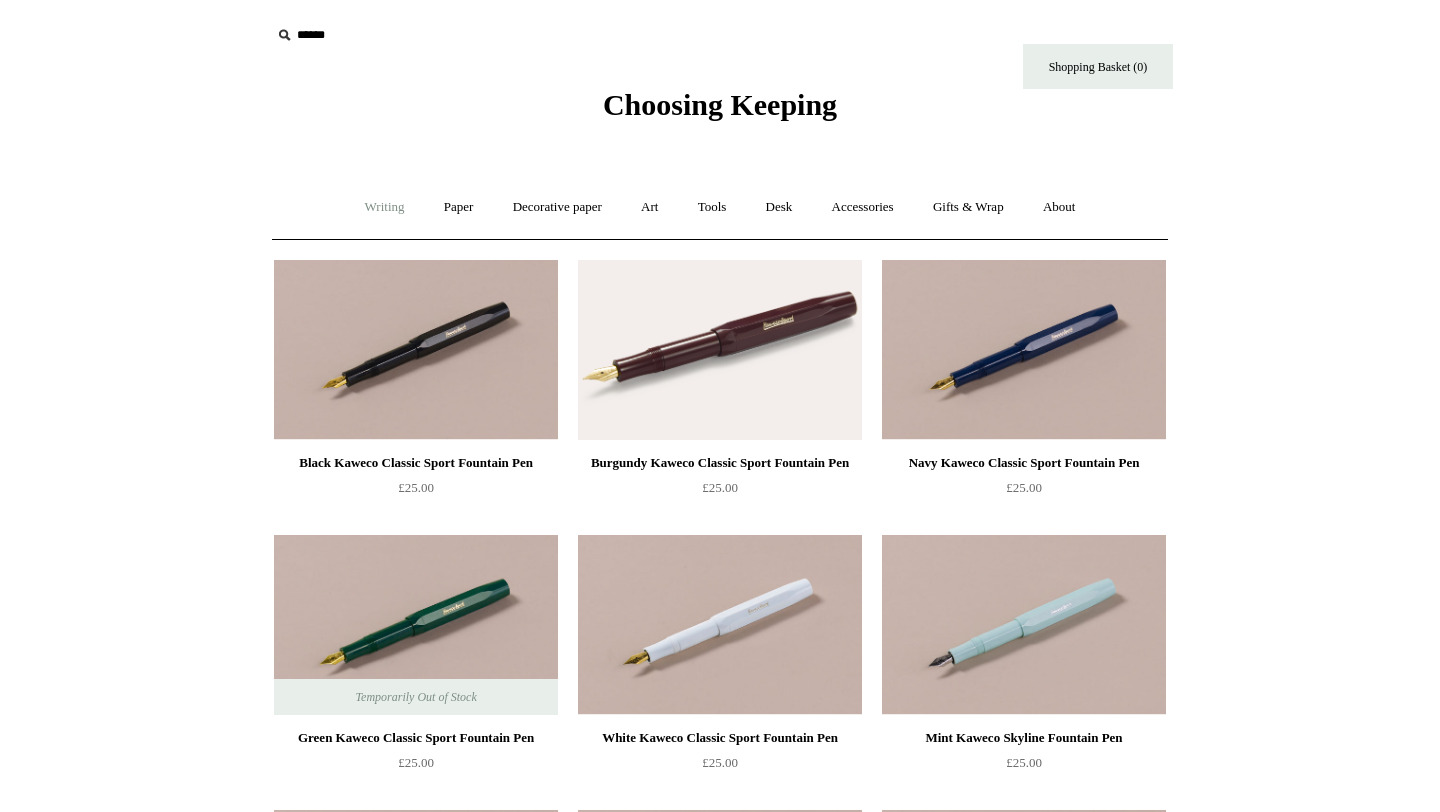 click on "Writing +" at bounding box center [385, 207] 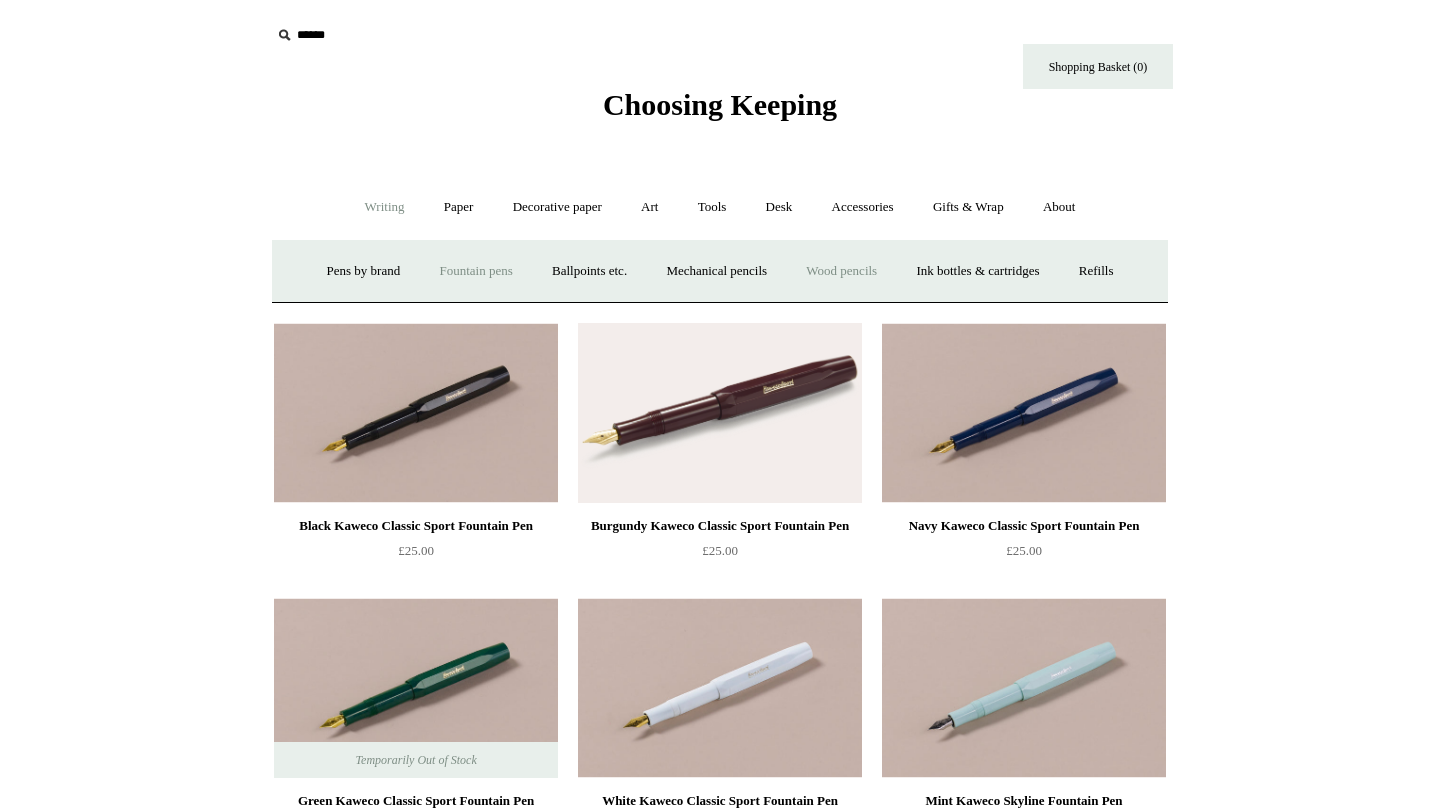 click on "Wood pencils +" at bounding box center (841, 271) 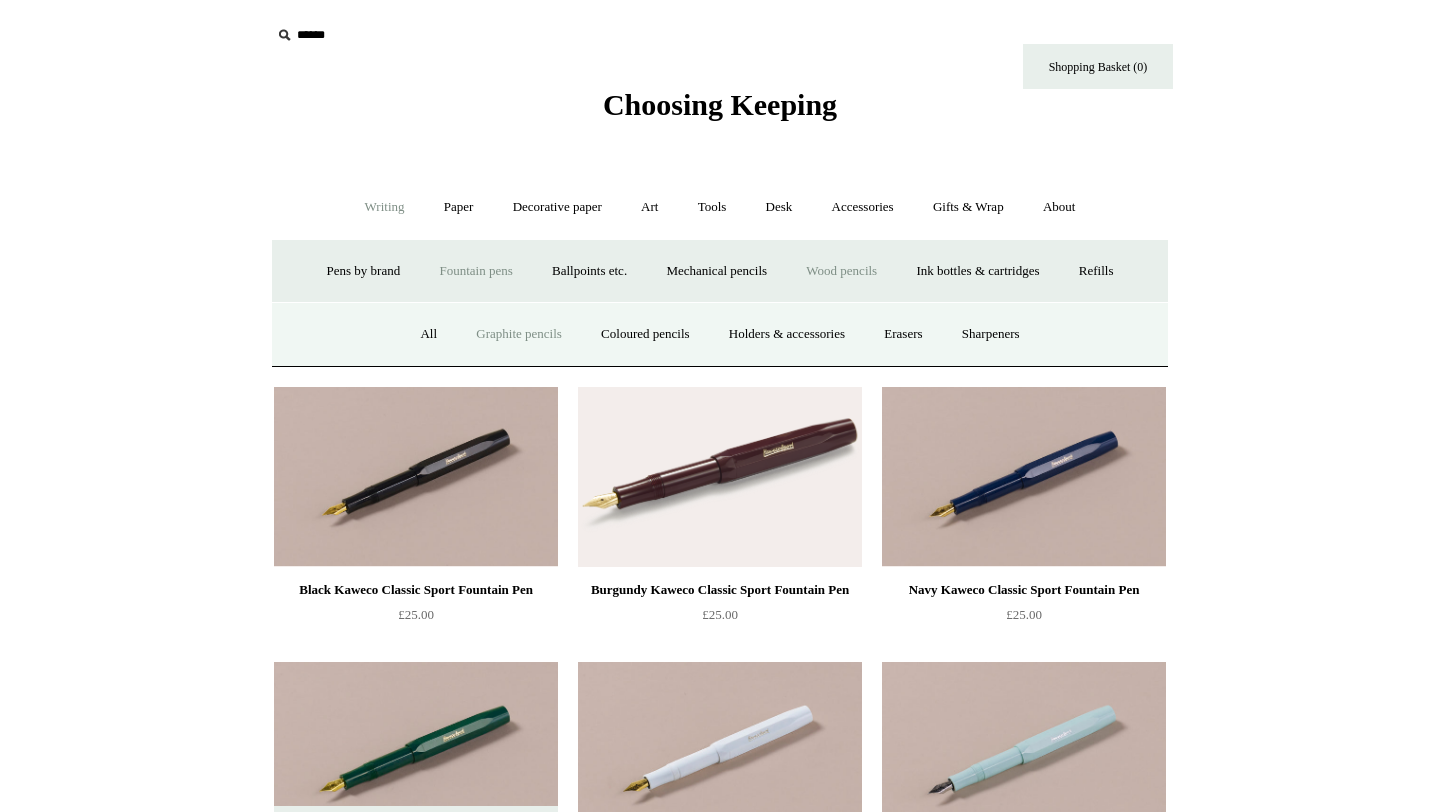 click on "Graphite pencils" at bounding box center (519, 334) 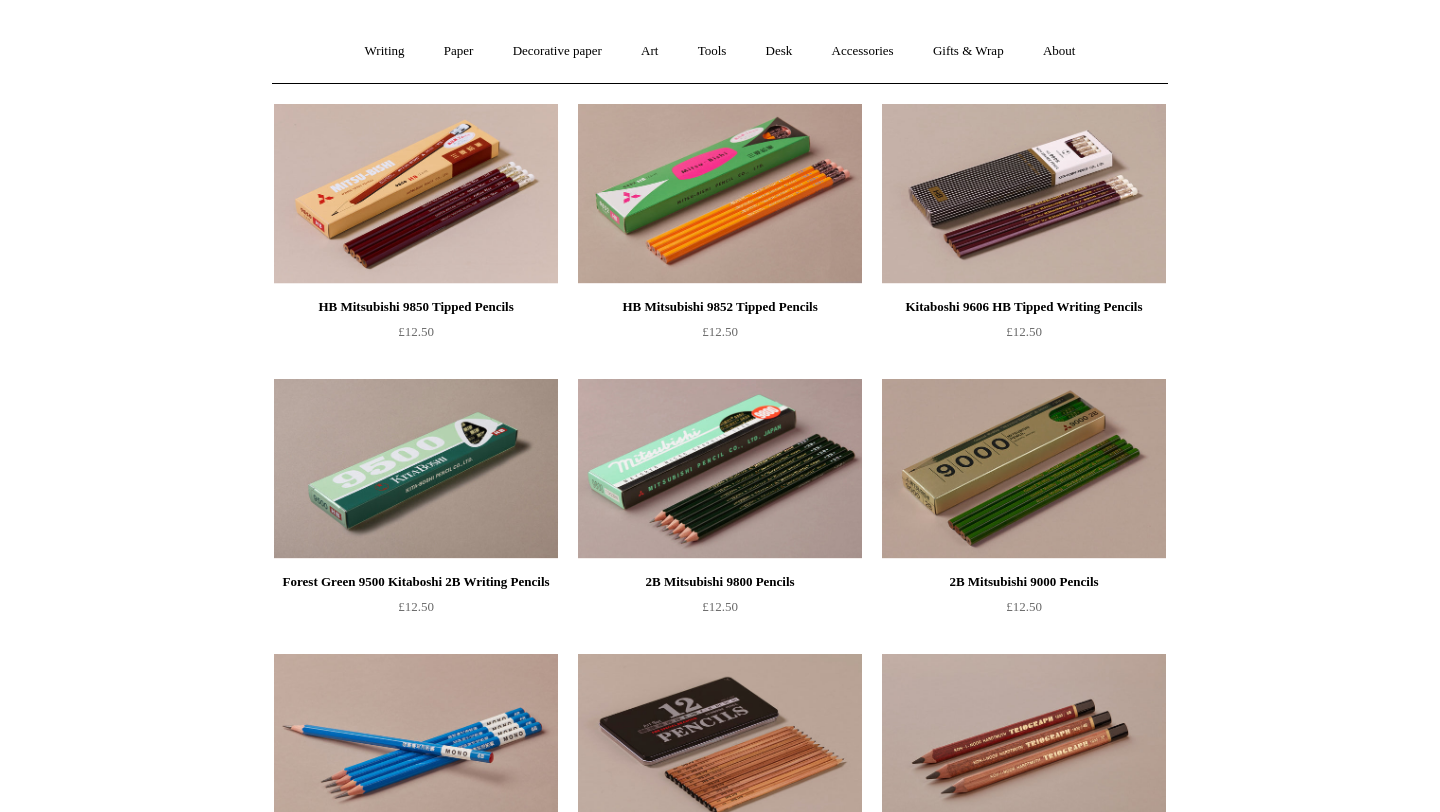 scroll, scrollTop: 0, scrollLeft: 0, axis: both 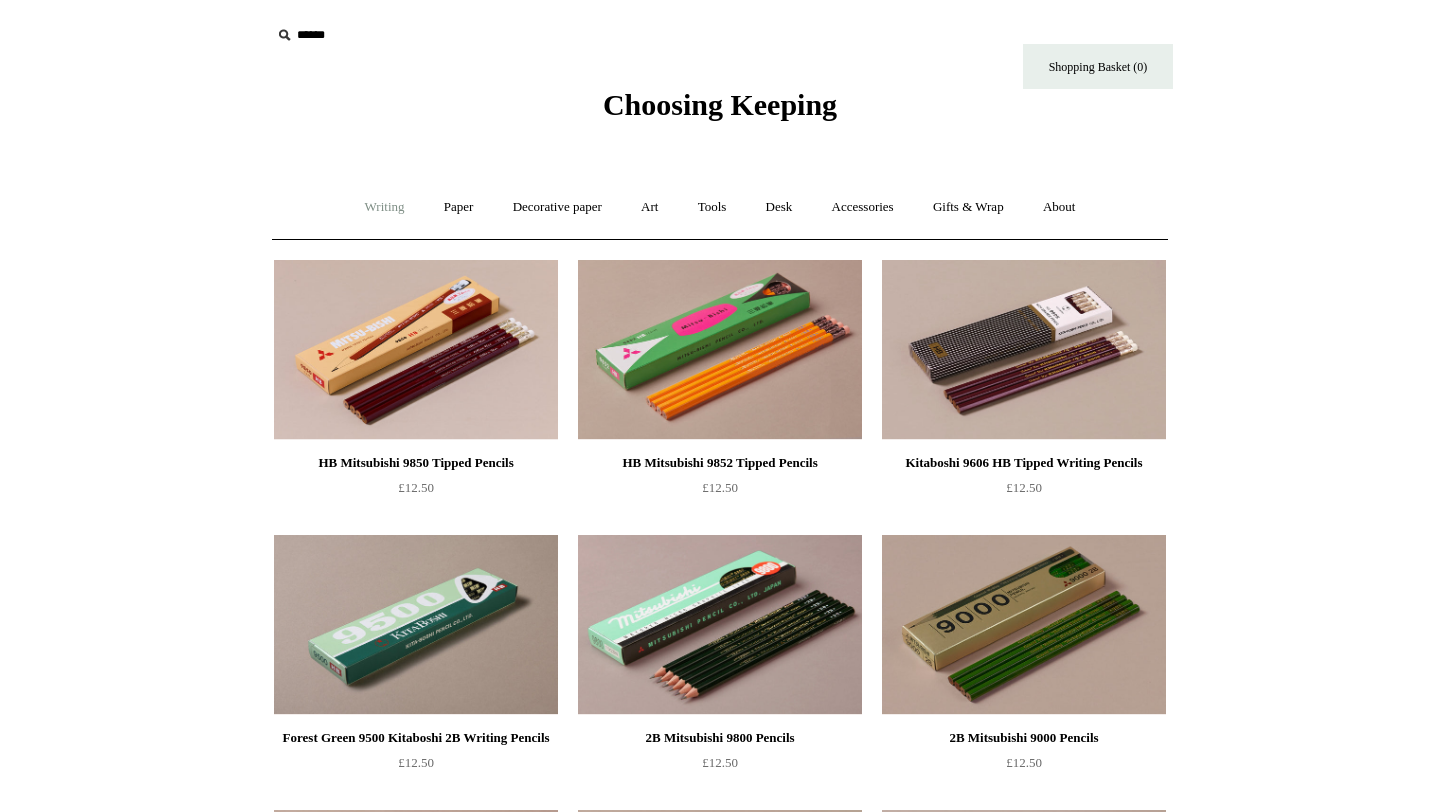 click on "Writing +" at bounding box center (385, 207) 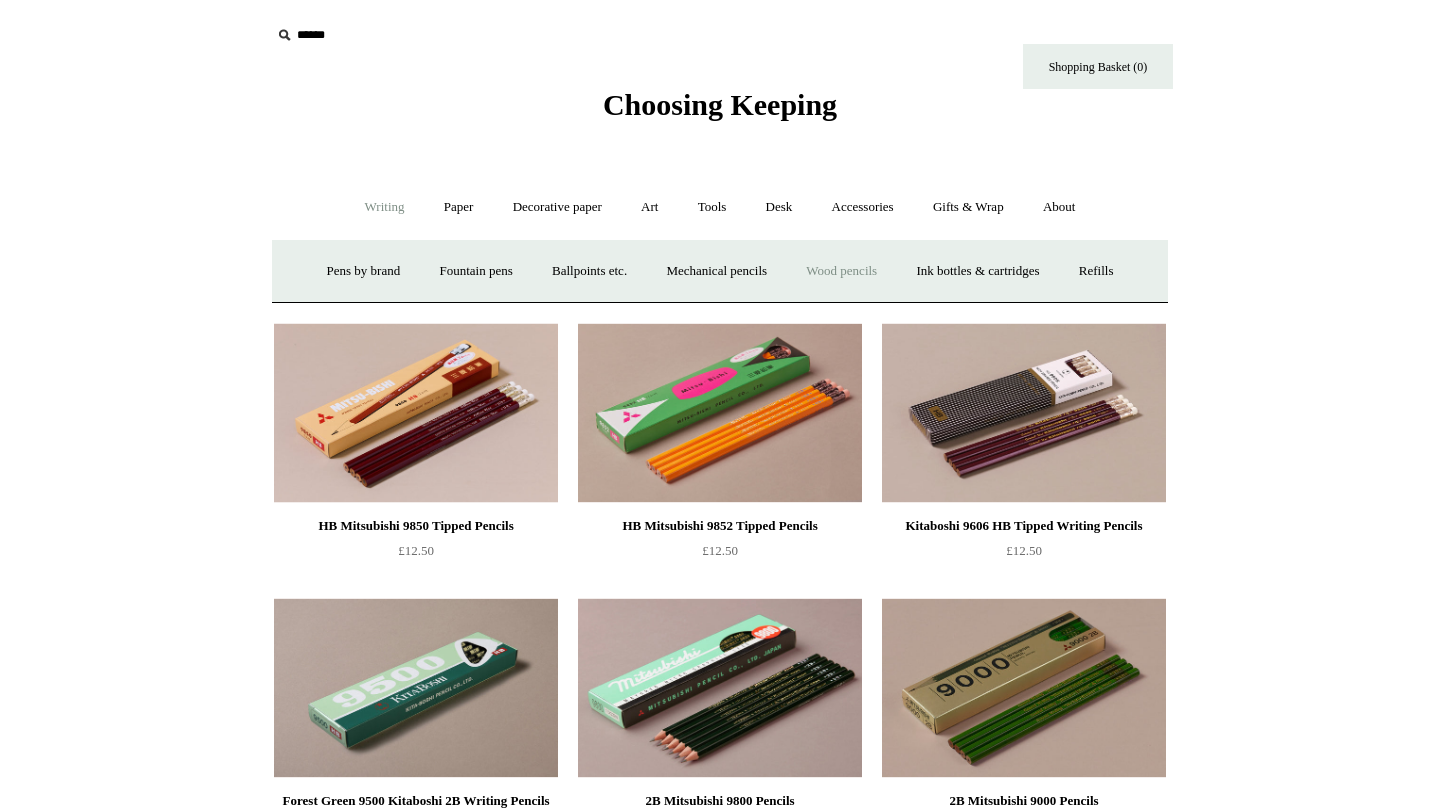 click on "Wood pencils +" at bounding box center (841, 271) 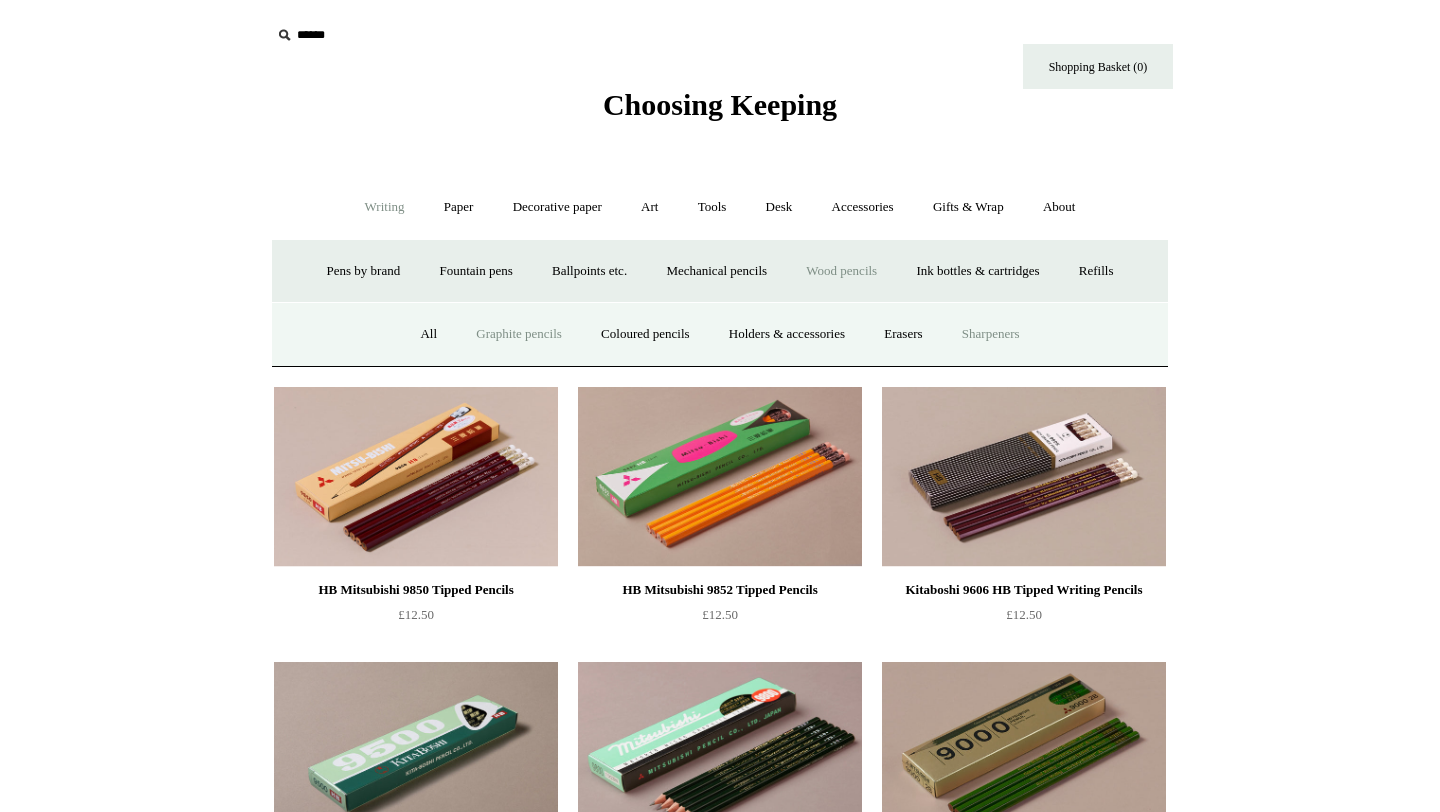 click on "Sharpeners" at bounding box center [991, 334] 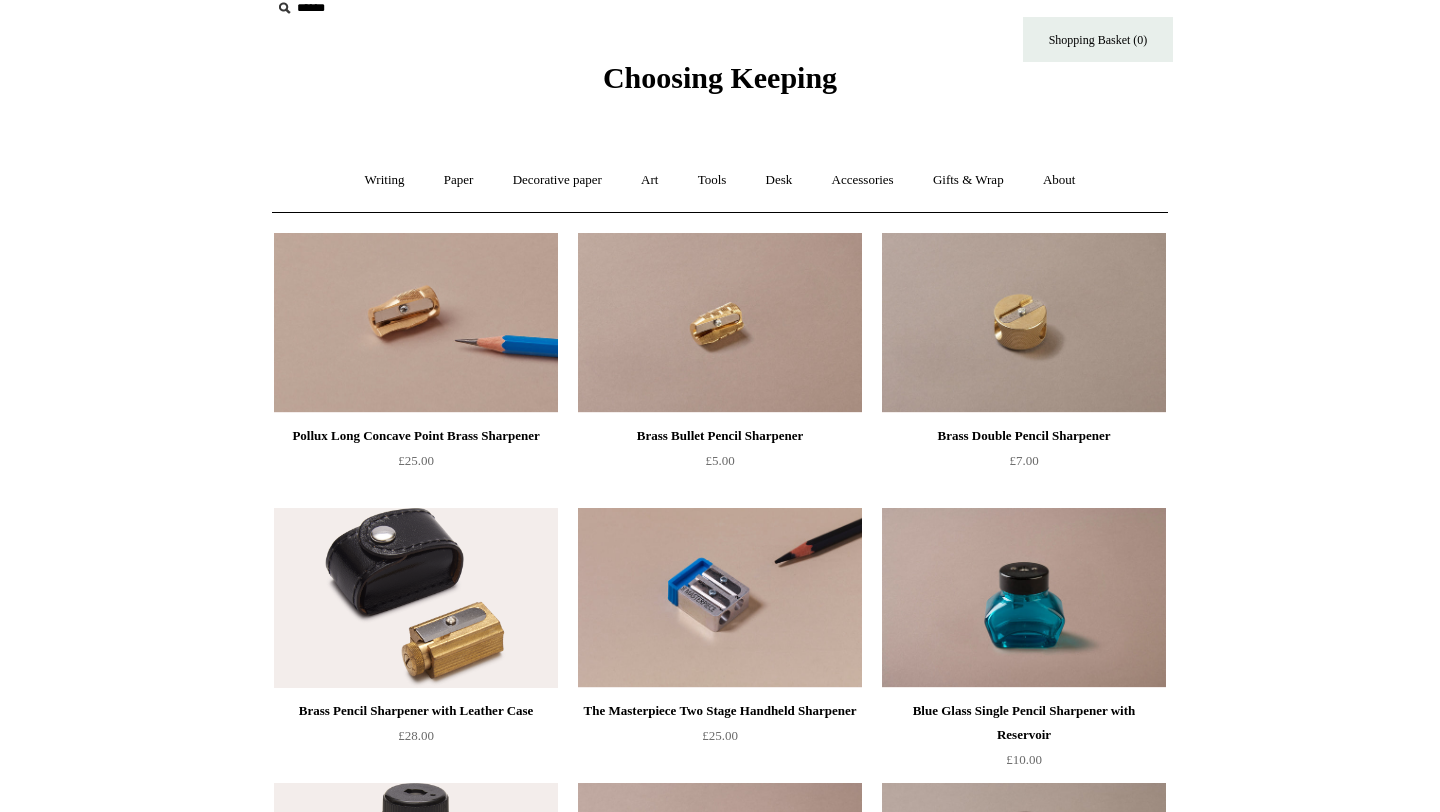 scroll, scrollTop: 0, scrollLeft: 0, axis: both 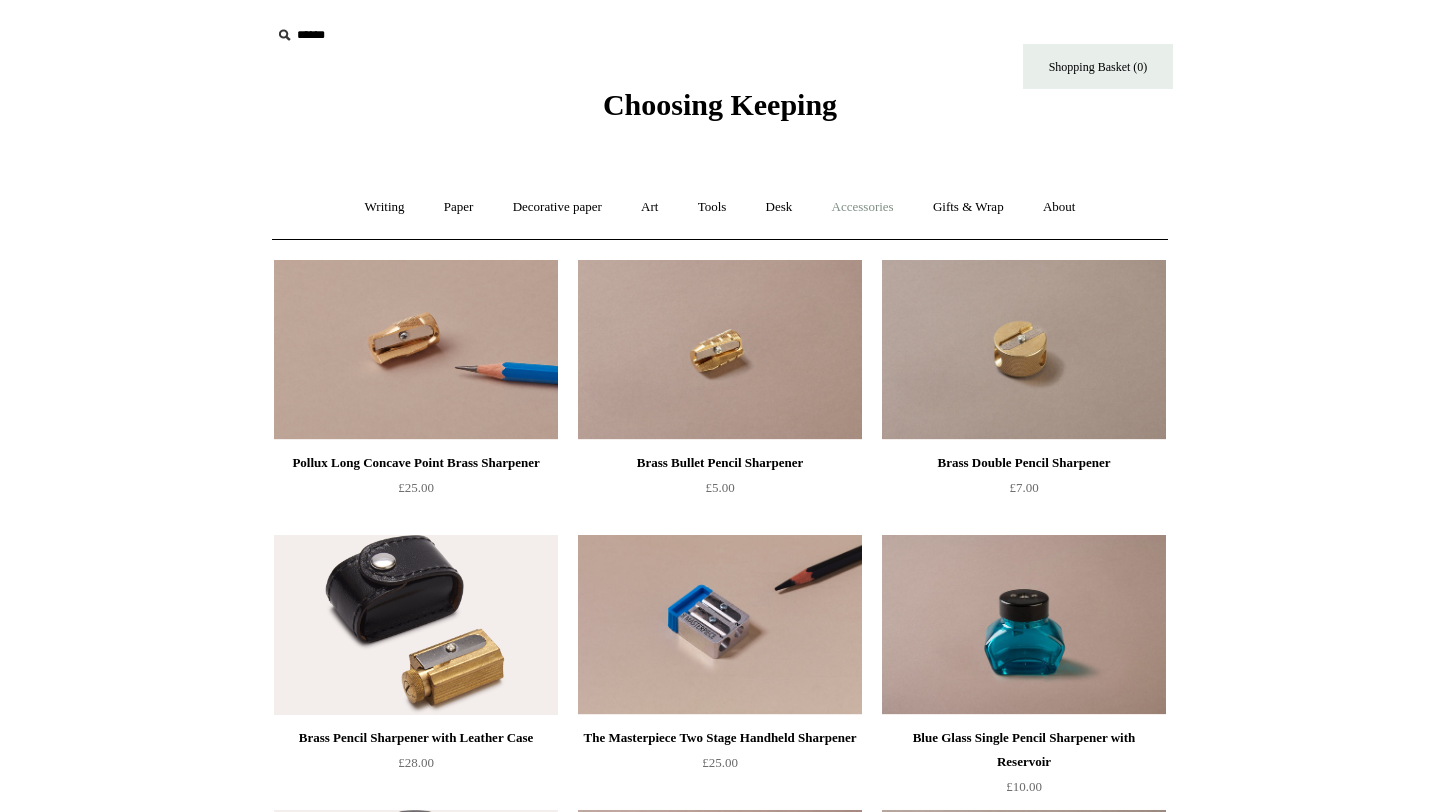 click on "Accessories +" at bounding box center [863, 207] 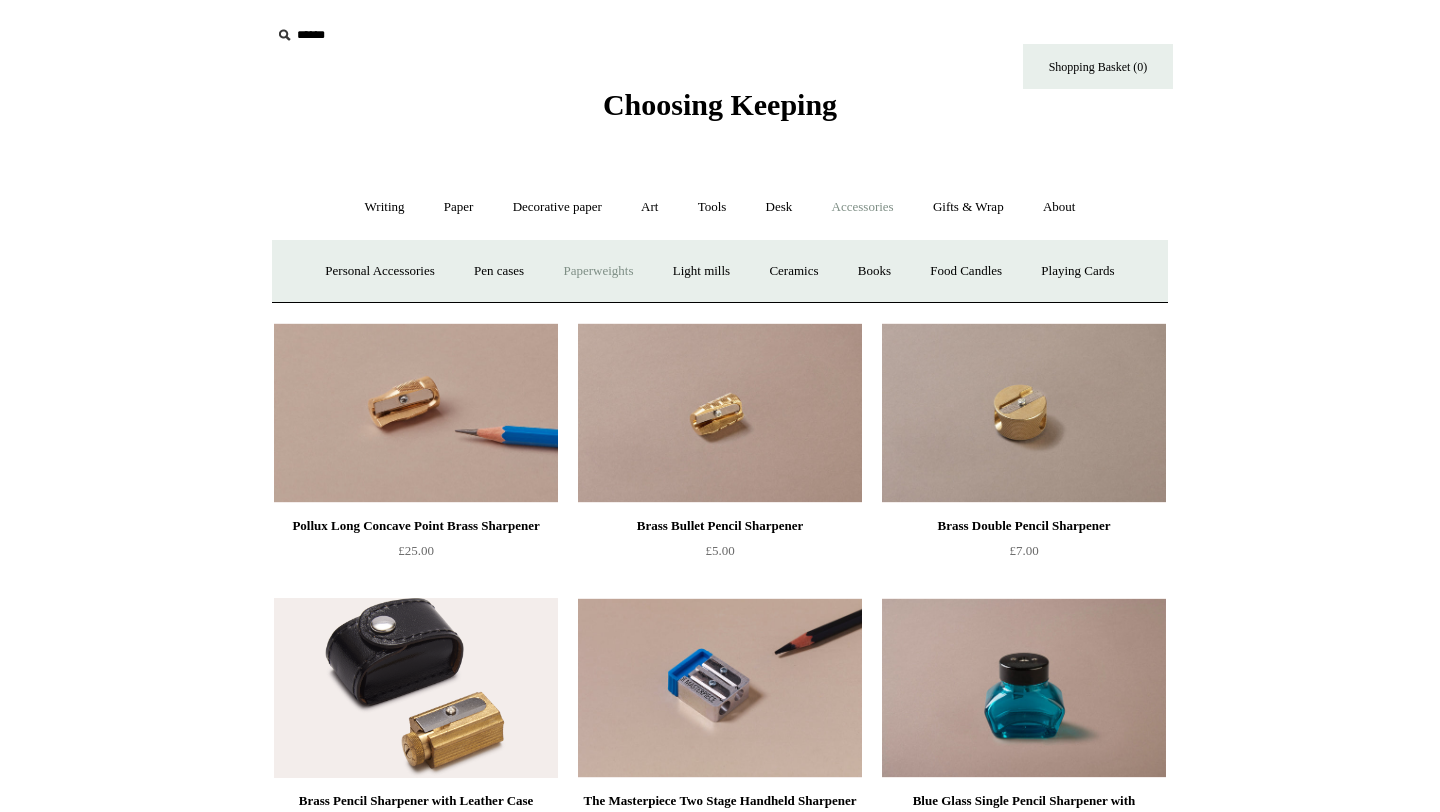 click on "Paperweights +" at bounding box center (598, 271) 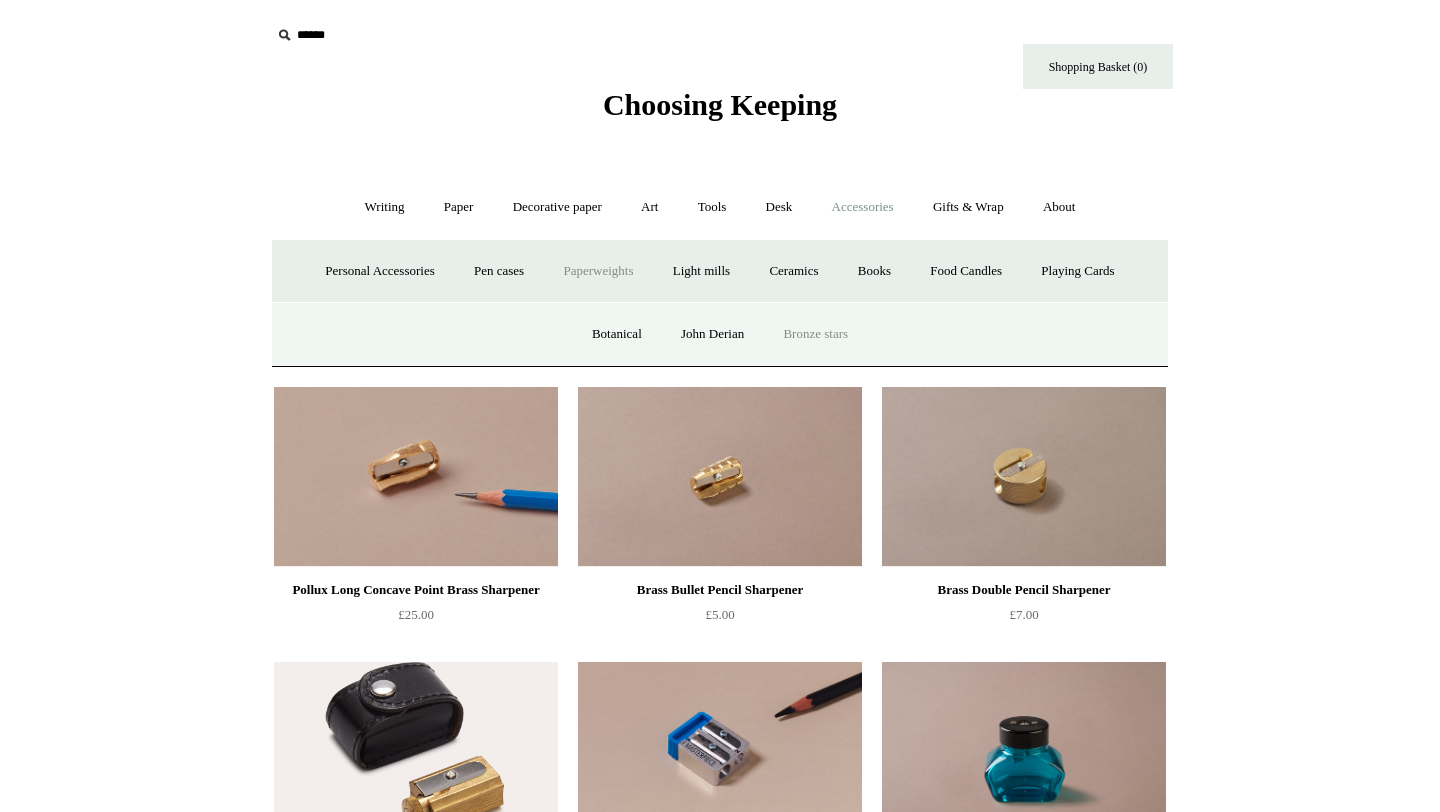 click on "Bronze stars" at bounding box center [815, 334] 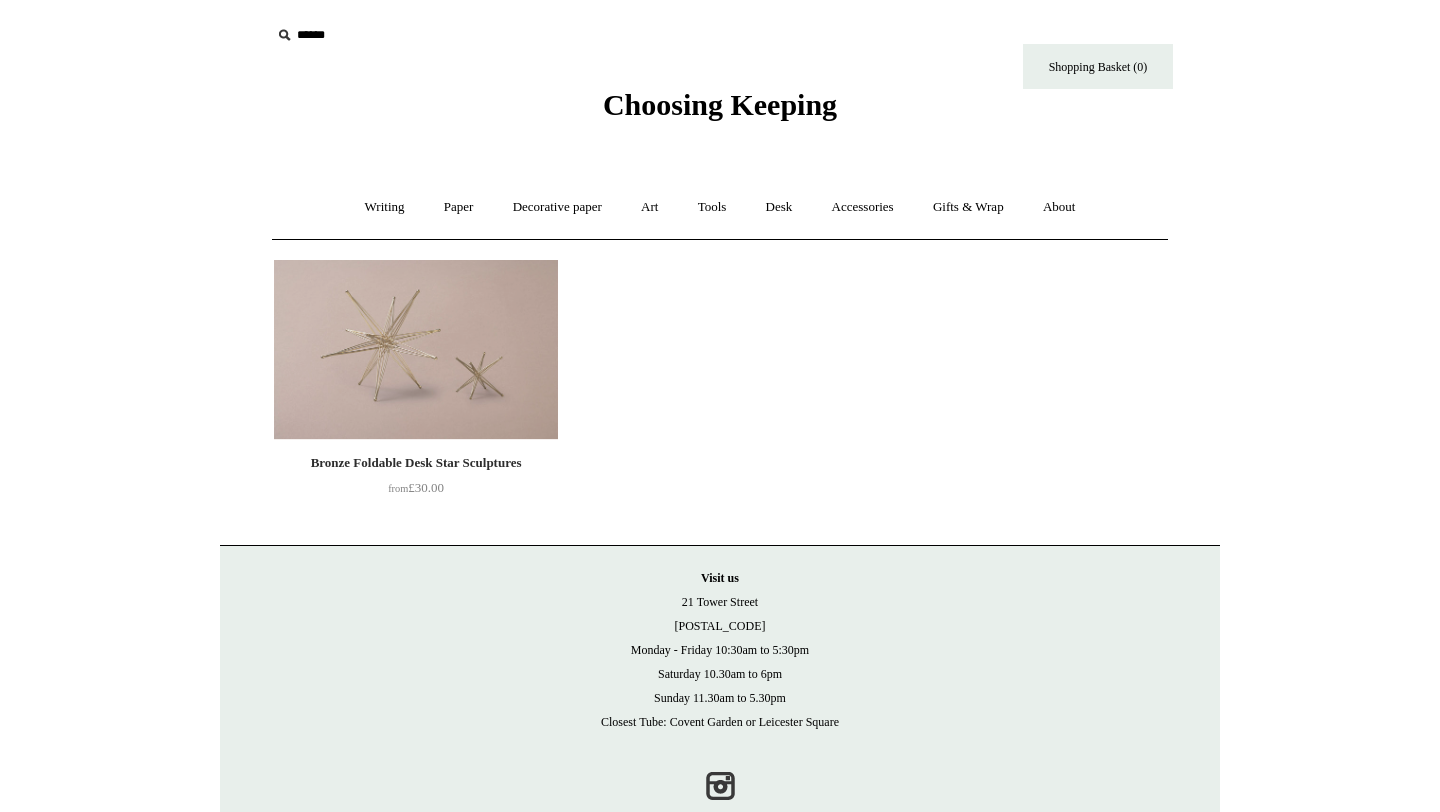 scroll, scrollTop: 0, scrollLeft: 0, axis: both 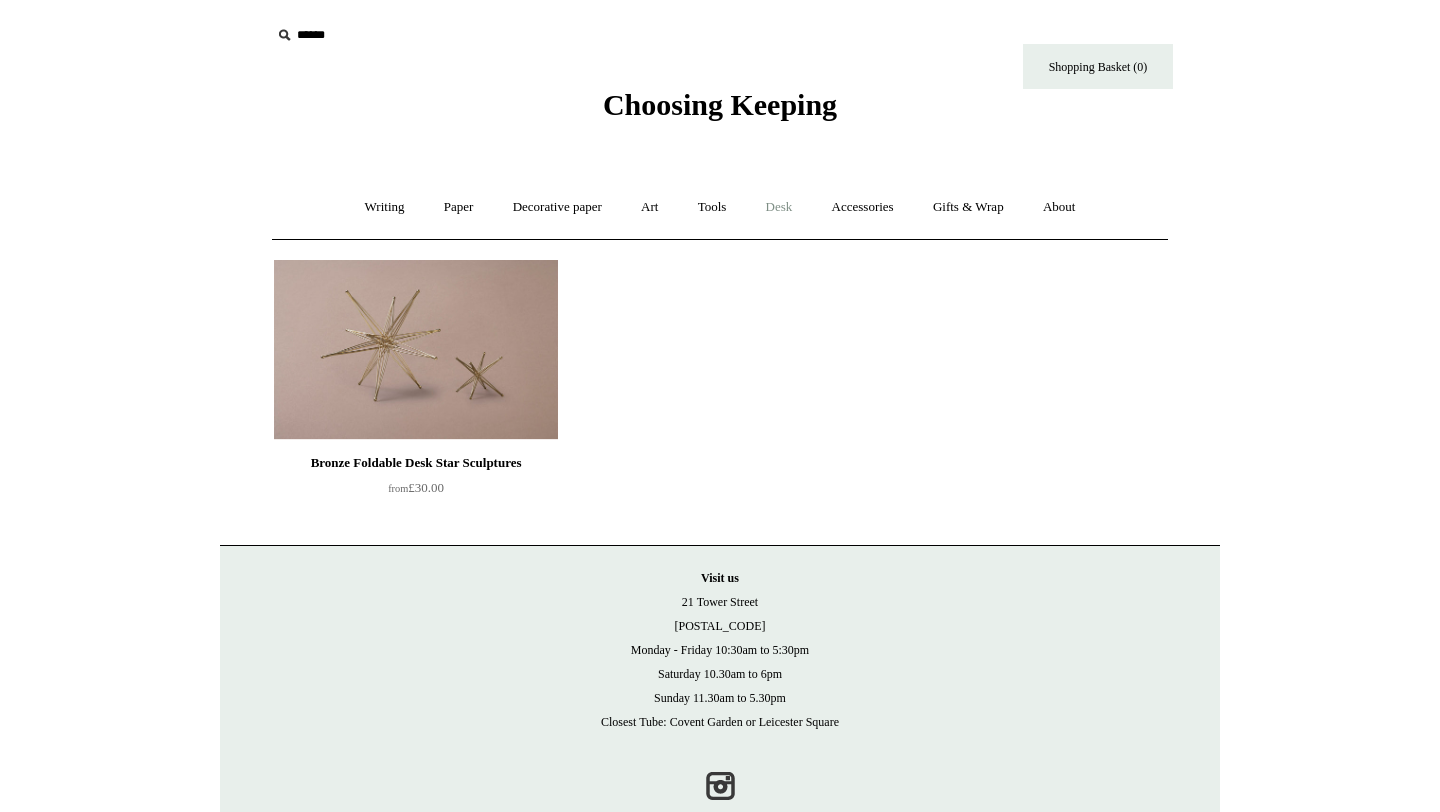 click on "Desk +" at bounding box center (779, 207) 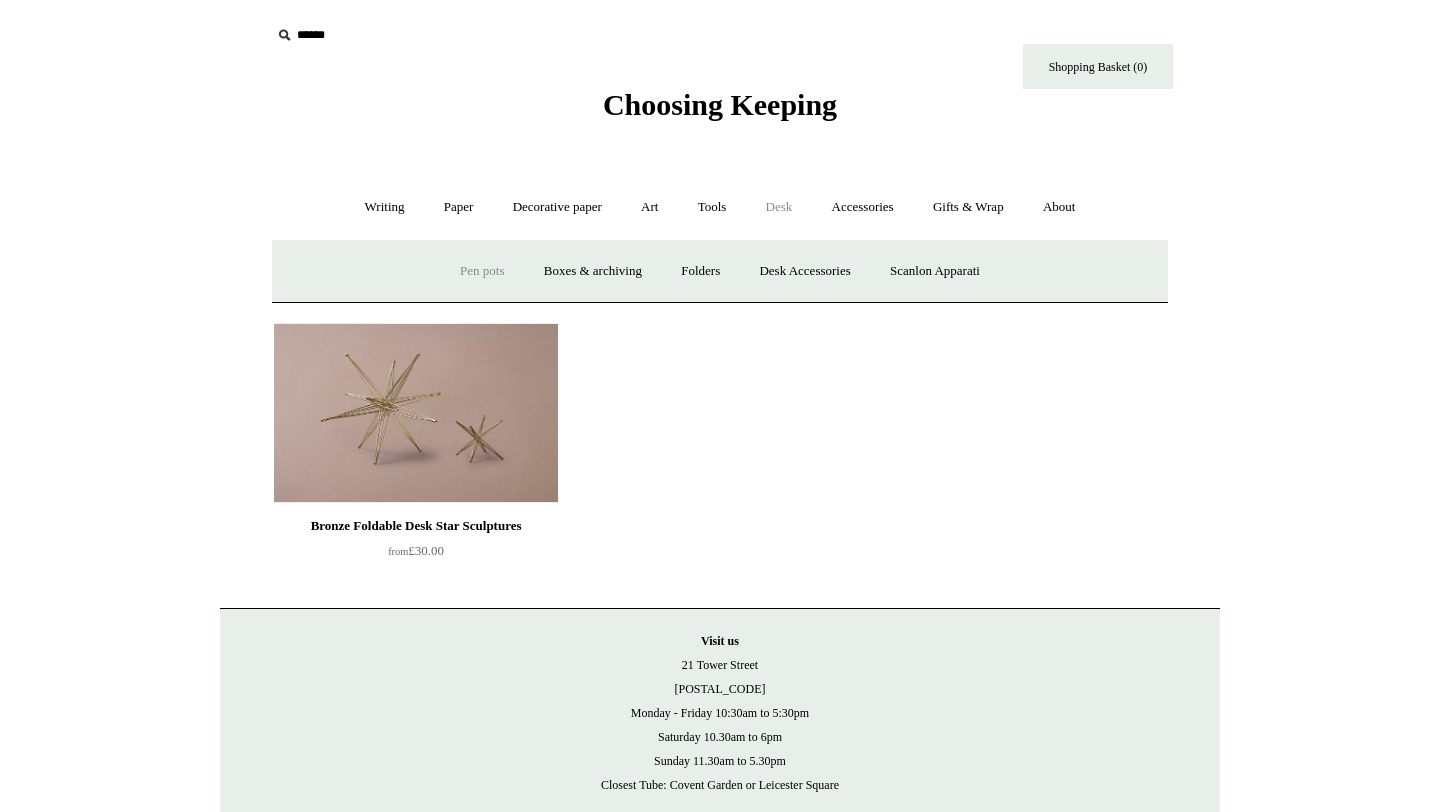 click on "Pen pots" at bounding box center (482, 271) 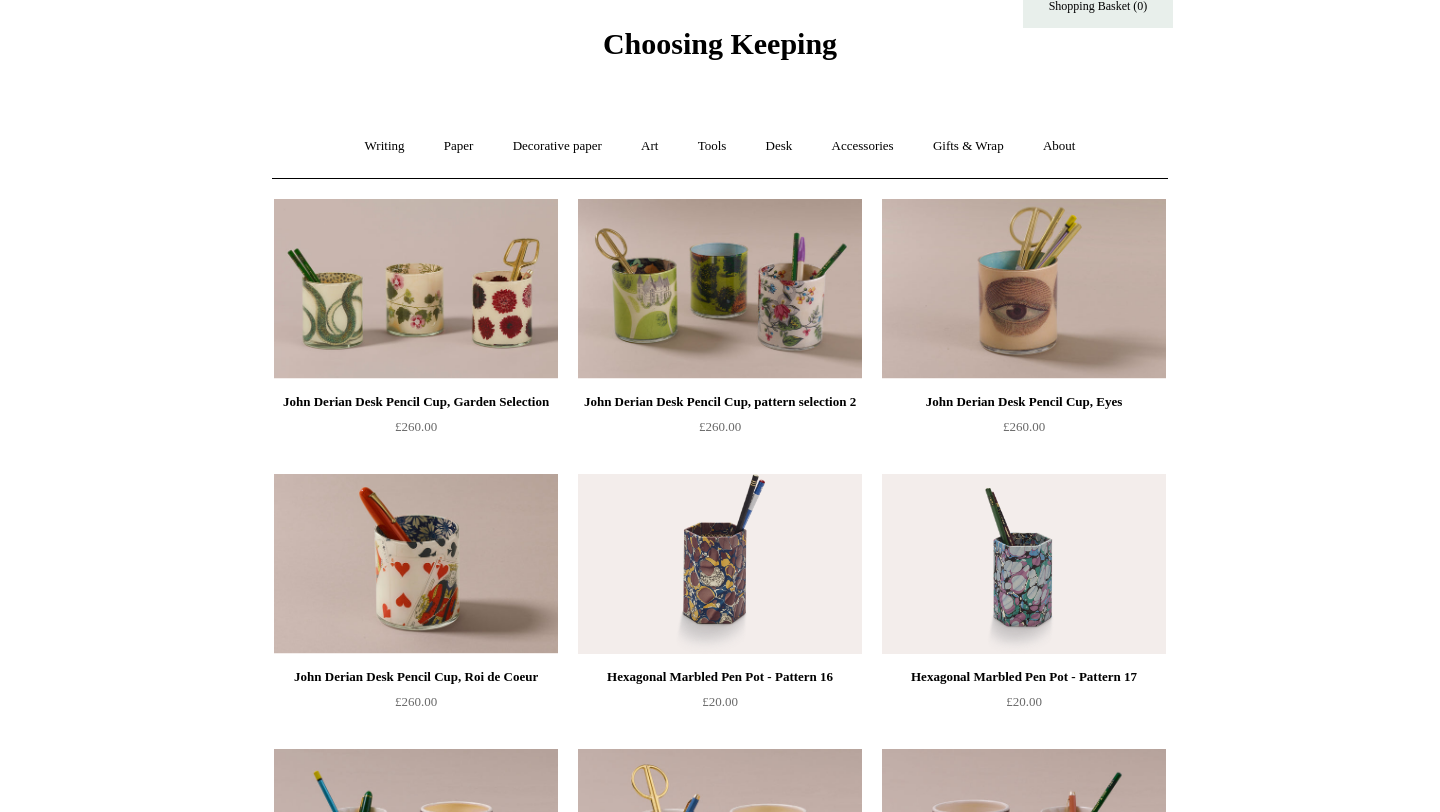 scroll, scrollTop: 0, scrollLeft: 0, axis: both 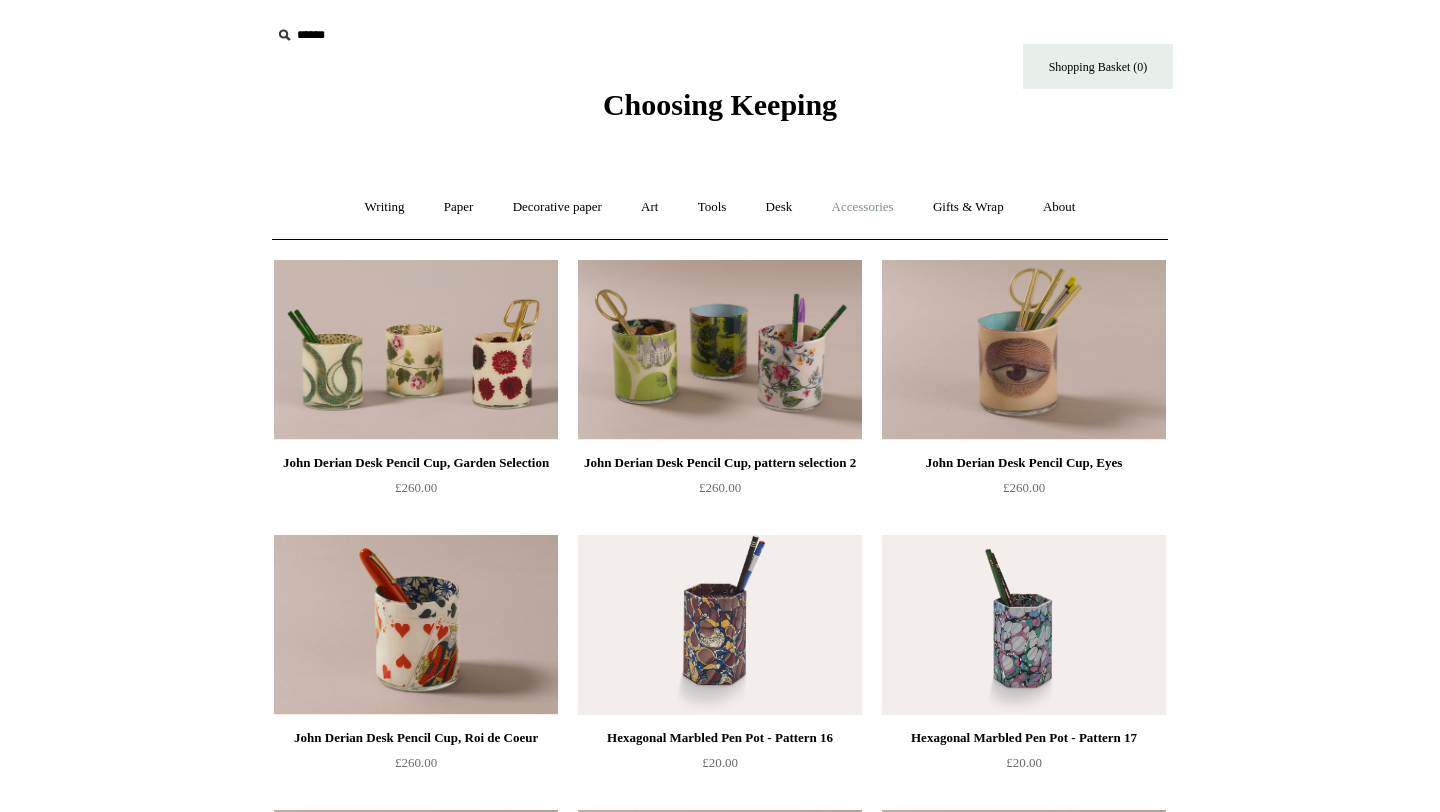 click on "Accessories +" at bounding box center (863, 207) 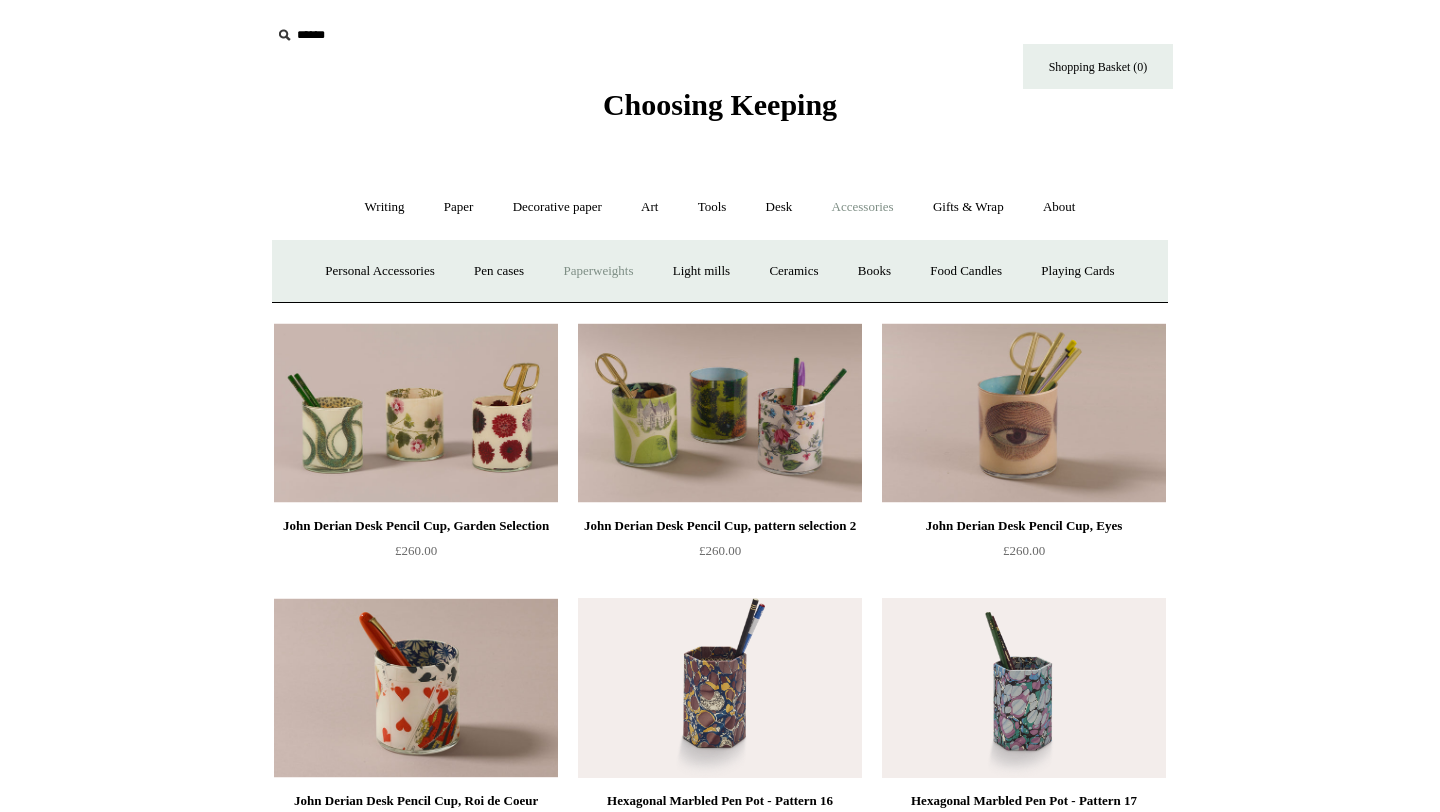 click on "Paperweights +" at bounding box center [598, 271] 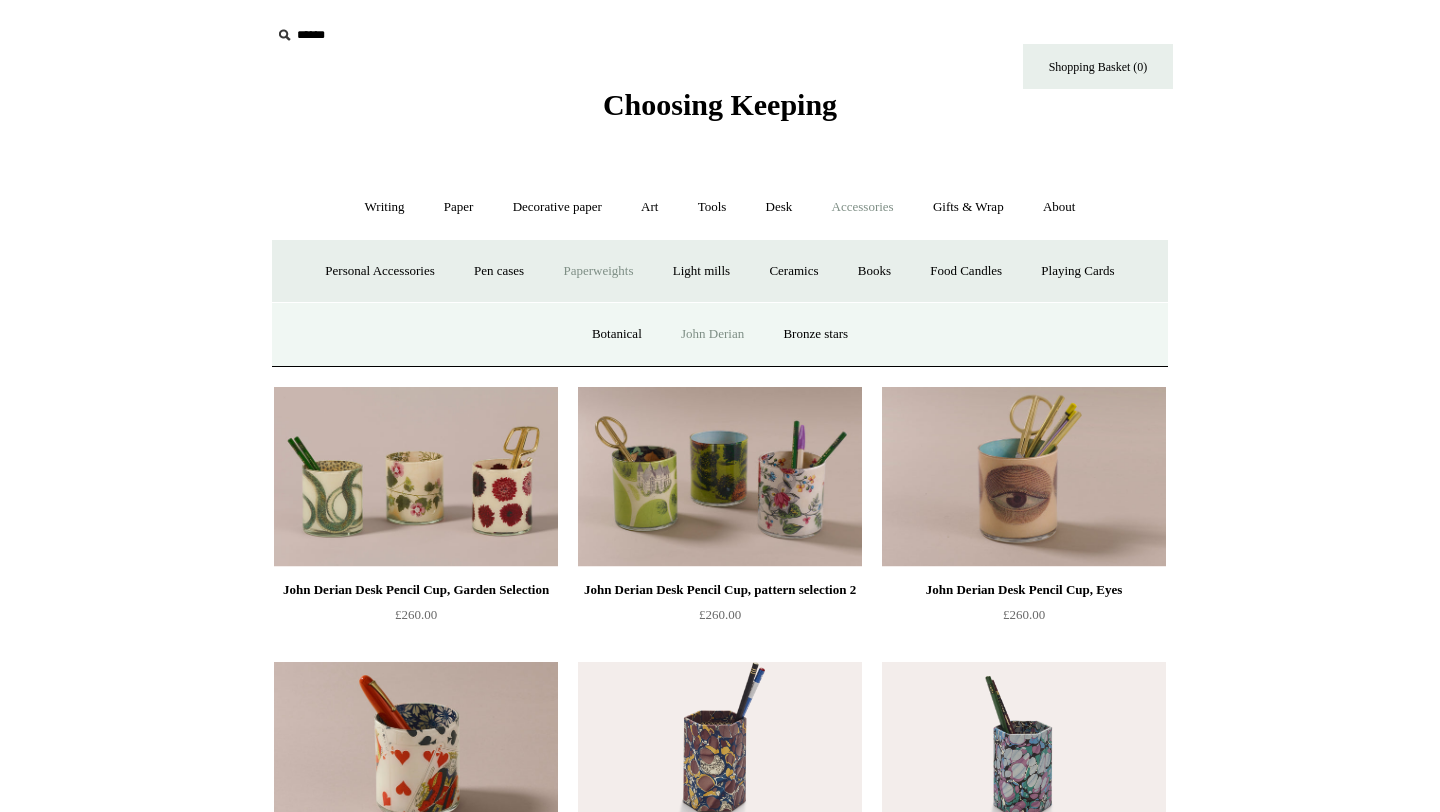 click on "John Derian" at bounding box center (712, 334) 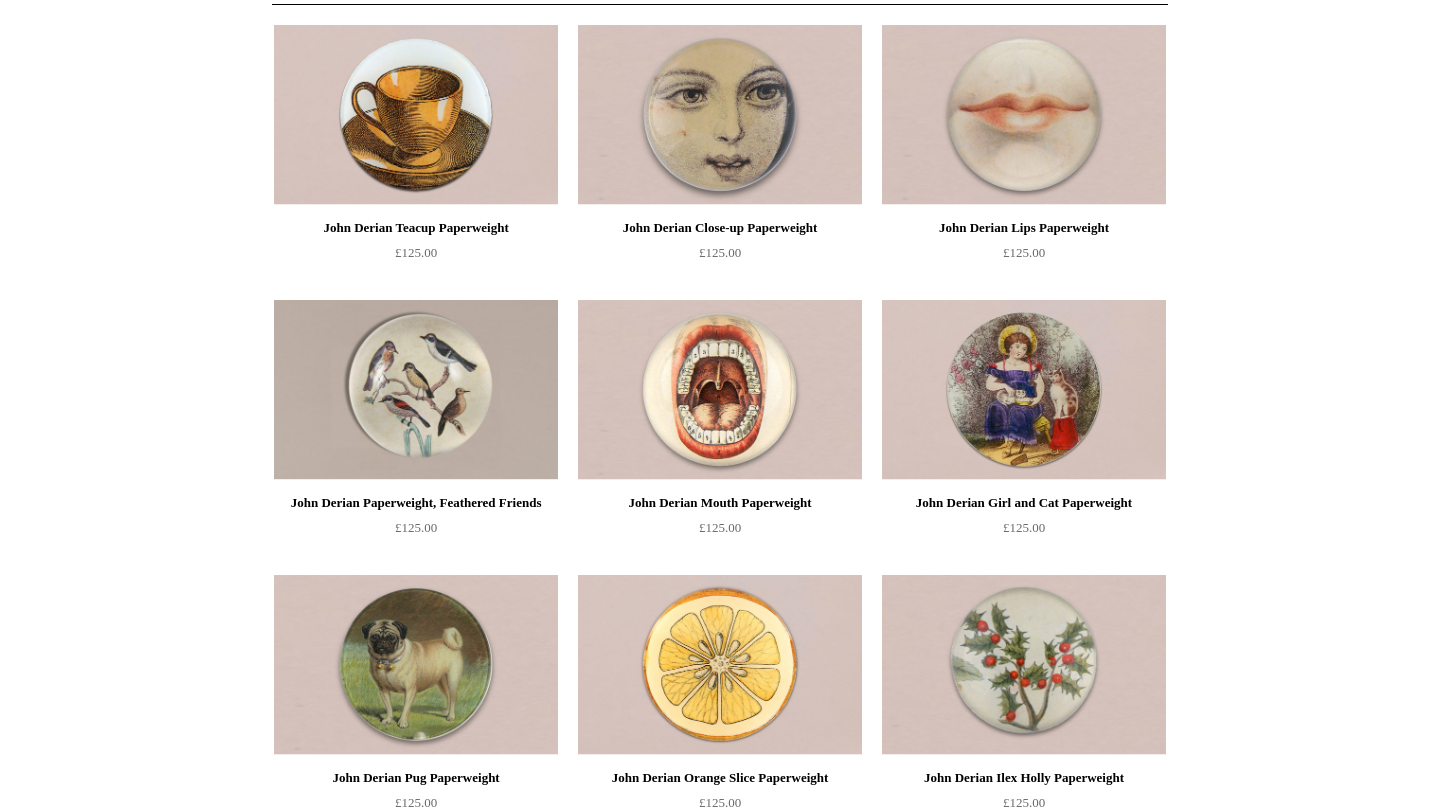 scroll, scrollTop: 0, scrollLeft: 0, axis: both 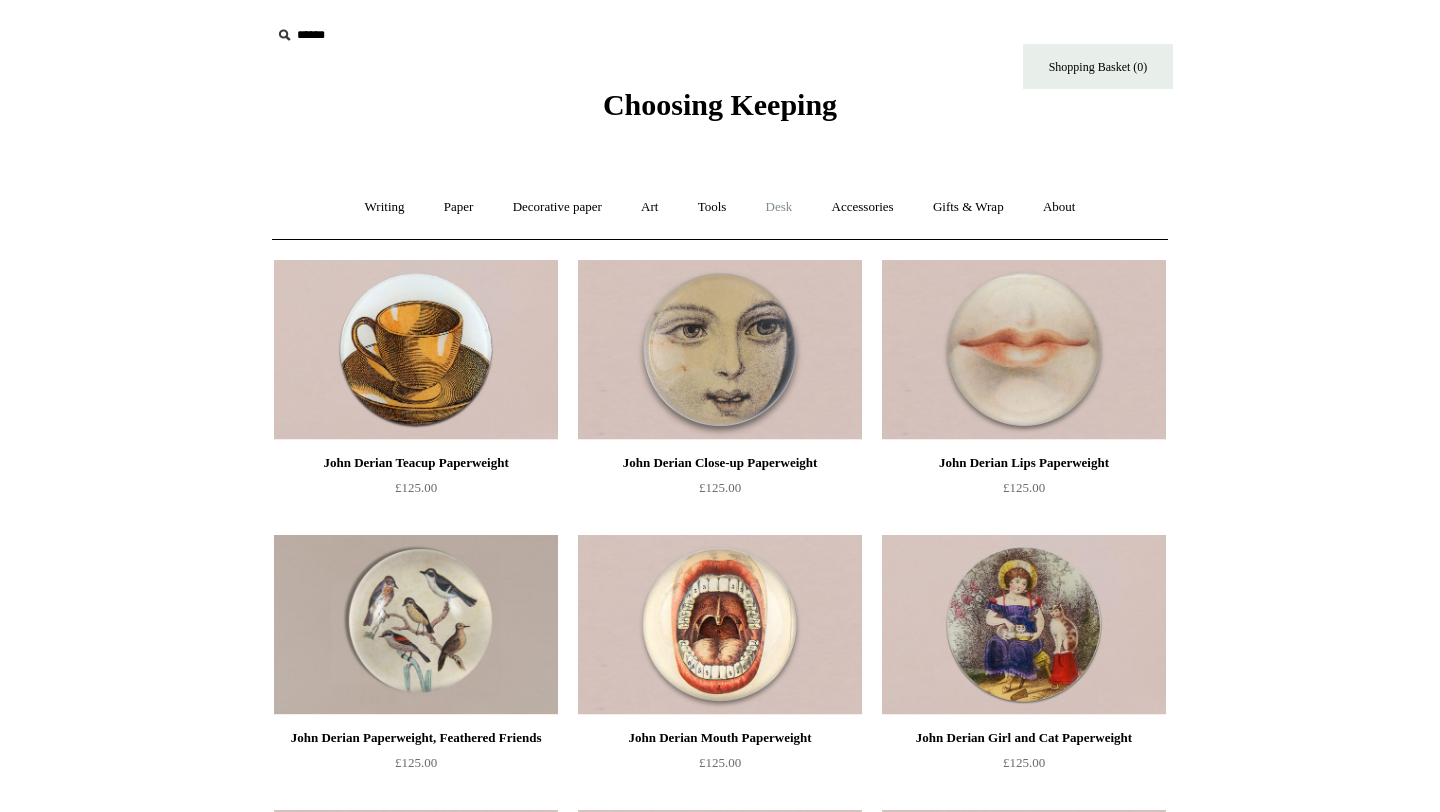 click on "Desk +" at bounding box center (779, 207) 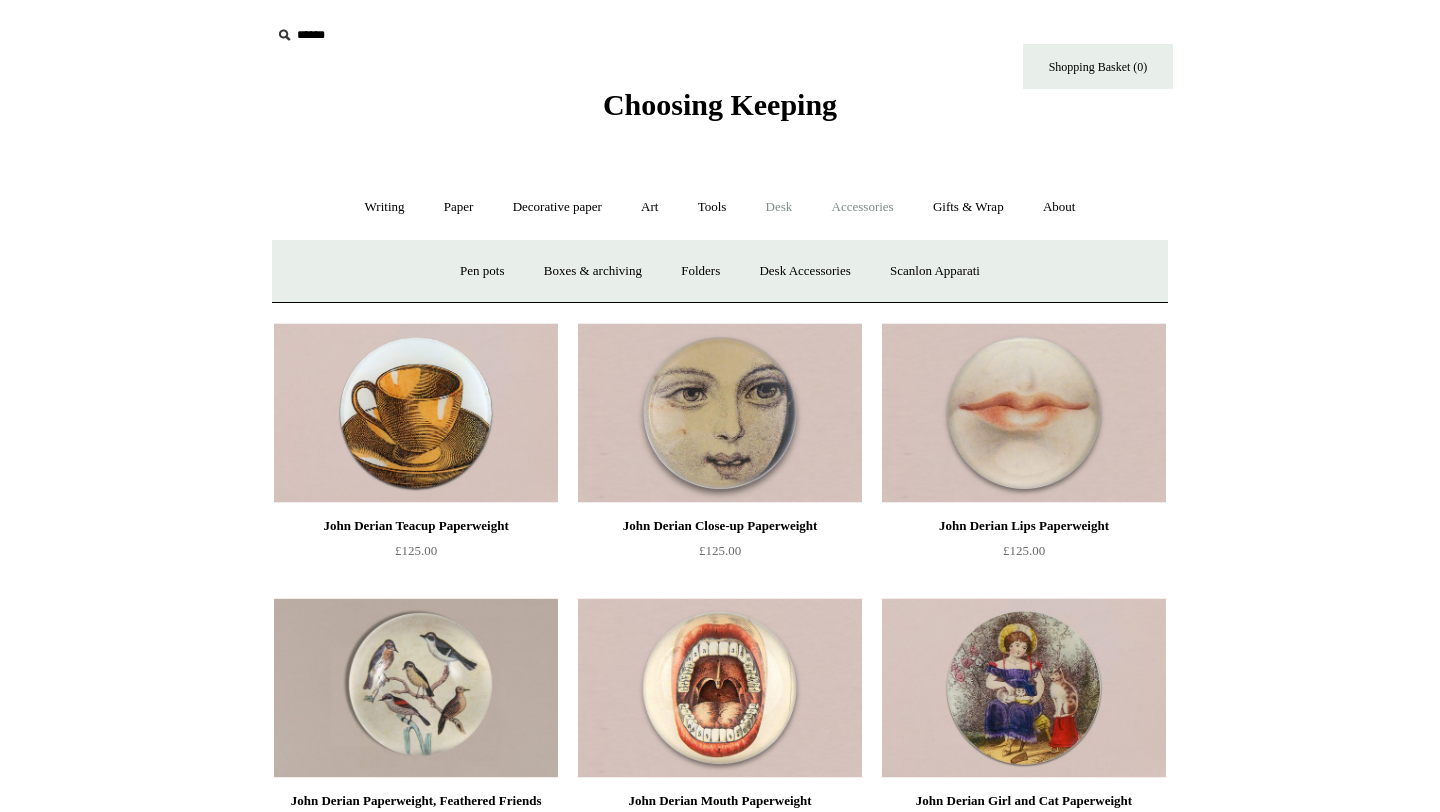 click on "Accessories +" at bounding box center (863, 207) 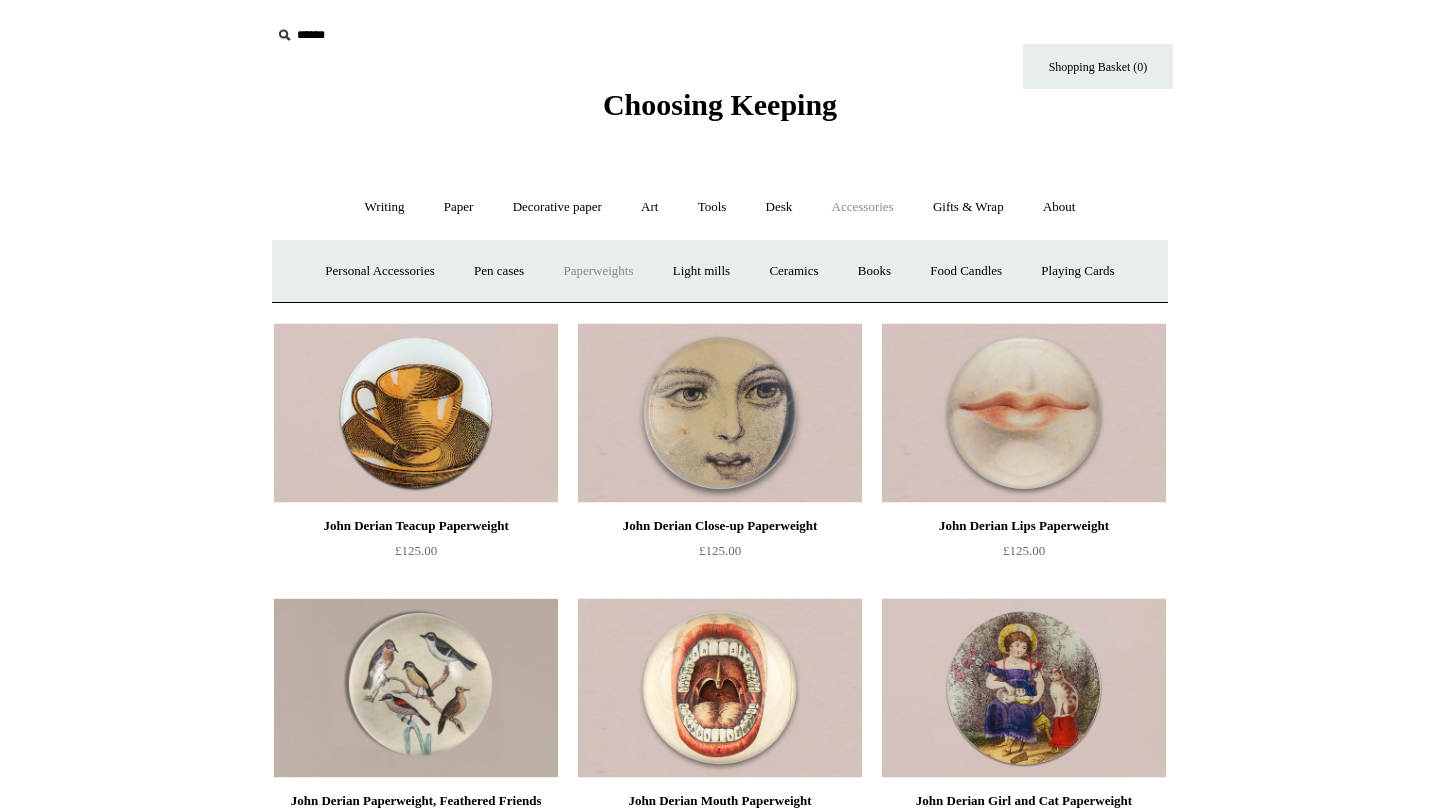 click on "Paperweights +" at bounding box center (598, 271) 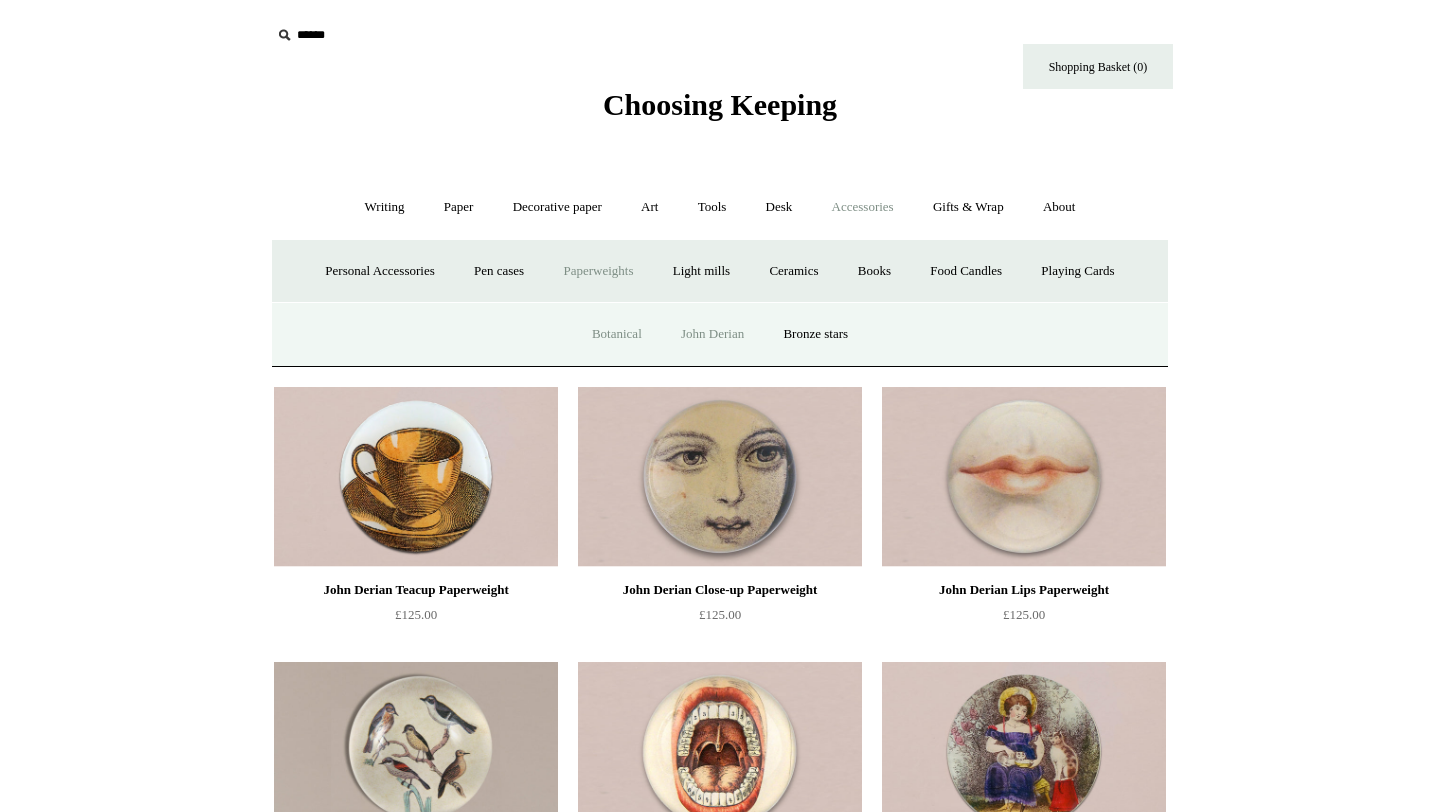 click on "Botanical" at bounding box center [617, 334] 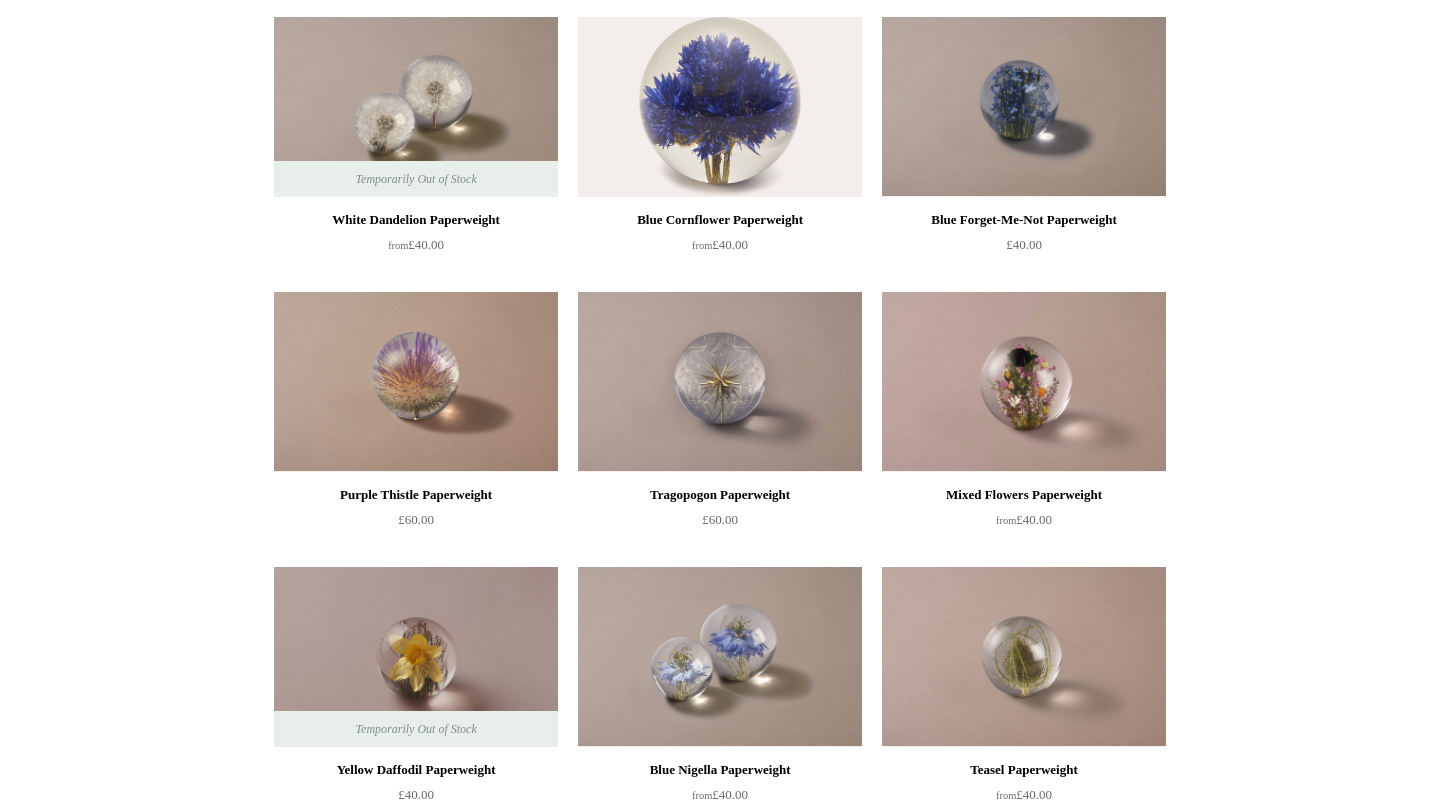 scroll, scrollTop: 0, scrollLeft: 0, axis: both 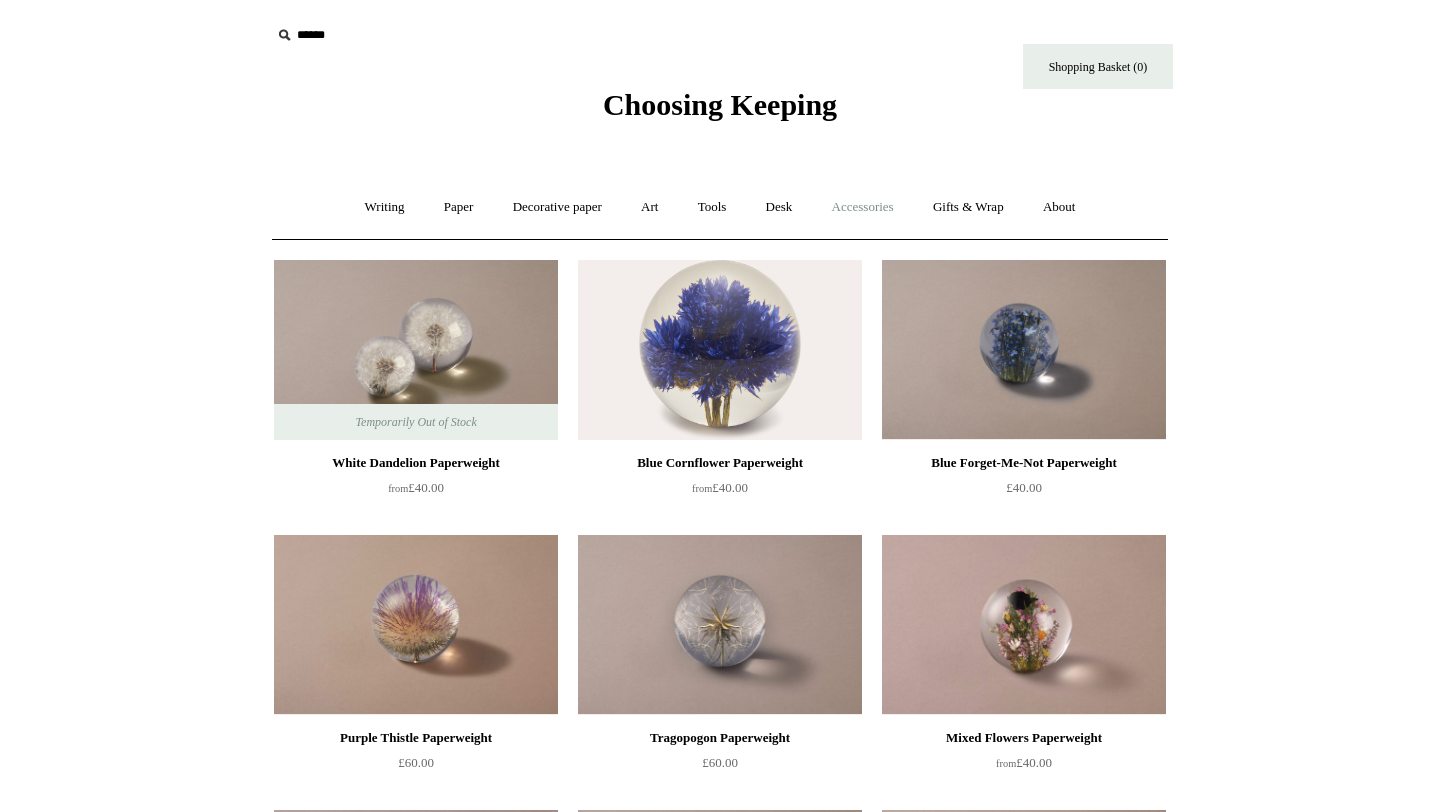 click on "Accessories +" at bounding box center [863, 207] 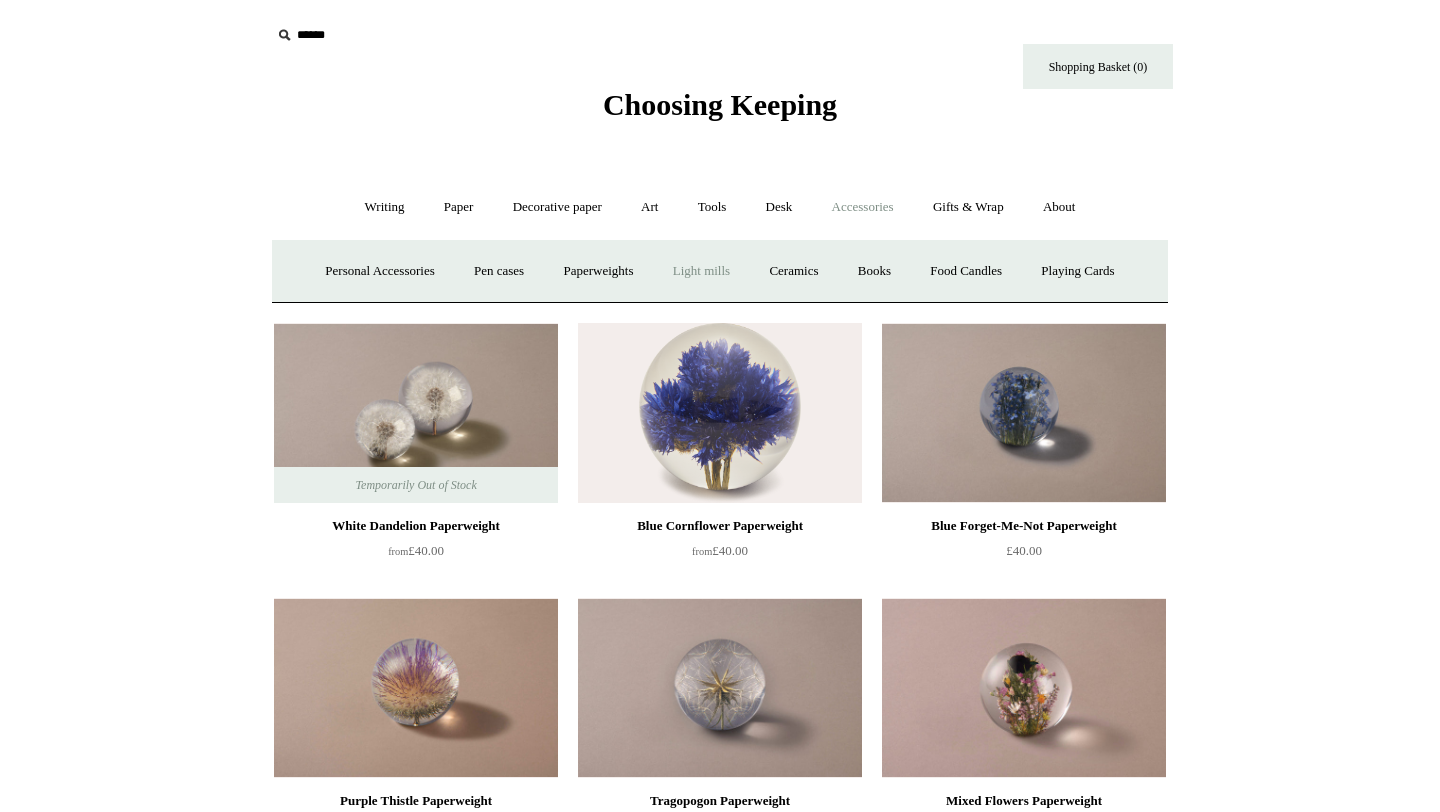 click on "Light mills" at bounding box center [701, 271] 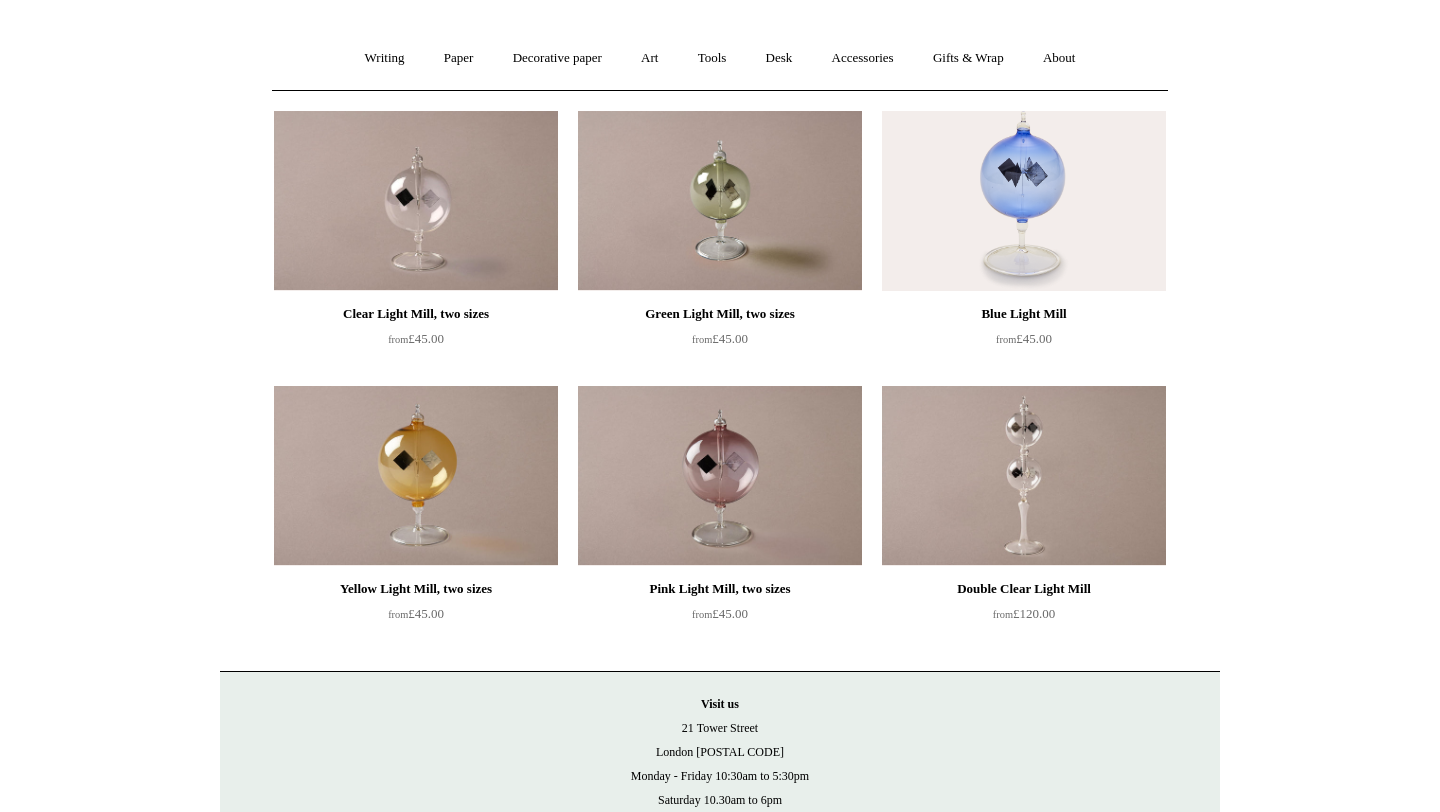 scroll, scrollTop: 0, scrollLeft: 0, axis: both 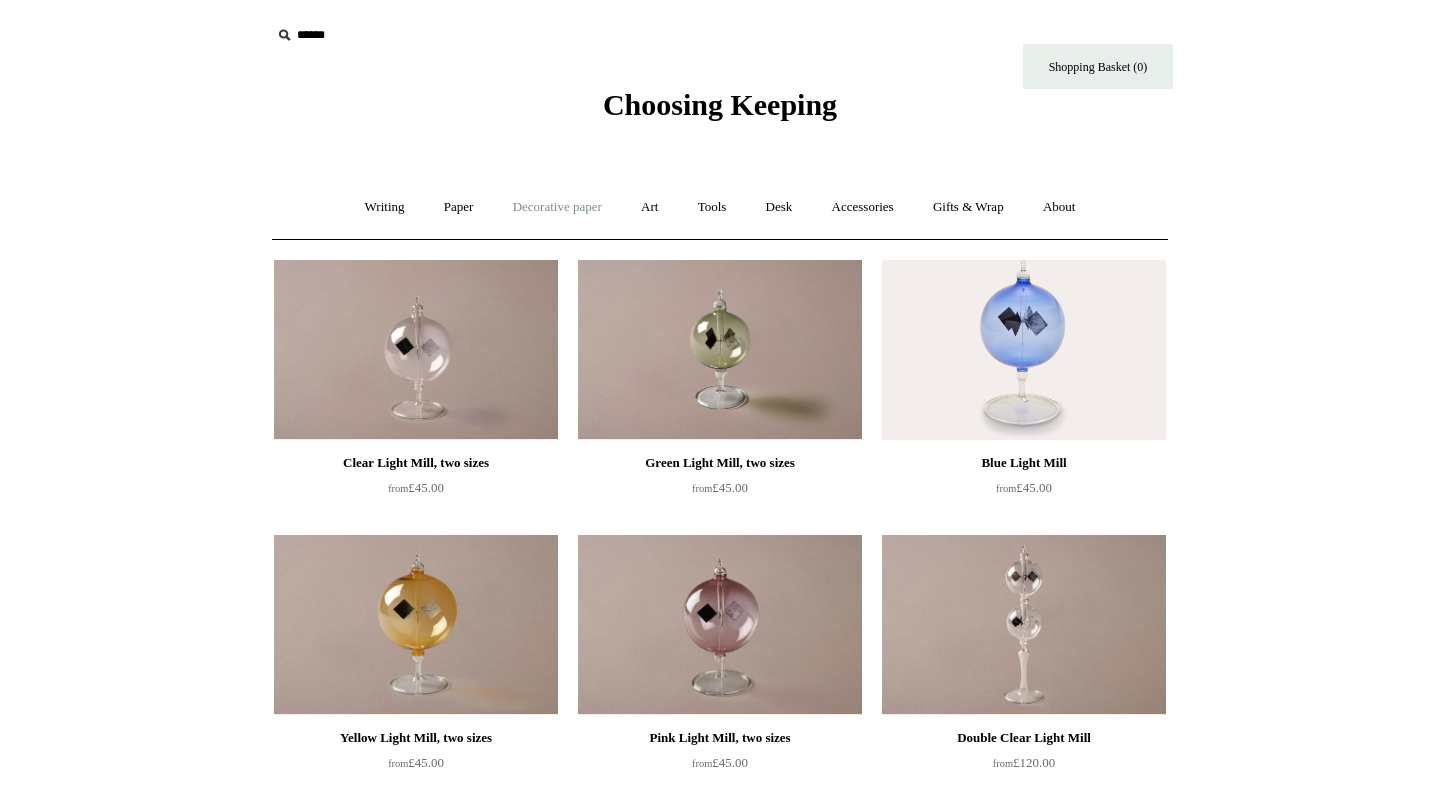click on "Decorative paper +" at bounding box center [557, 207] 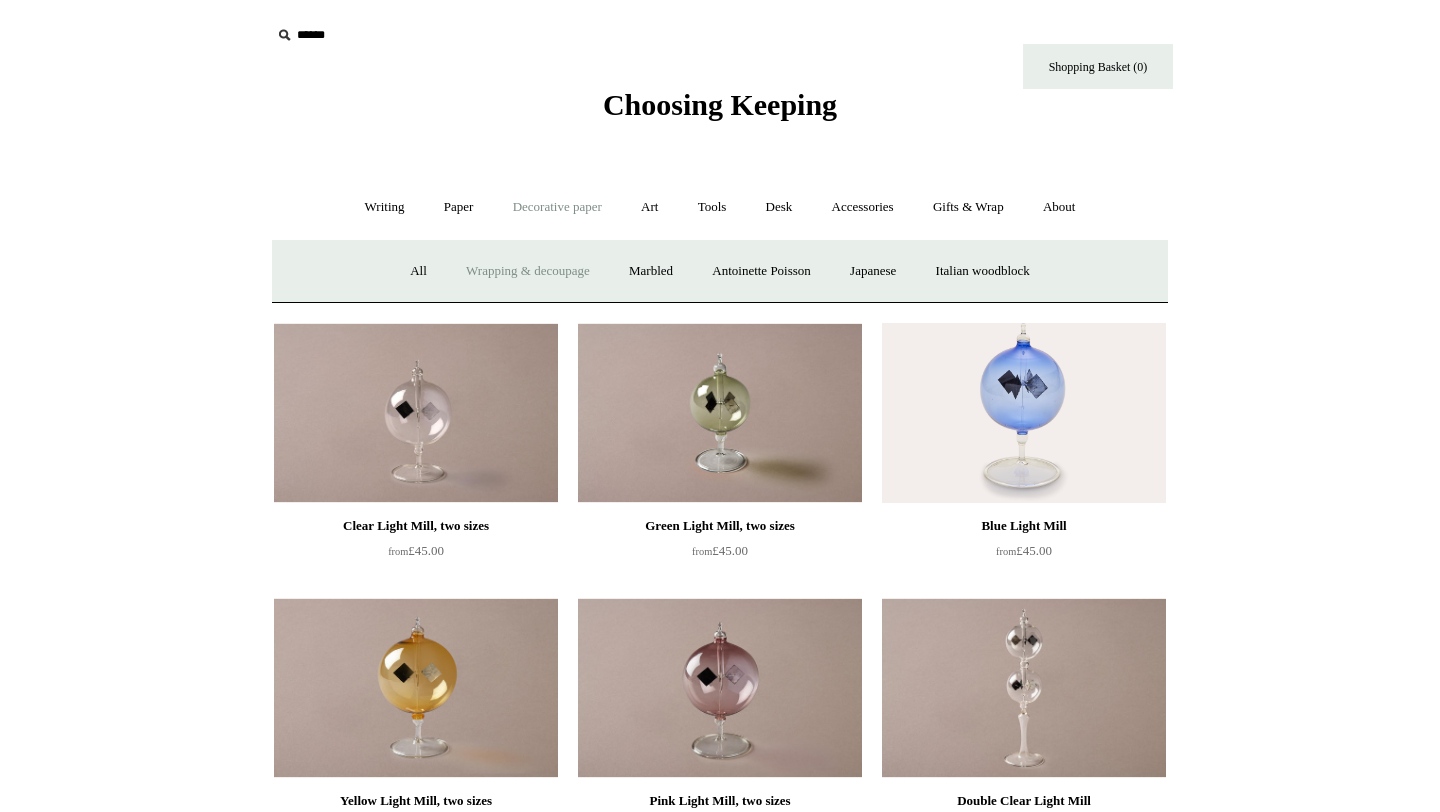 click on "Wrapping & decoupage" at bounding box center [528, 271] 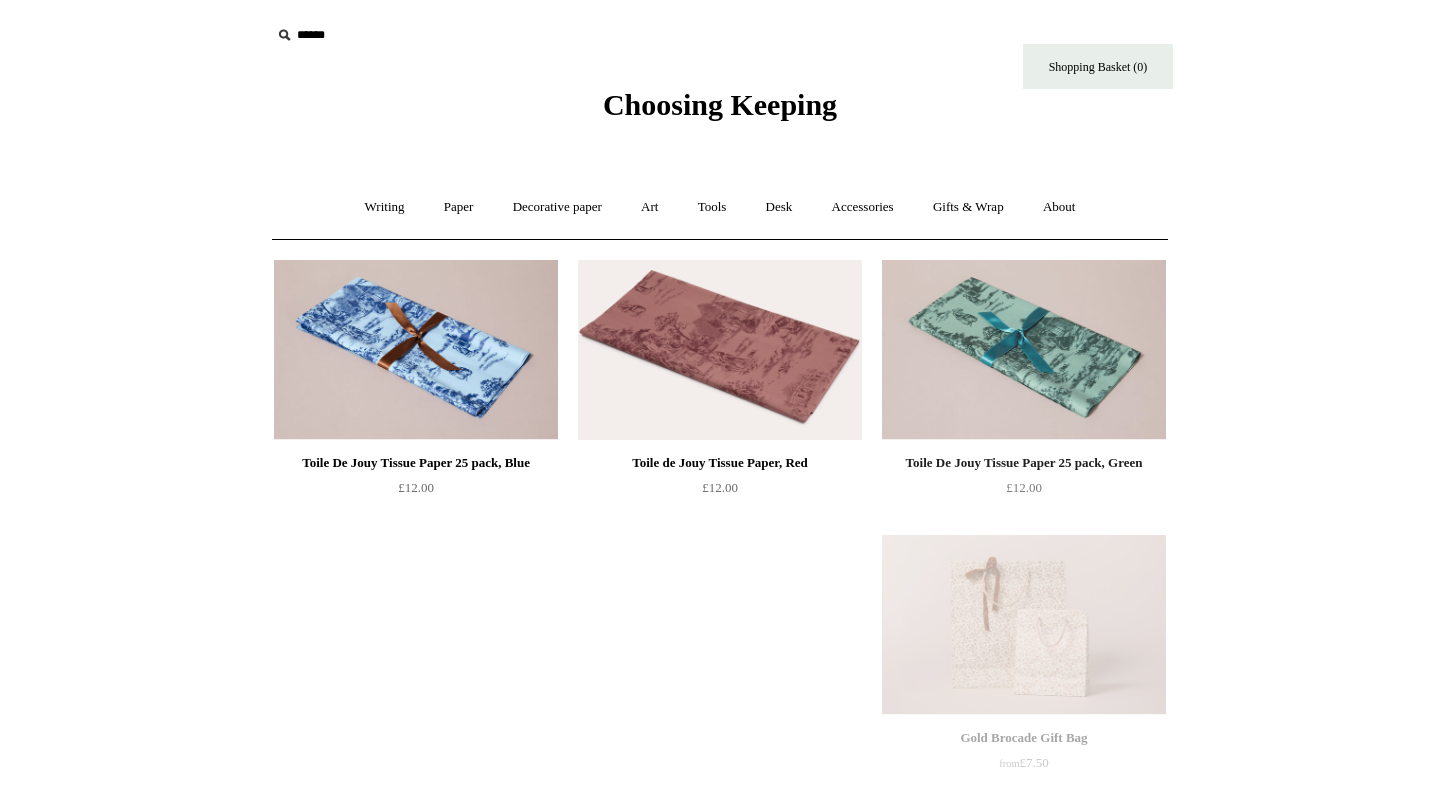 scroll, scrollTop: 0, scrollLeft: 0, axis: both 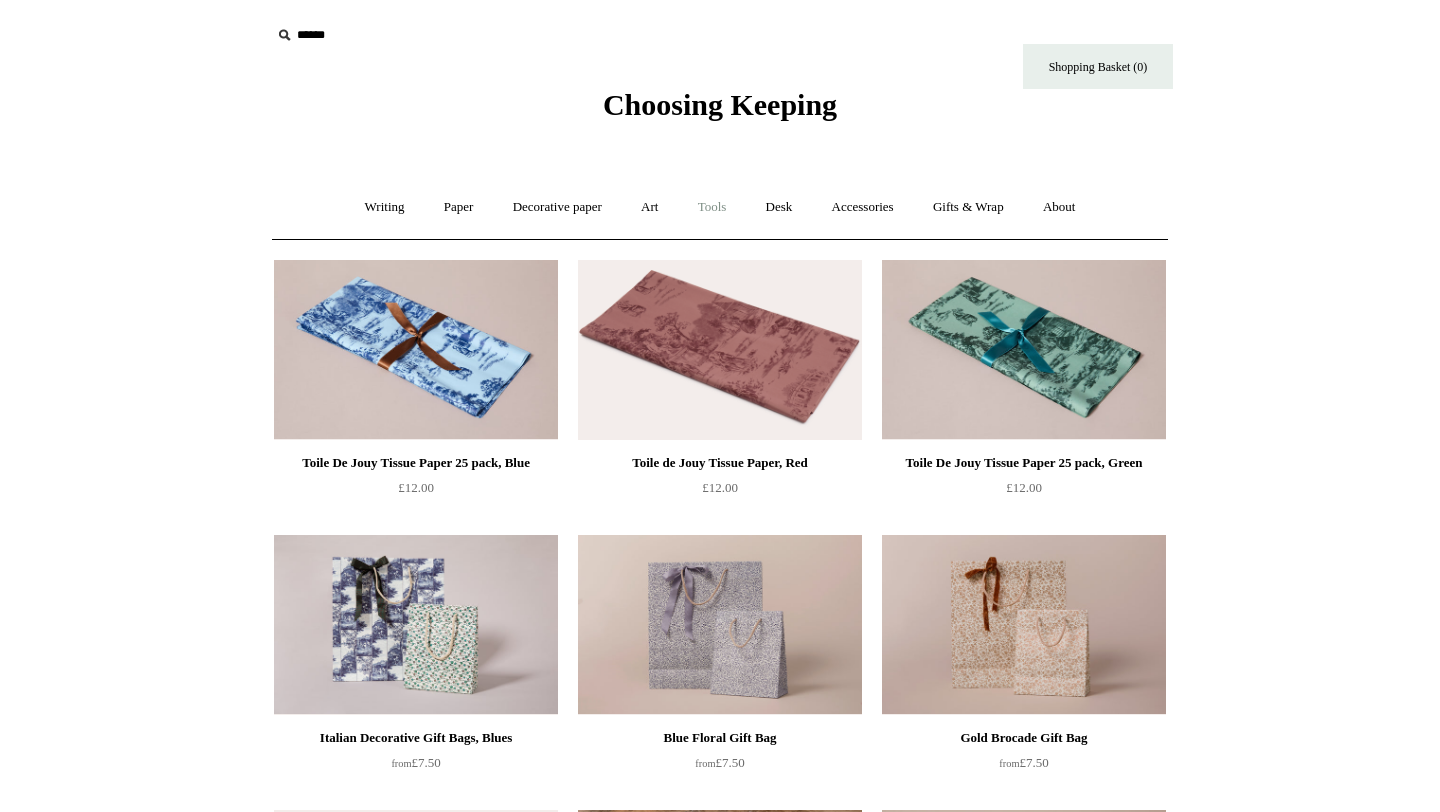 click on "Tools +" at bounding box center [712, 207] 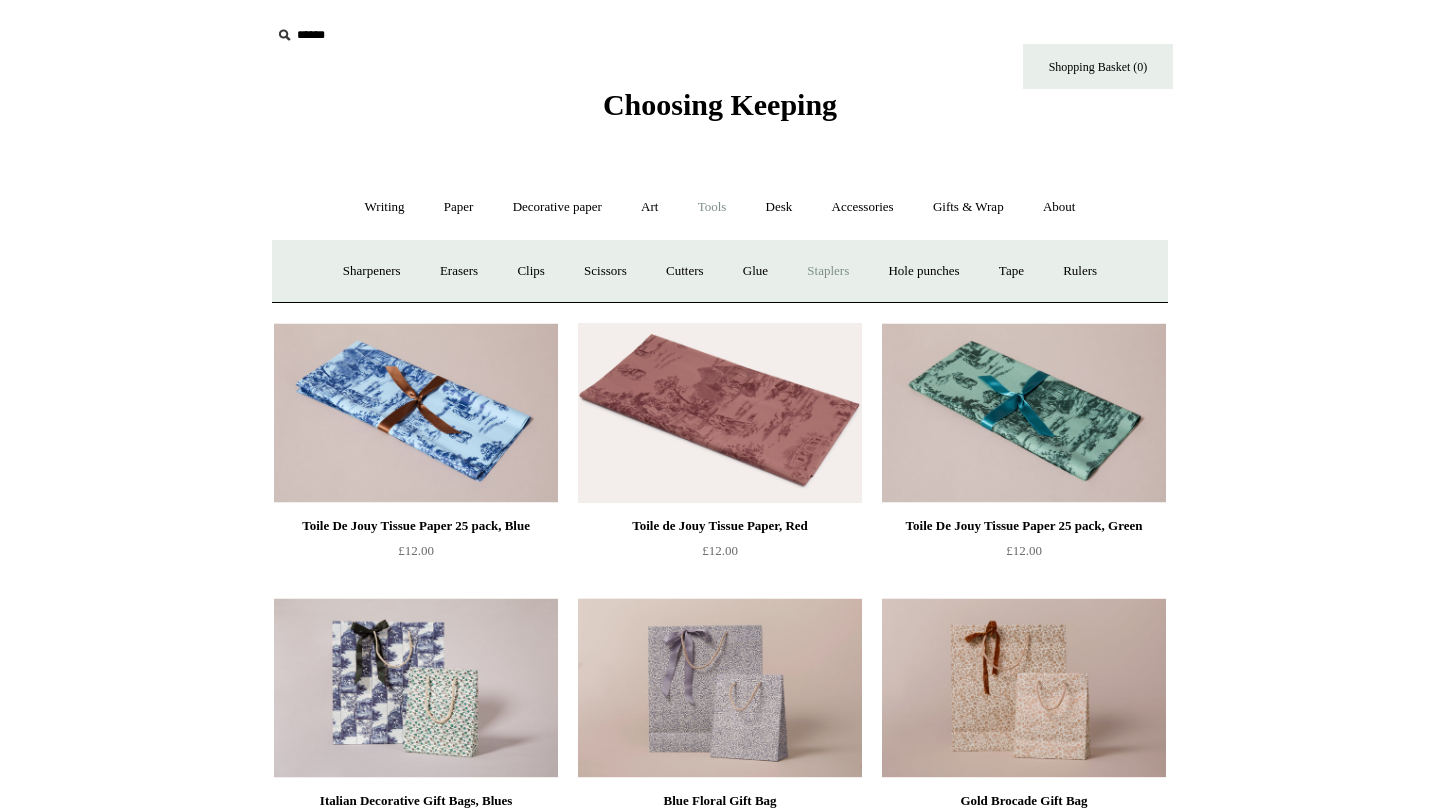 click on "Staplers +" at bounding box center [828, 271] 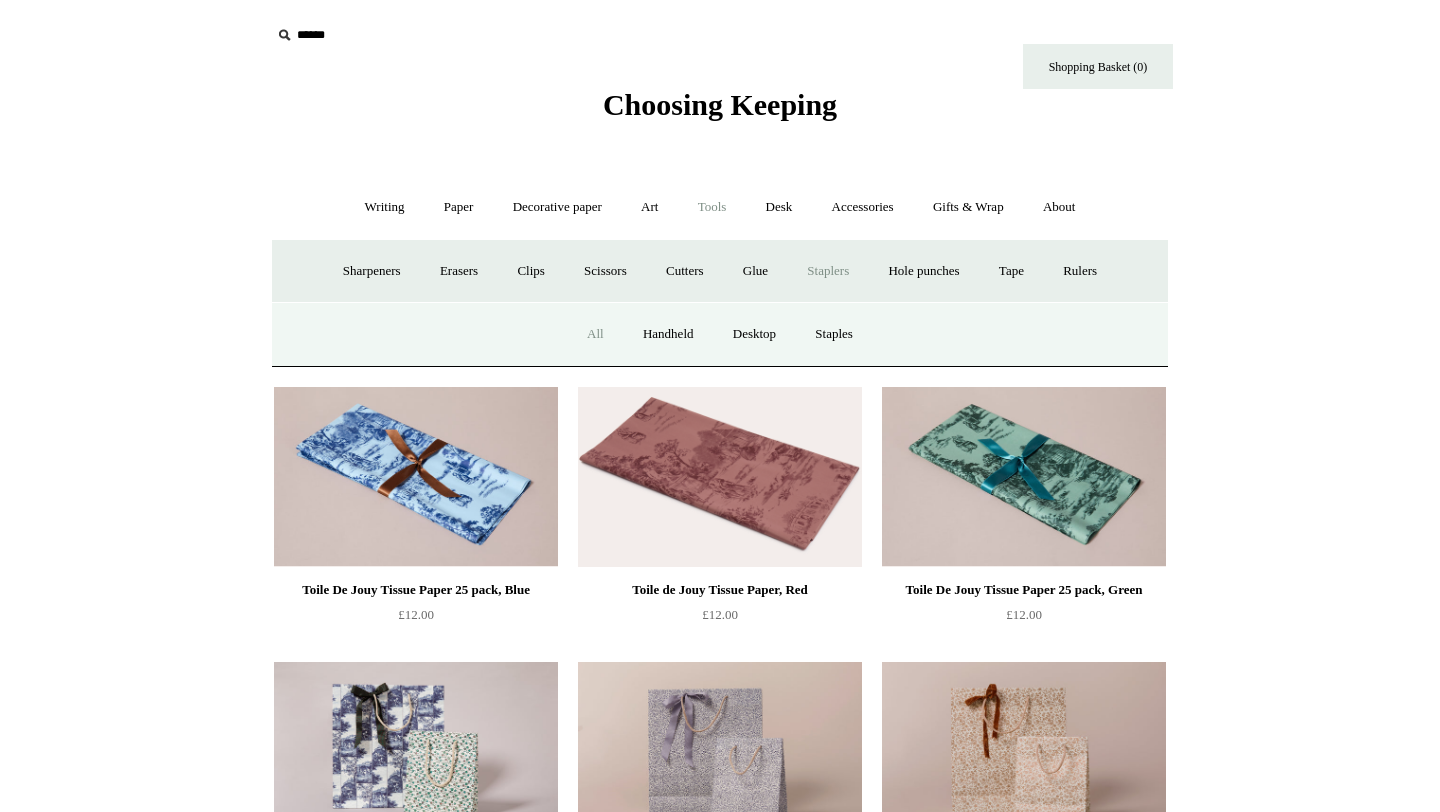 click on "All" at bounding box center [595, 334] 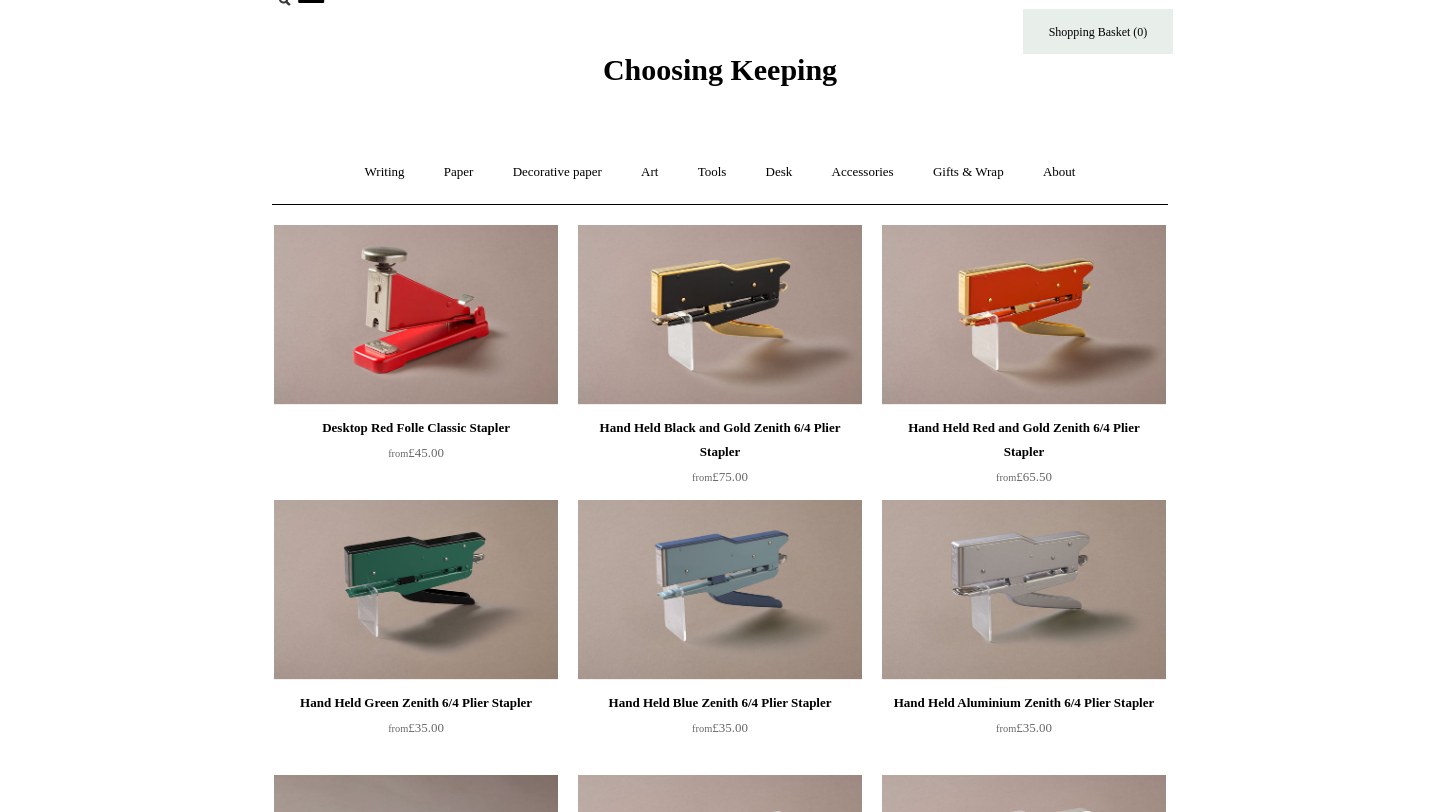 scroll, scrollTop: 0, scrollLeft: 0, axis: both 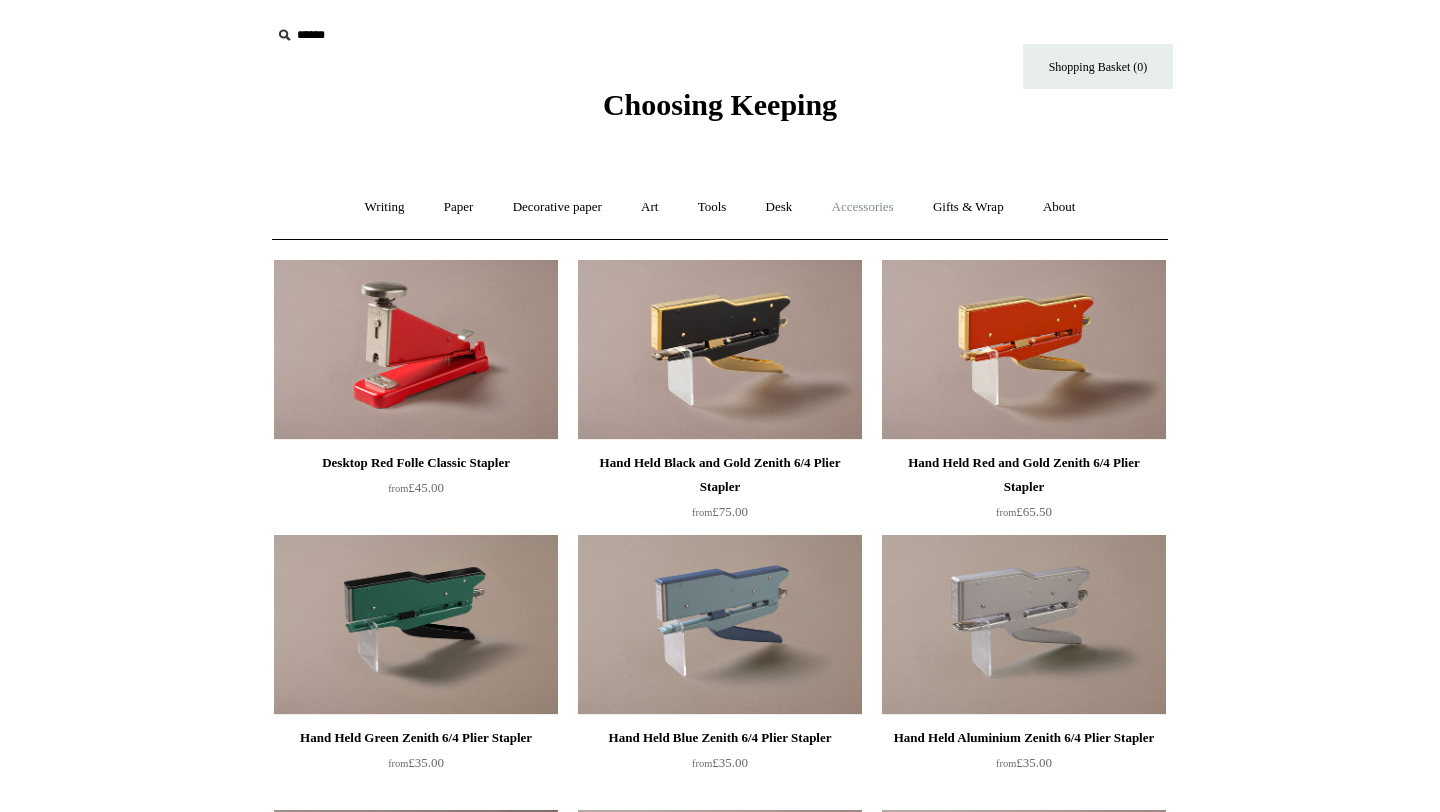 click on "Accessories +" at bounding box center (863, 207) 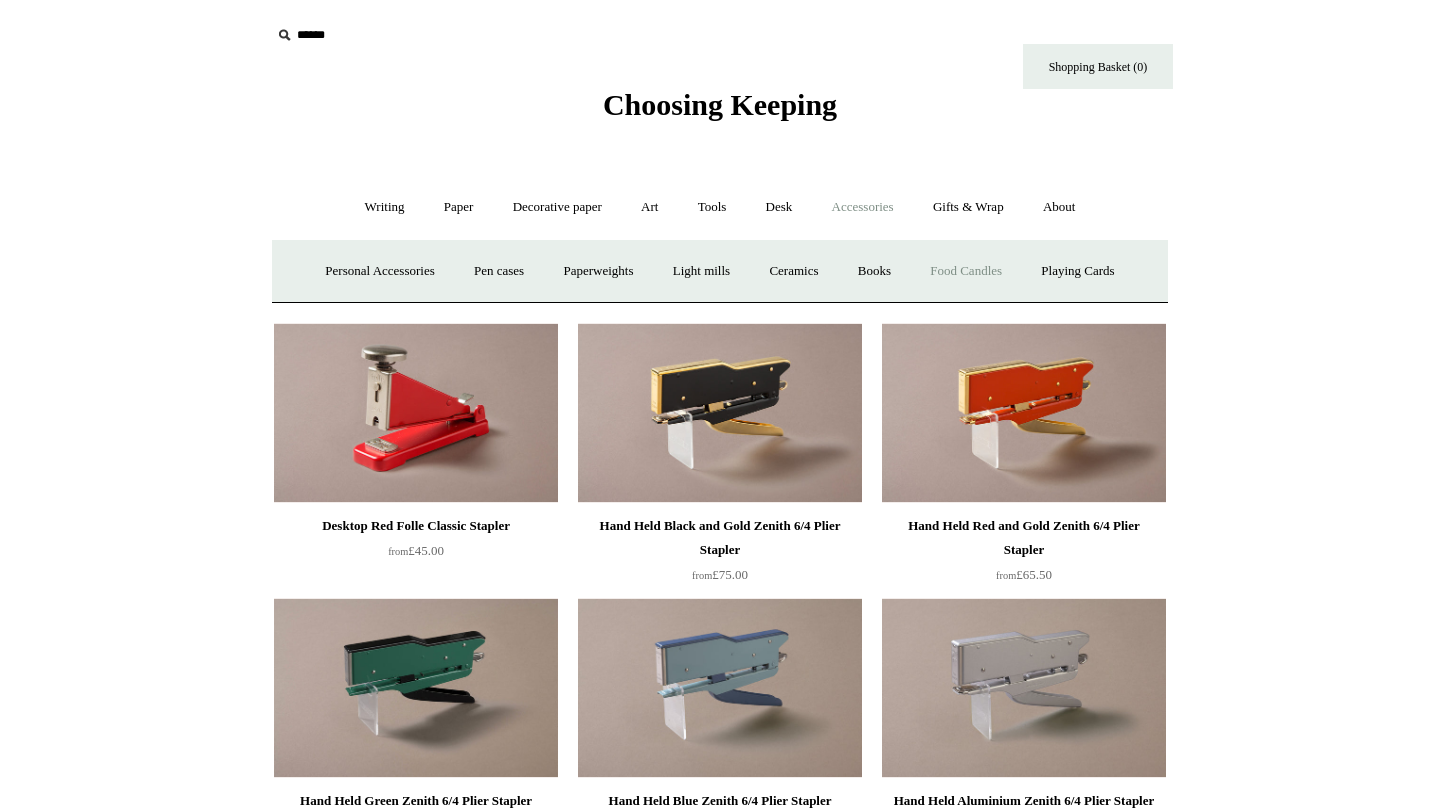 click on "Food Candles" at bounding box center (966, 271) 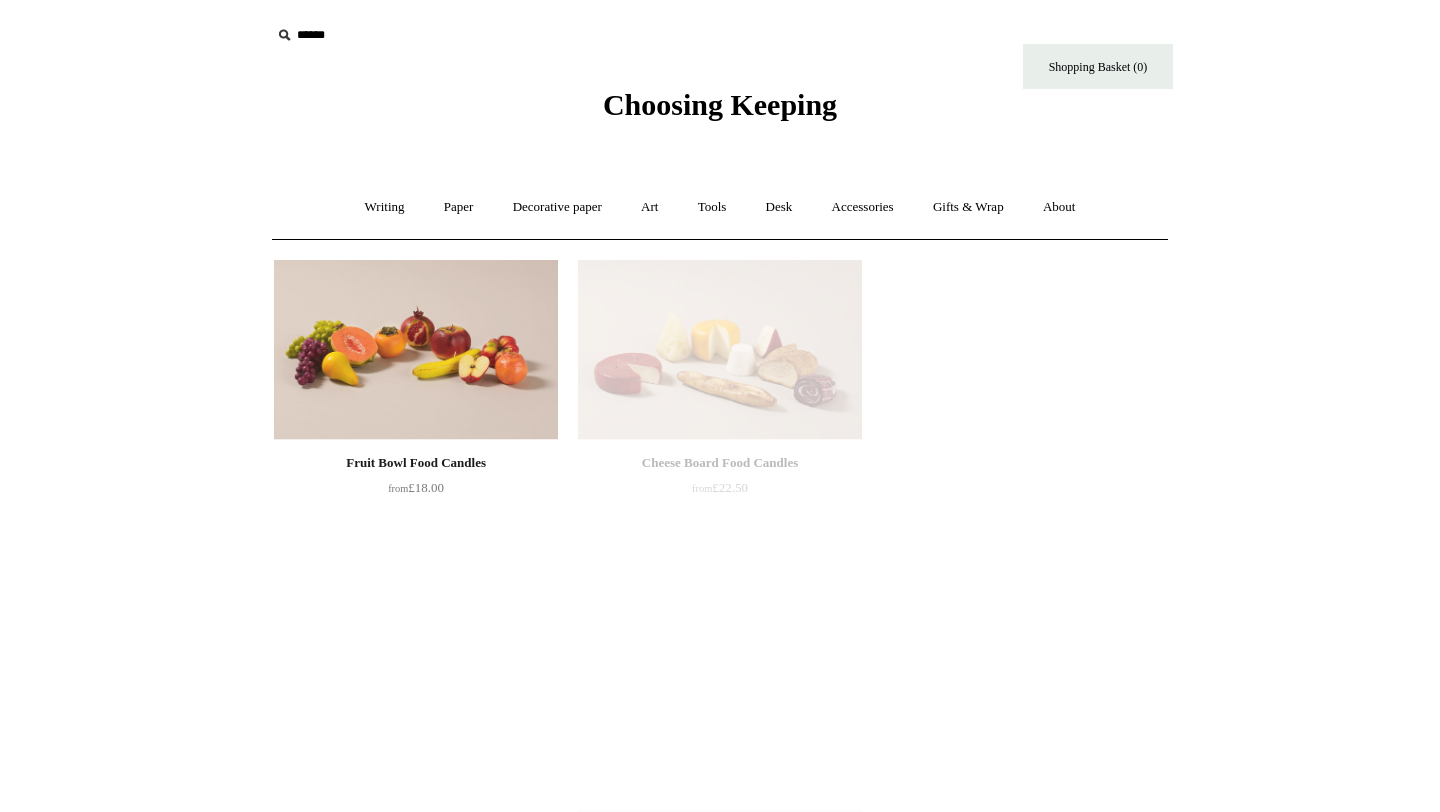 scroll, scrollTop: 0, scrollLeft: 0, axis: both 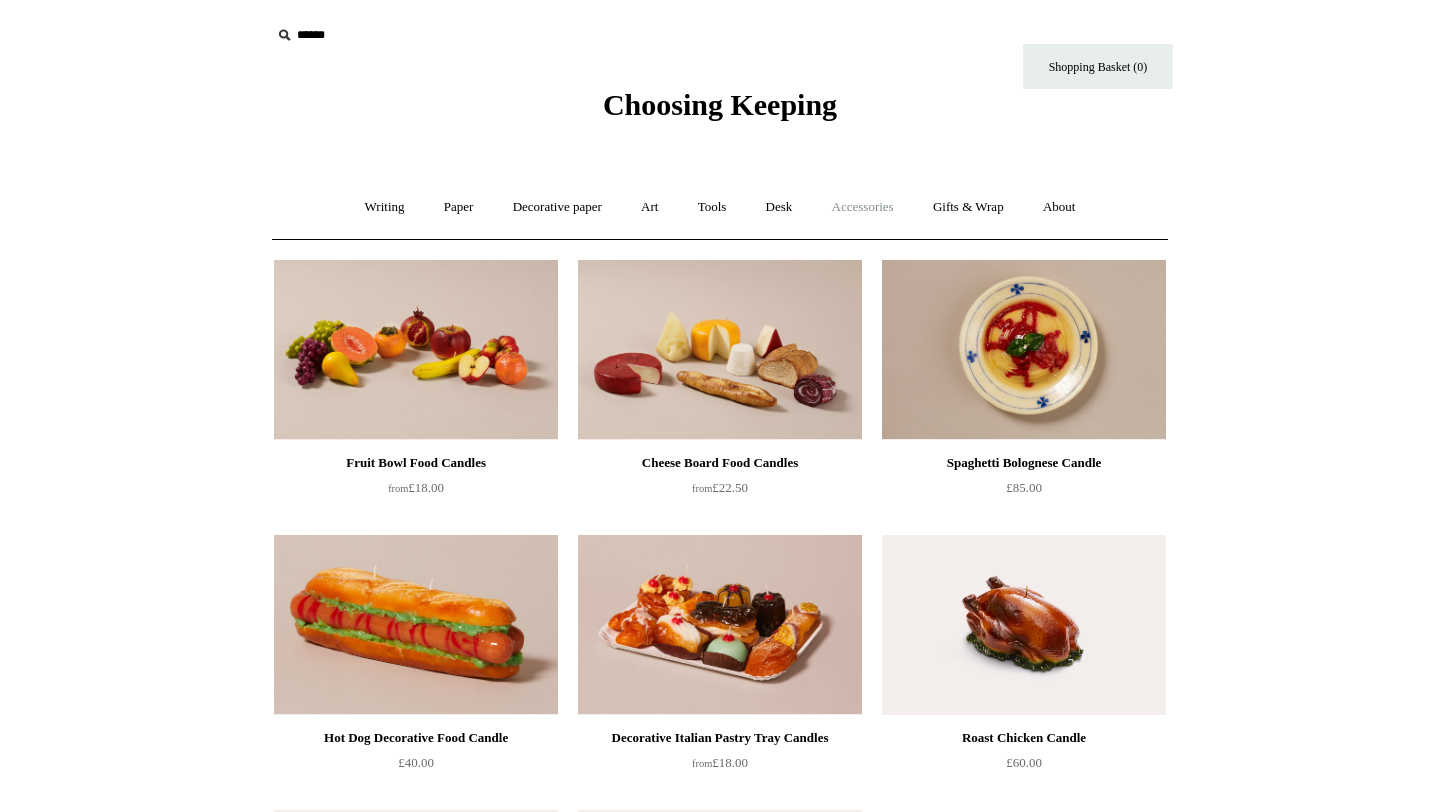 click on "Accessories +" at bounding box center (863, 207) 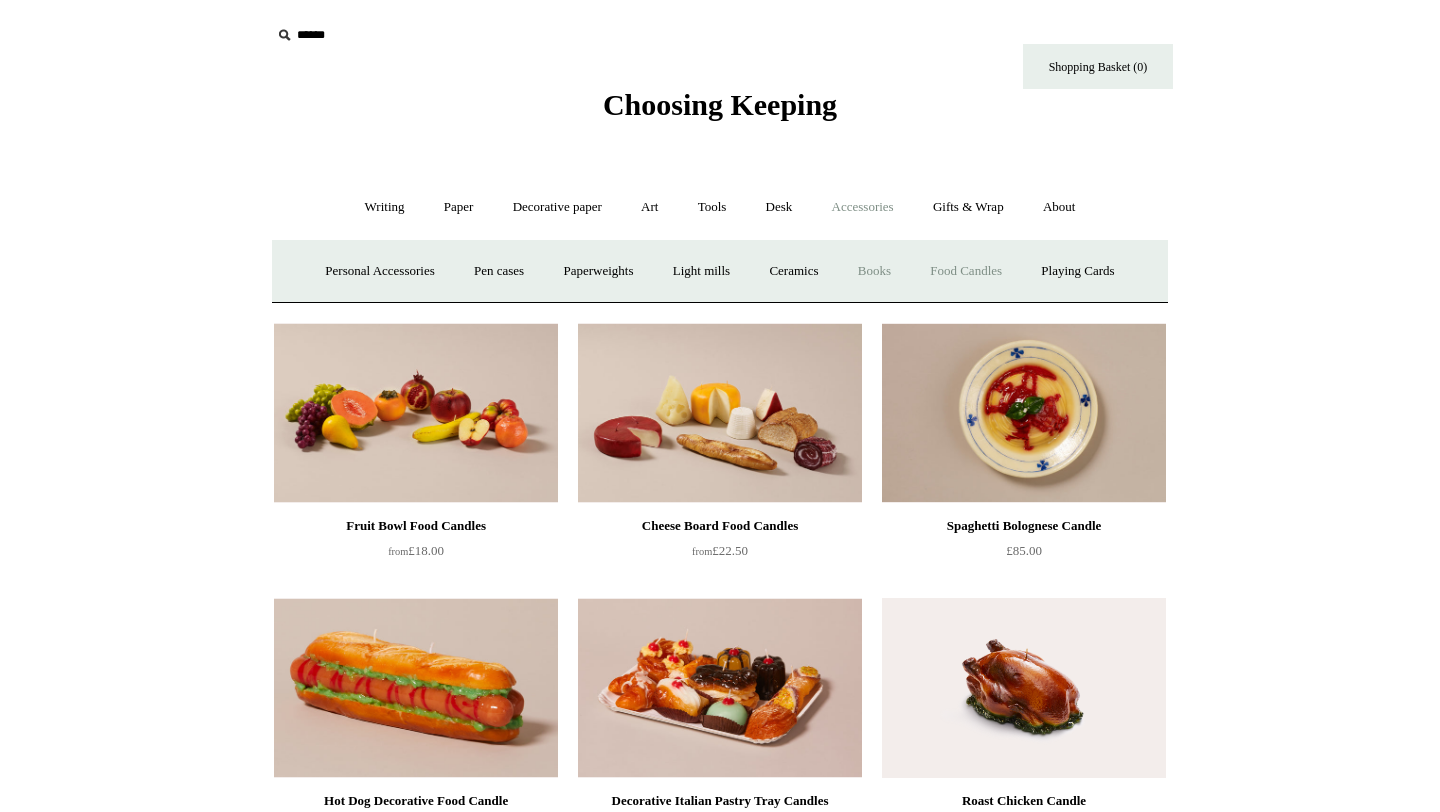 click on "Books" at bounding box center [874, 271] 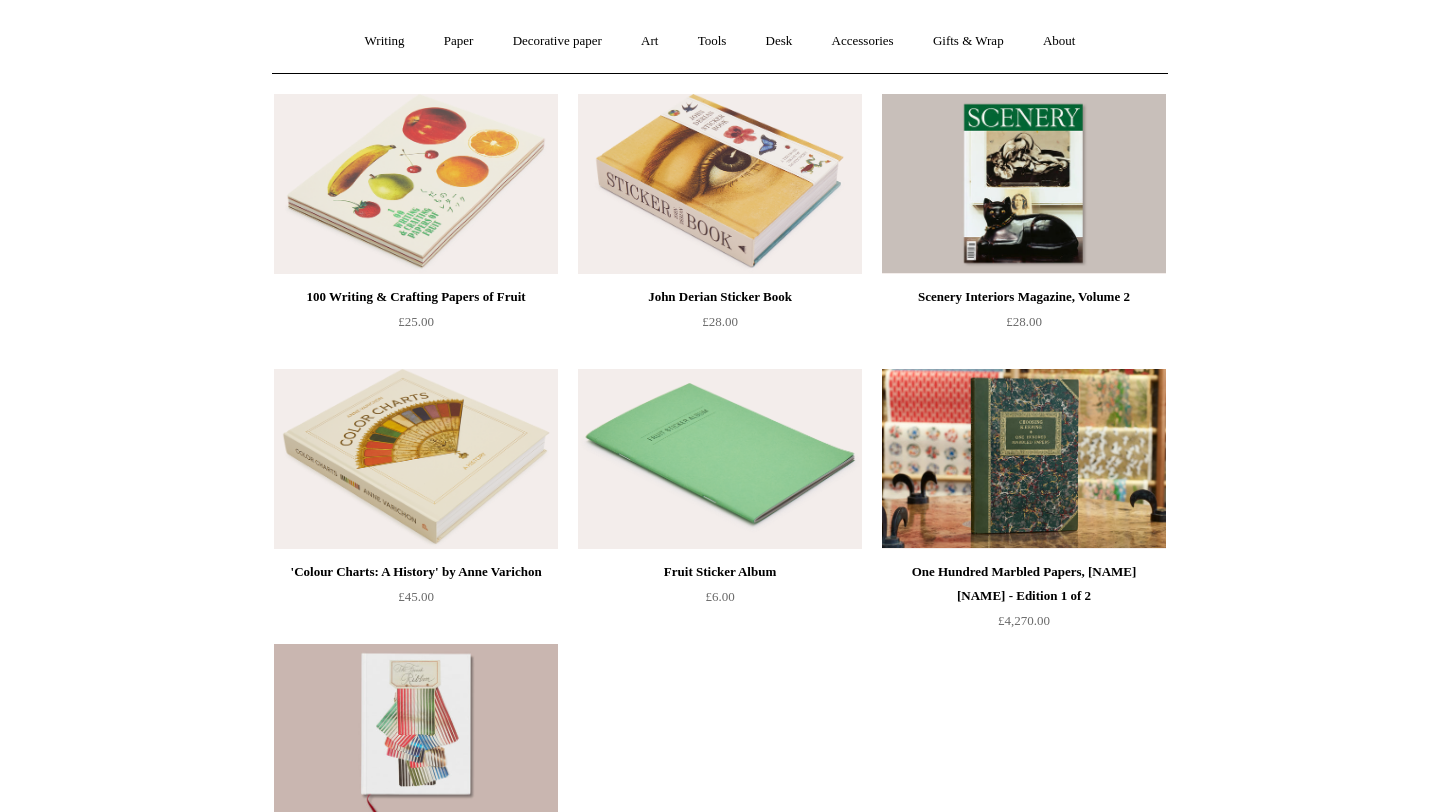 scroll, scrollTop: 0, scrollLeft: 0, axis: both 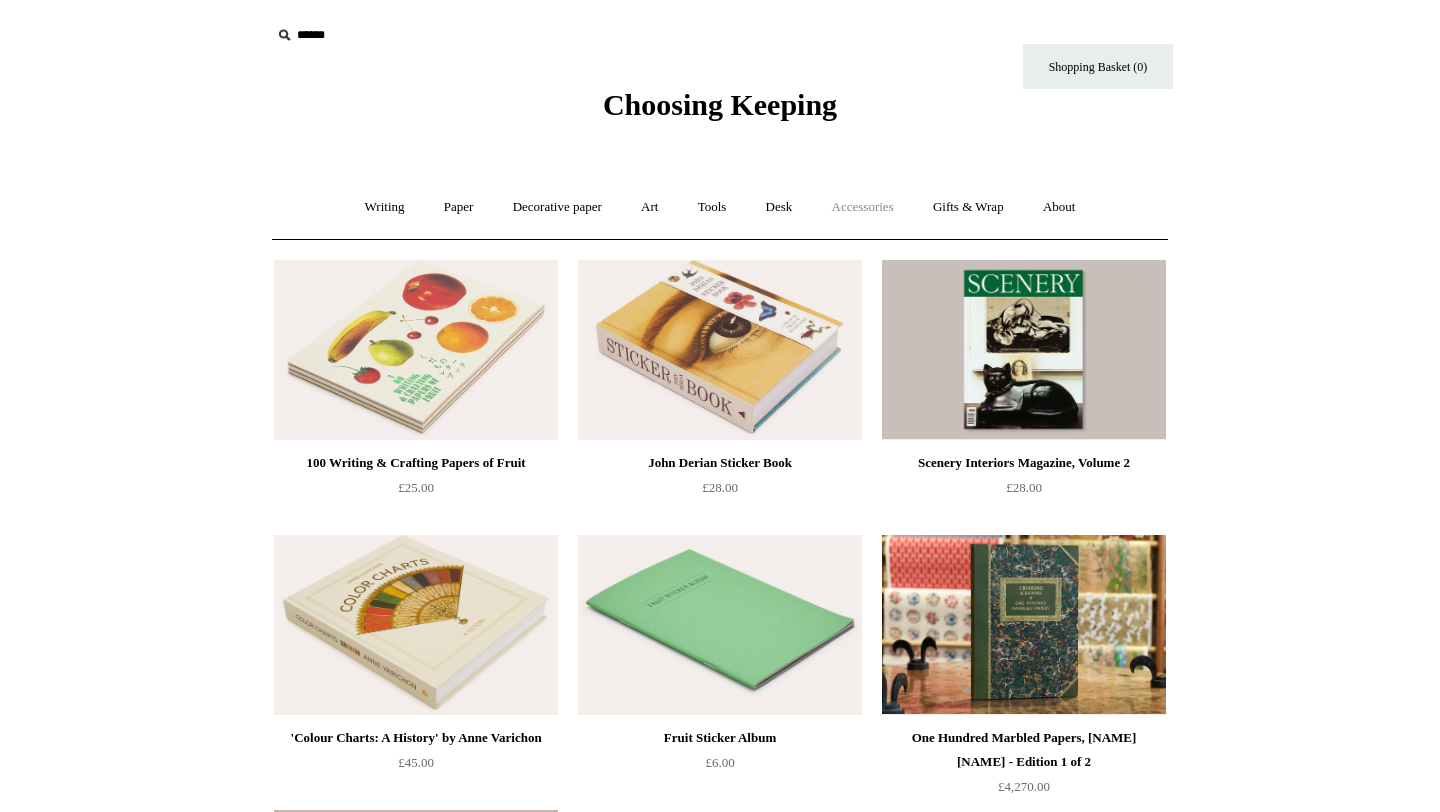 click on "Accessories +" at bounding box center [863, 207] 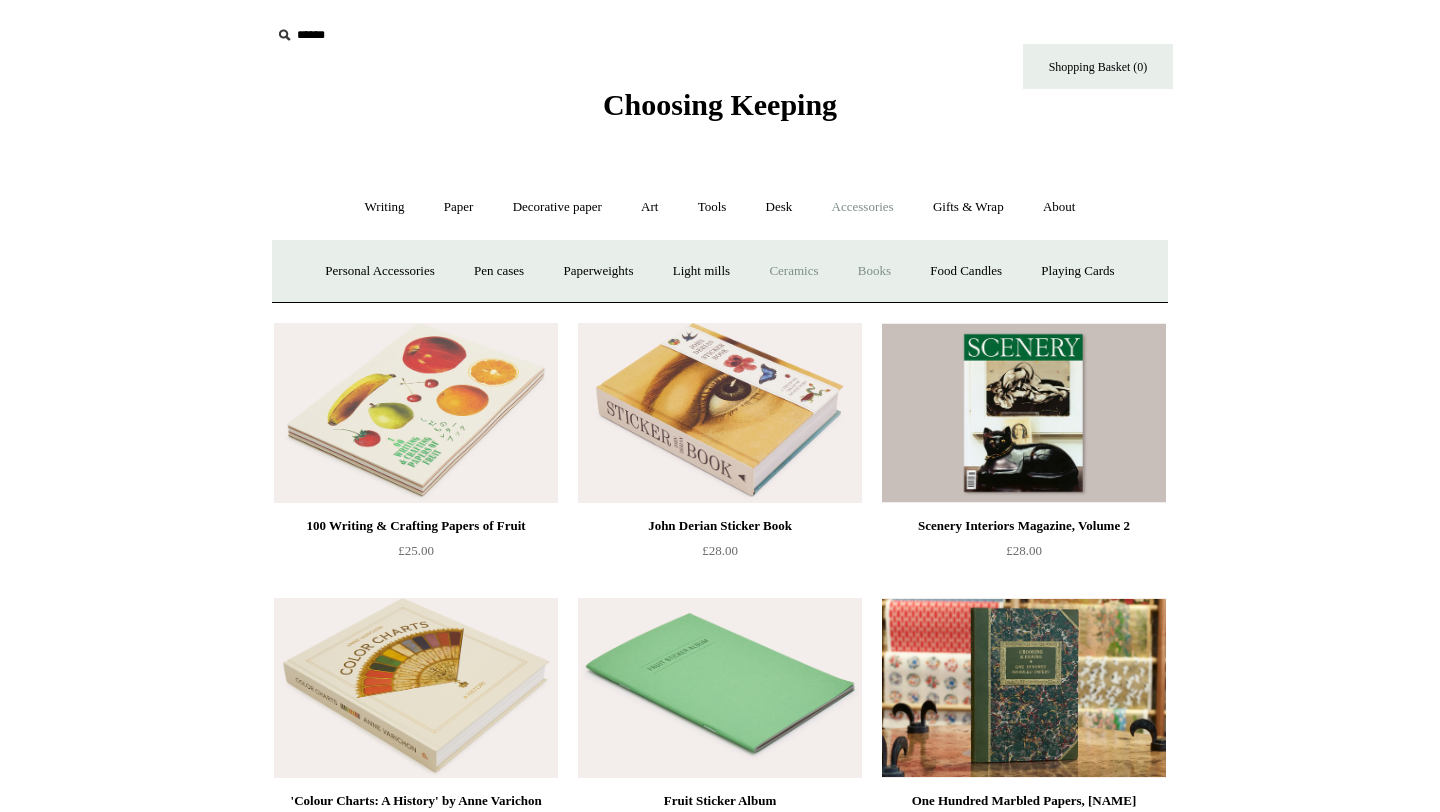 click on "Ceramics  +" at bounding box center (793, 271) 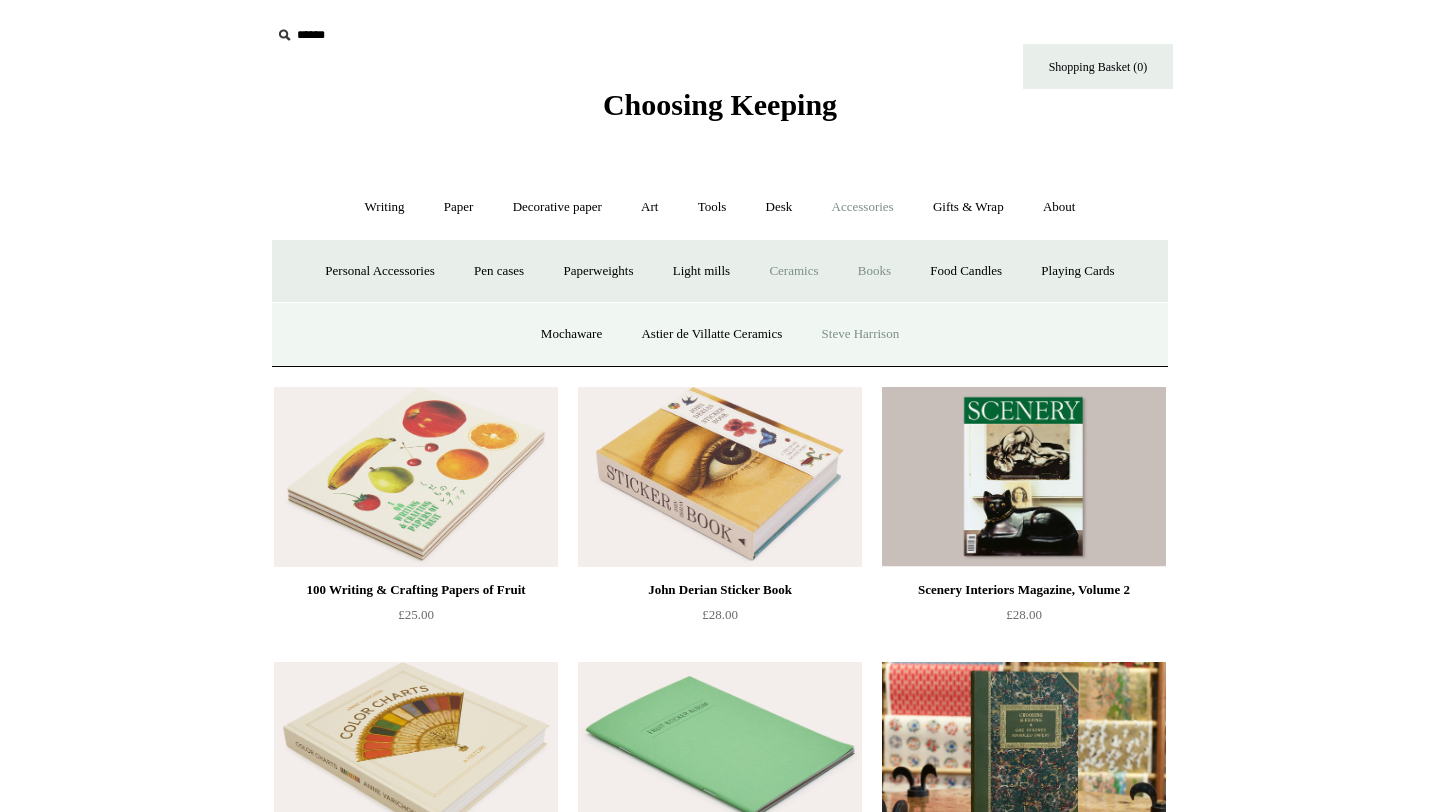 click on "Steve Harrison" at bounding box center (861, 334) 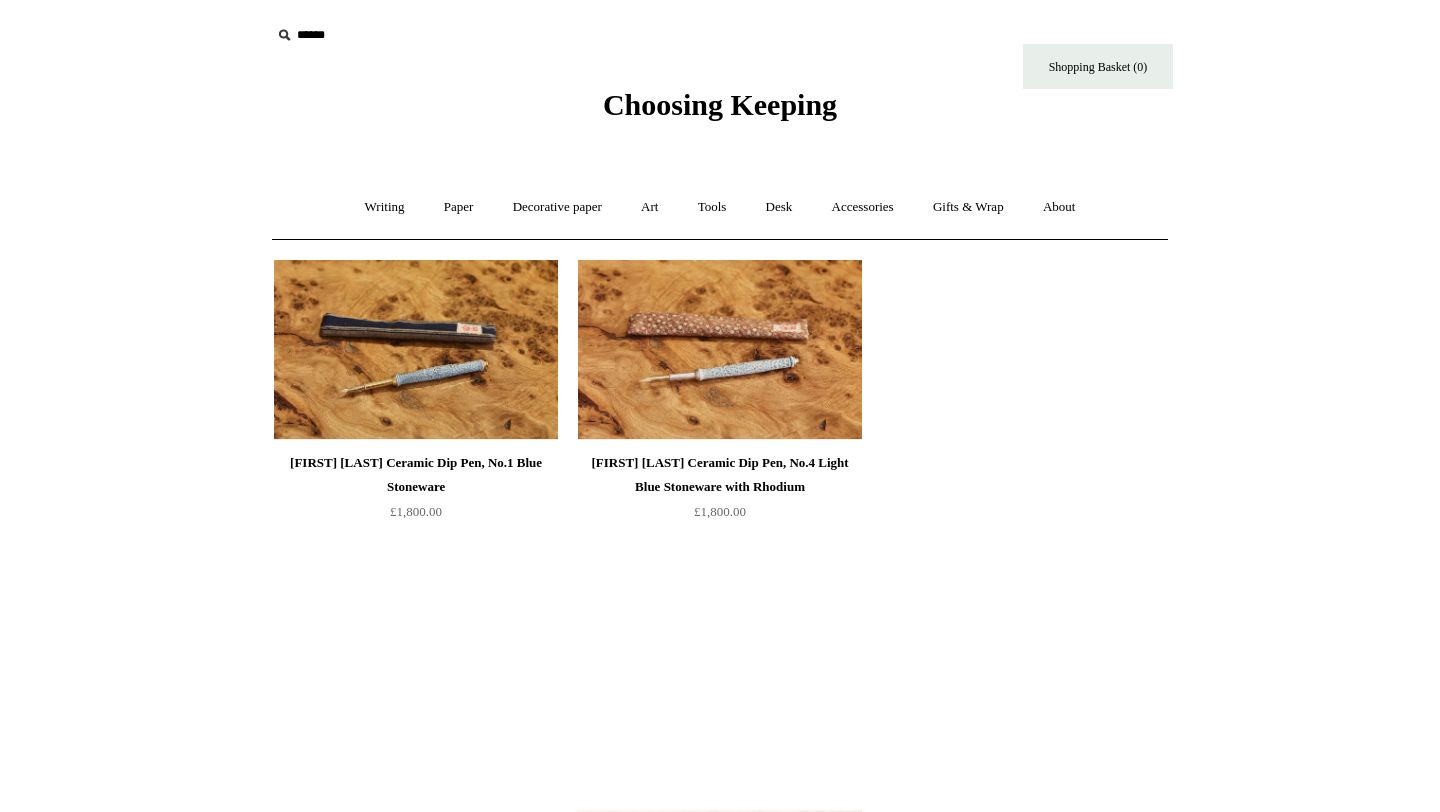 scroll, scrollTop: 0, scrollLeft: 0, axis: both 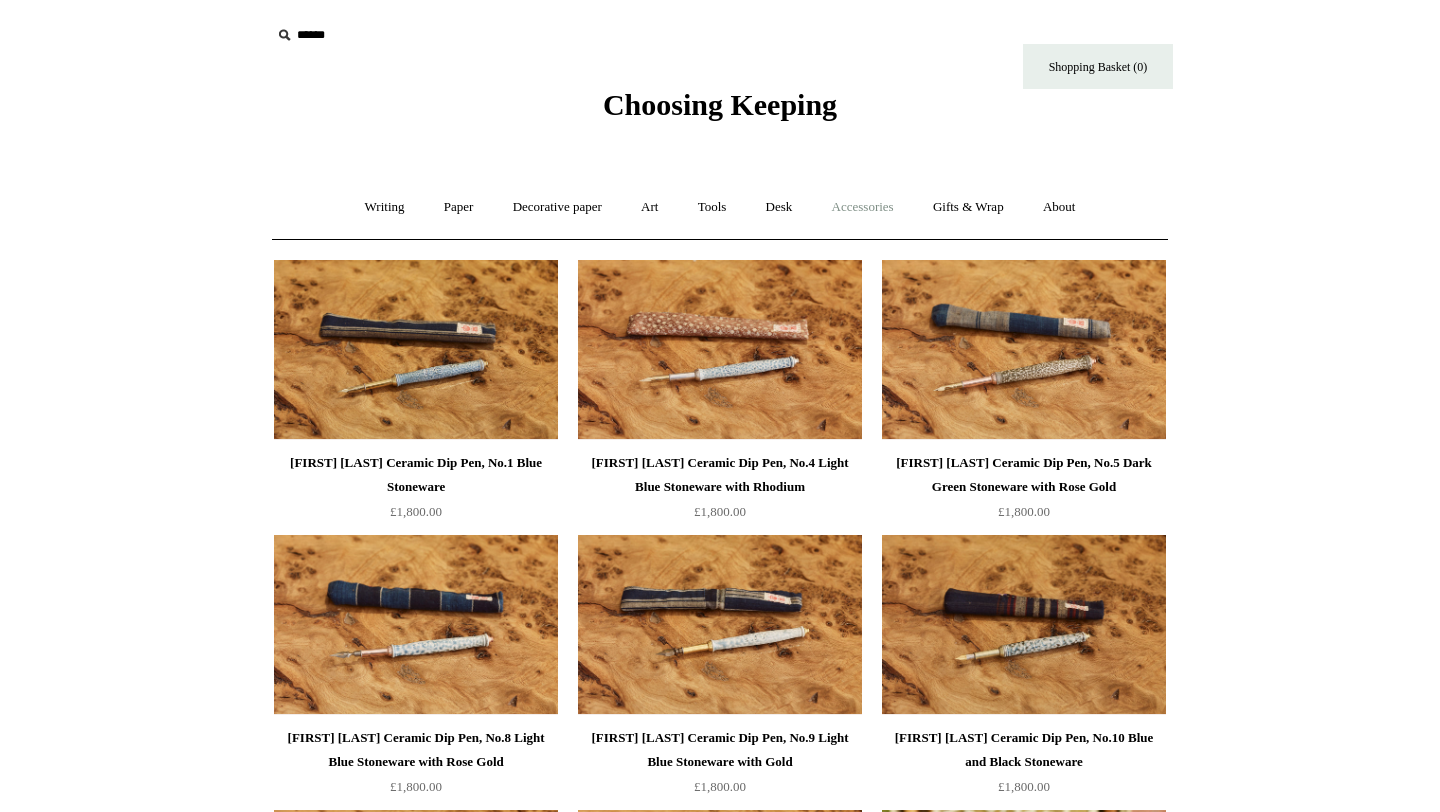 click on "Accessories +" at bounding box center (863, 207) 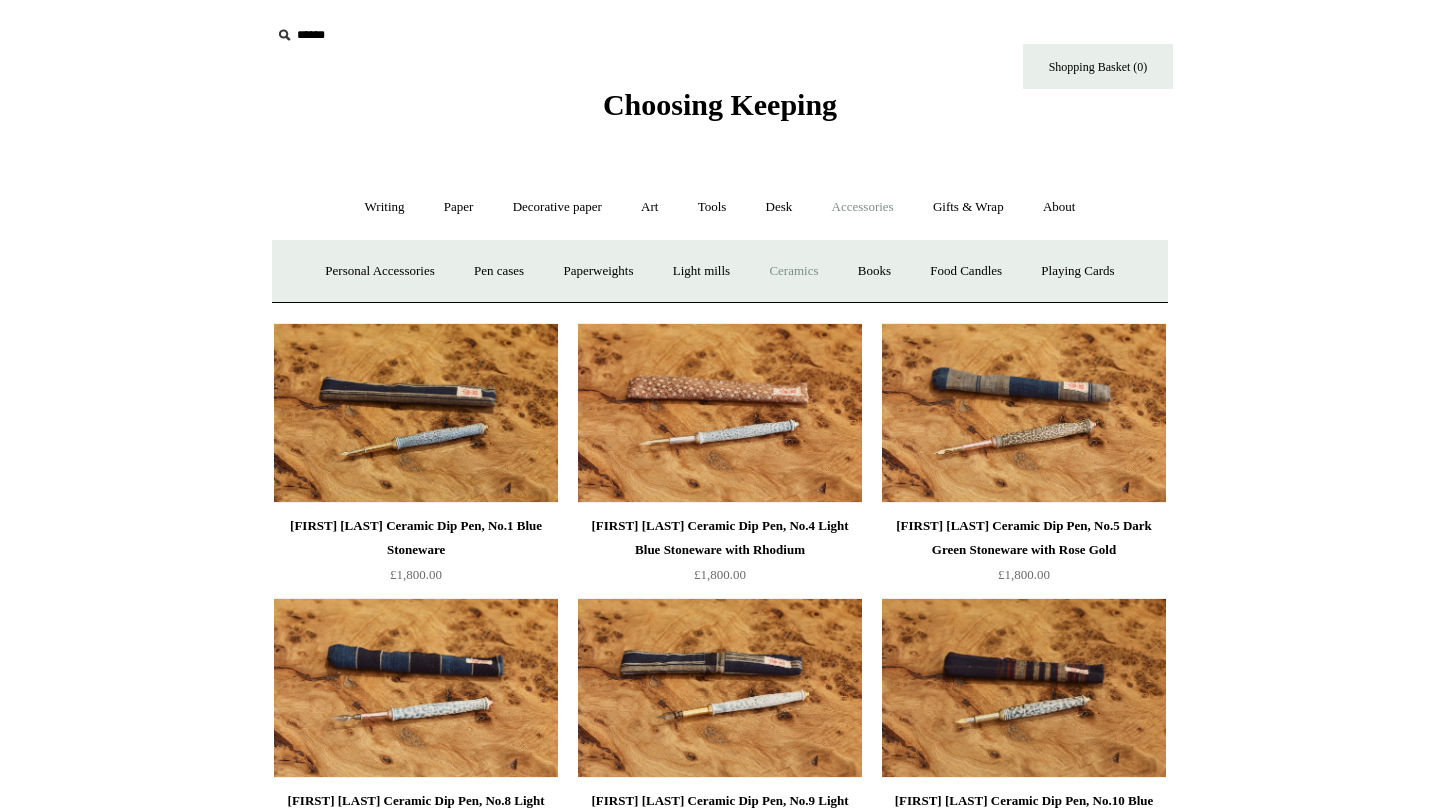 click on "Ceramics  +" at bounding box center [793, 271] 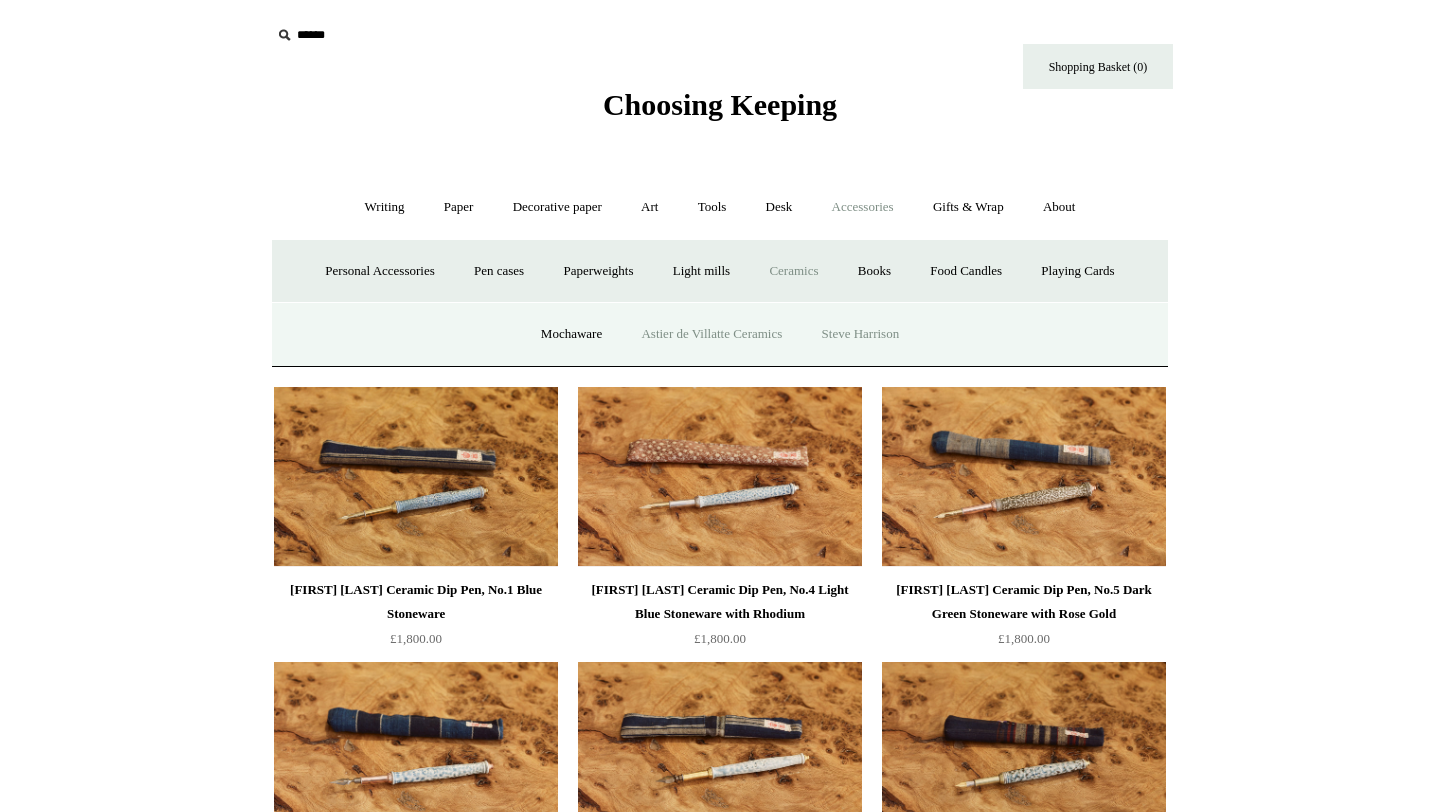 click on "Astier de Villatte Ceramics" at bounding box center [711, 334] 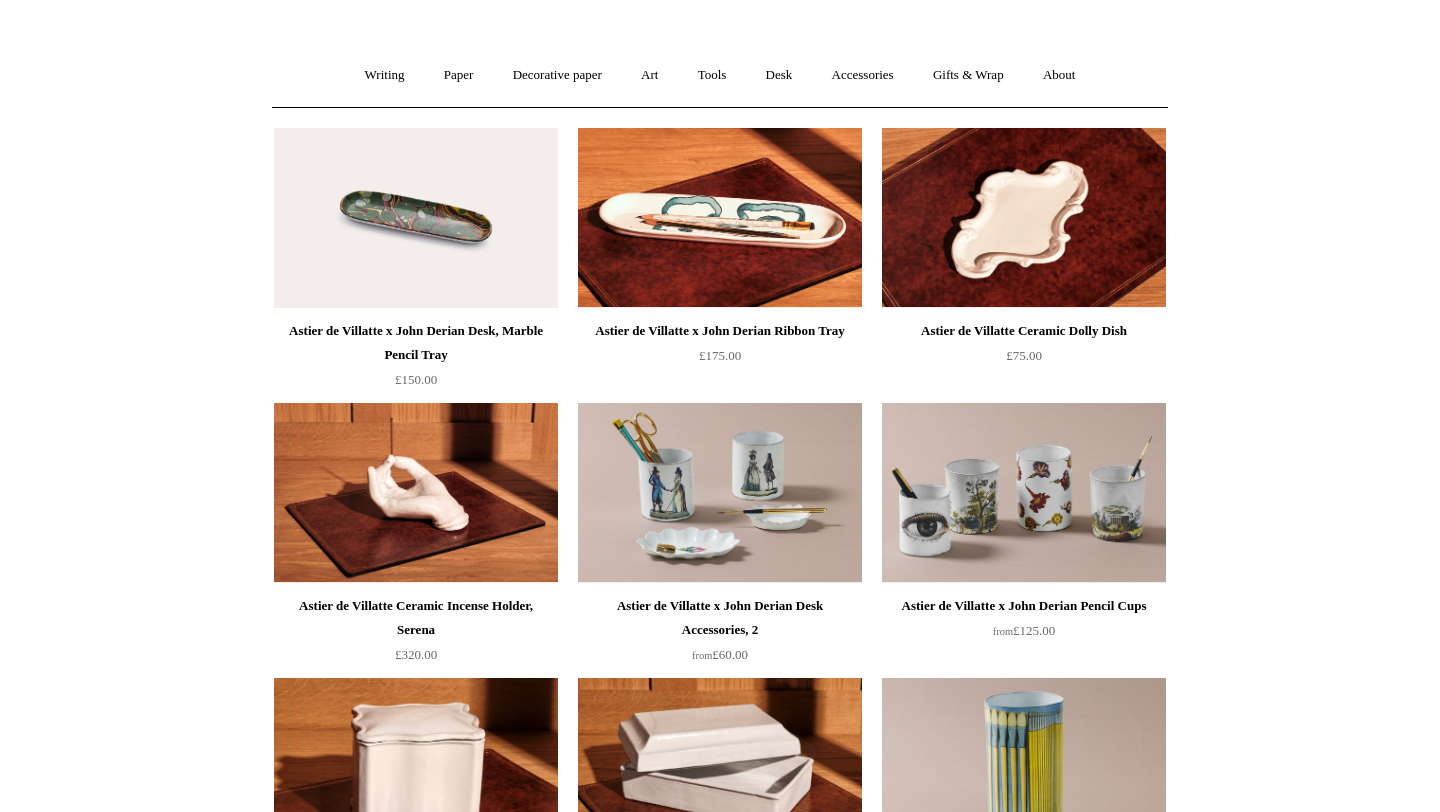 scroll, scrollTop: 0, scrollLeft: 0, axis: both 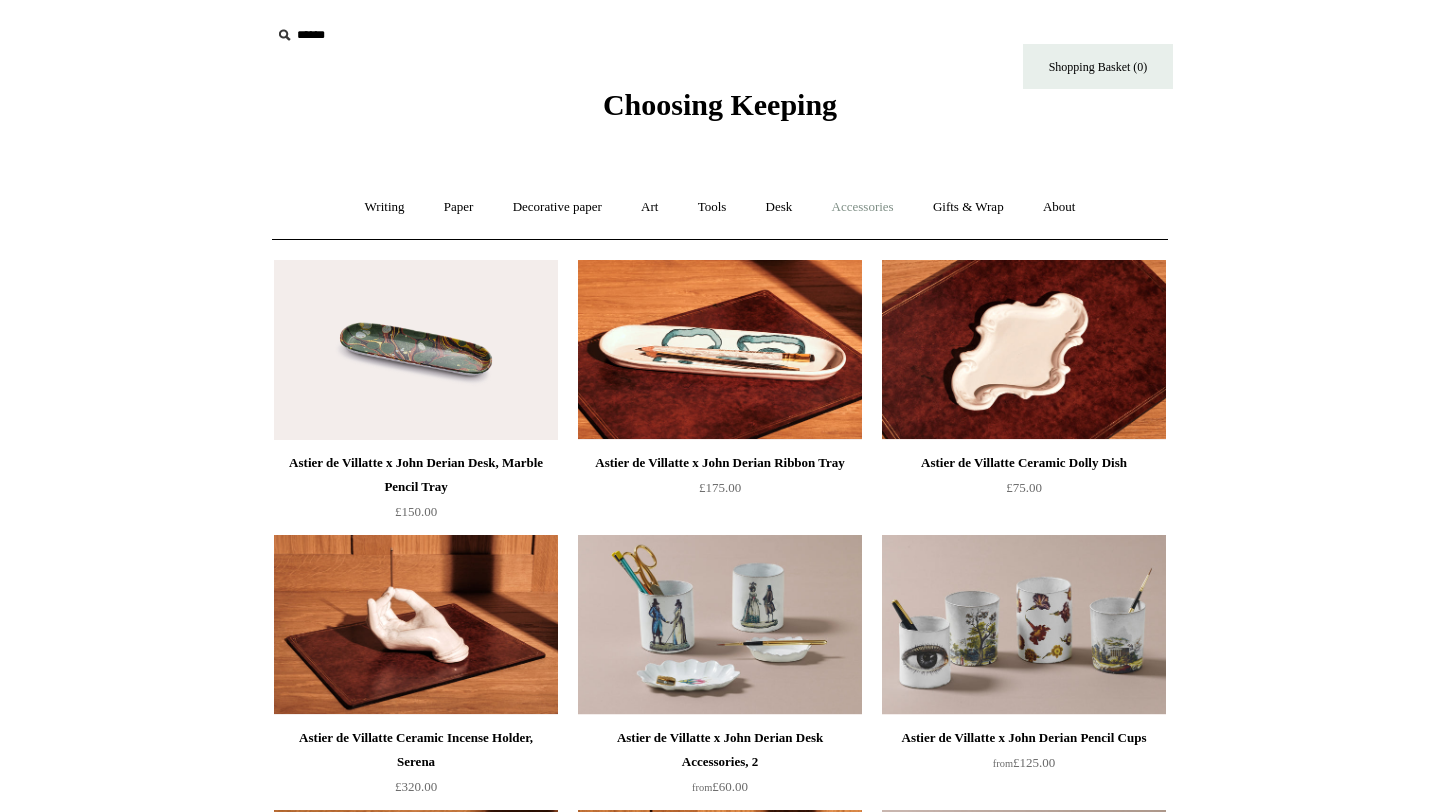 click on "Accessories +" at bounding box center (863, 207) 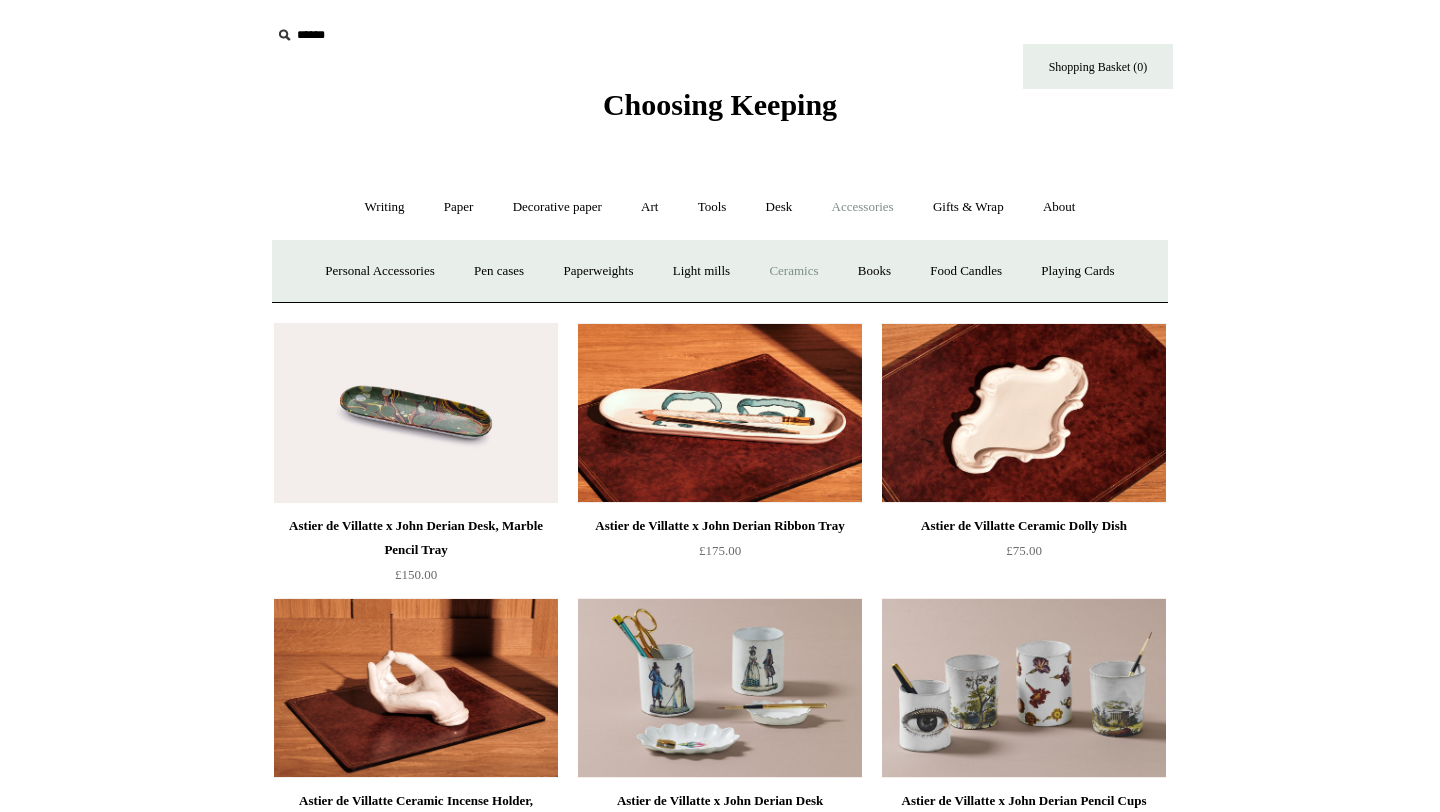 click on "Ceramics  +" at bounding box center [793, 271] 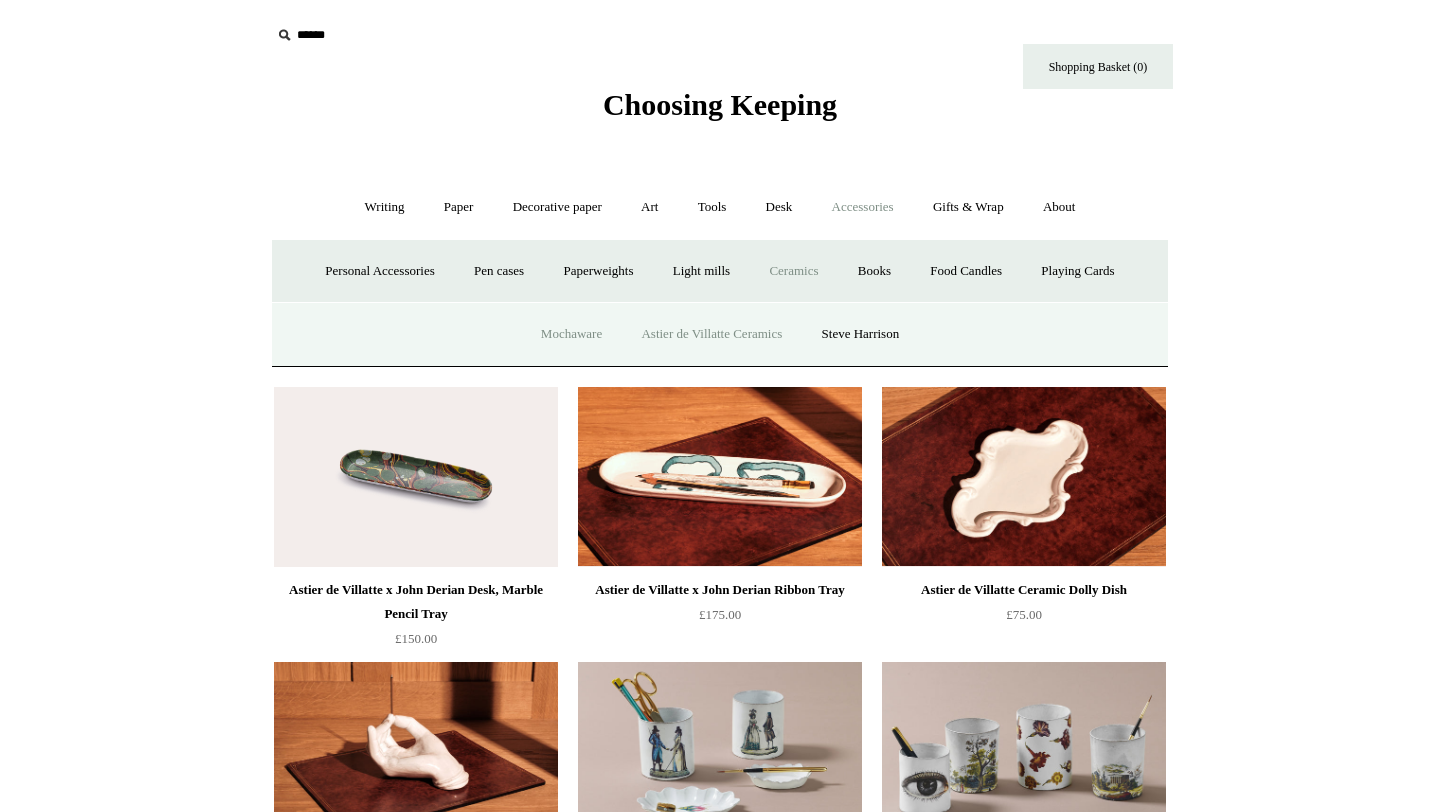 click on "Mochaware" at bounding box center (571, 334) 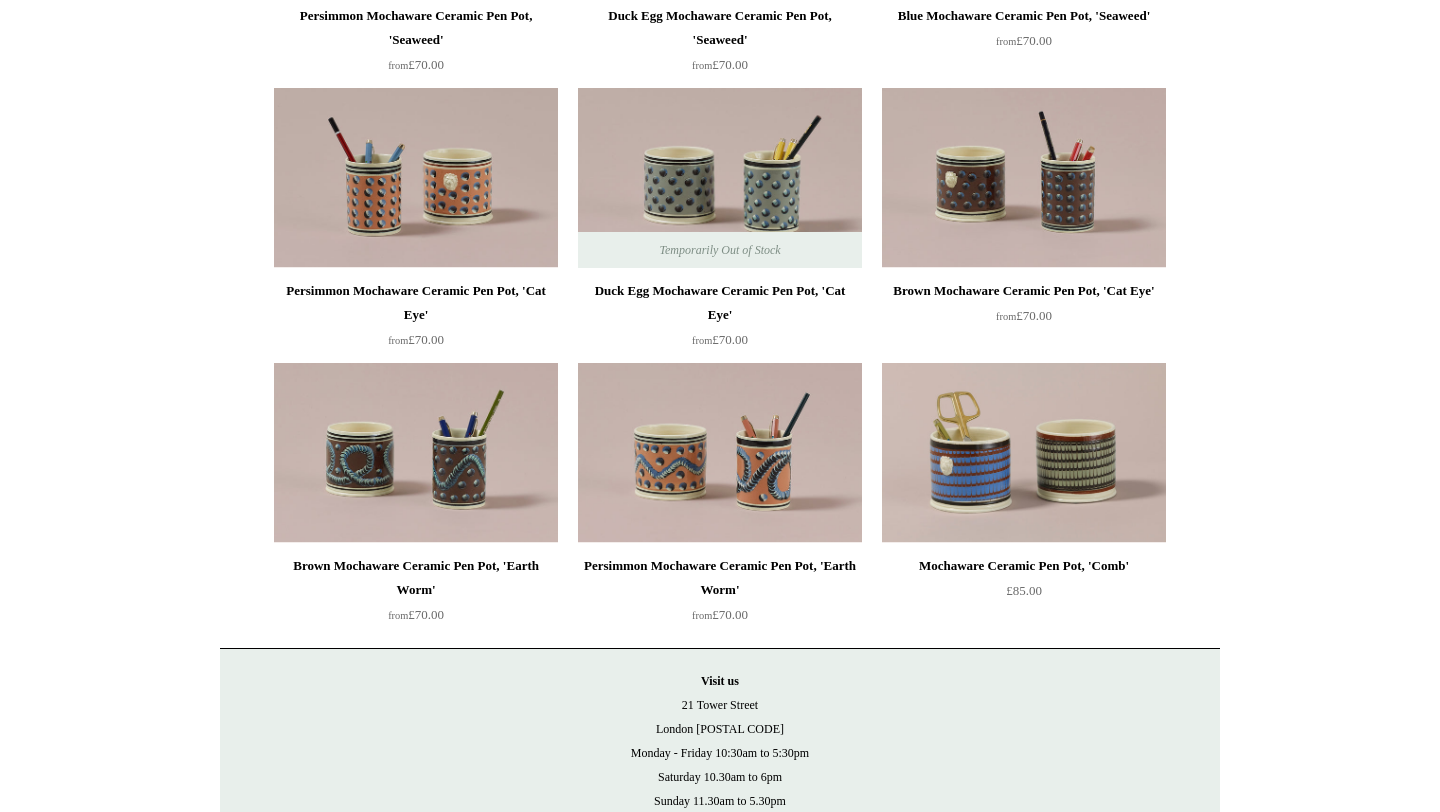 scroll, scrollTop: 0, scrollLeft: 0, axis: both 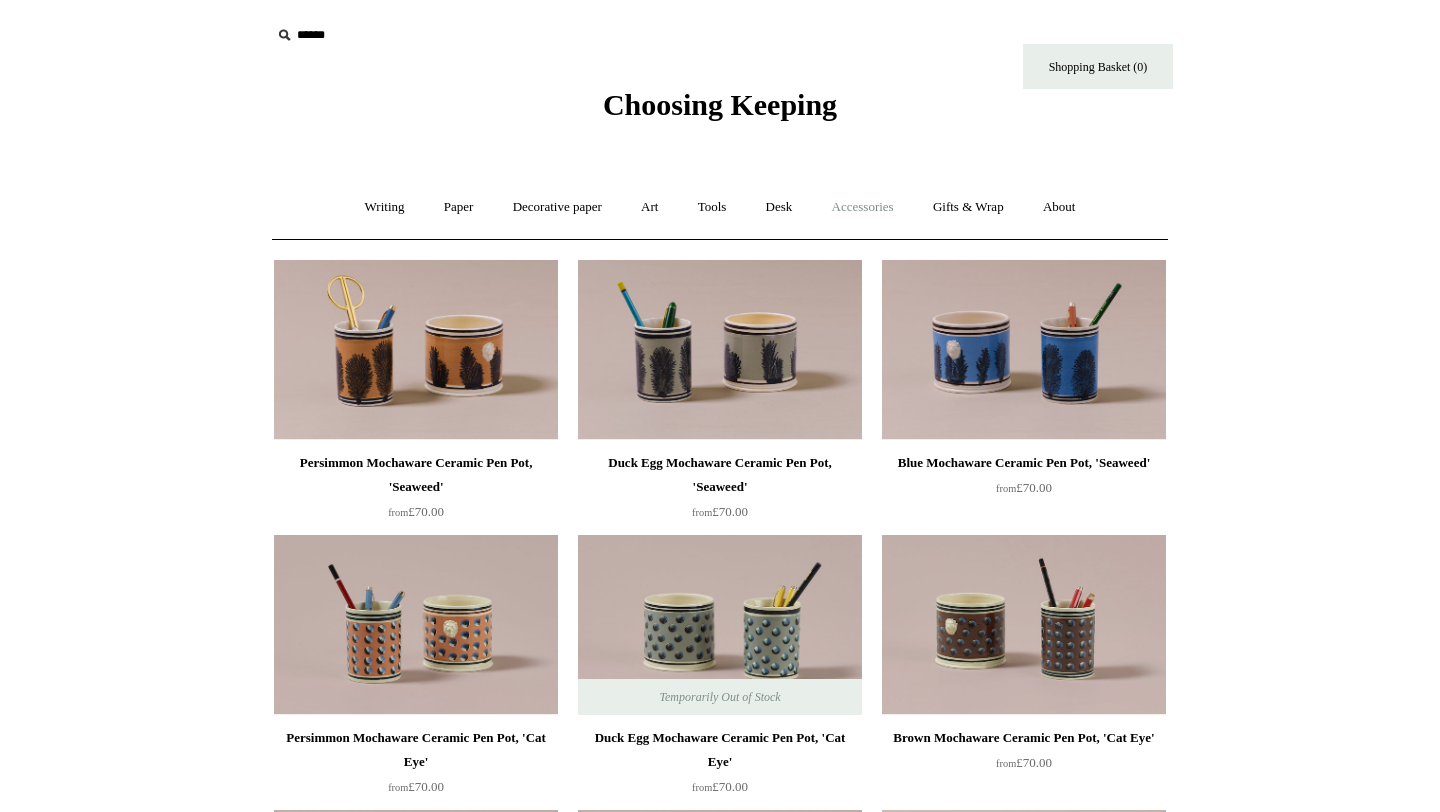 click on "Accessories +" at bounding box center [863, 207] 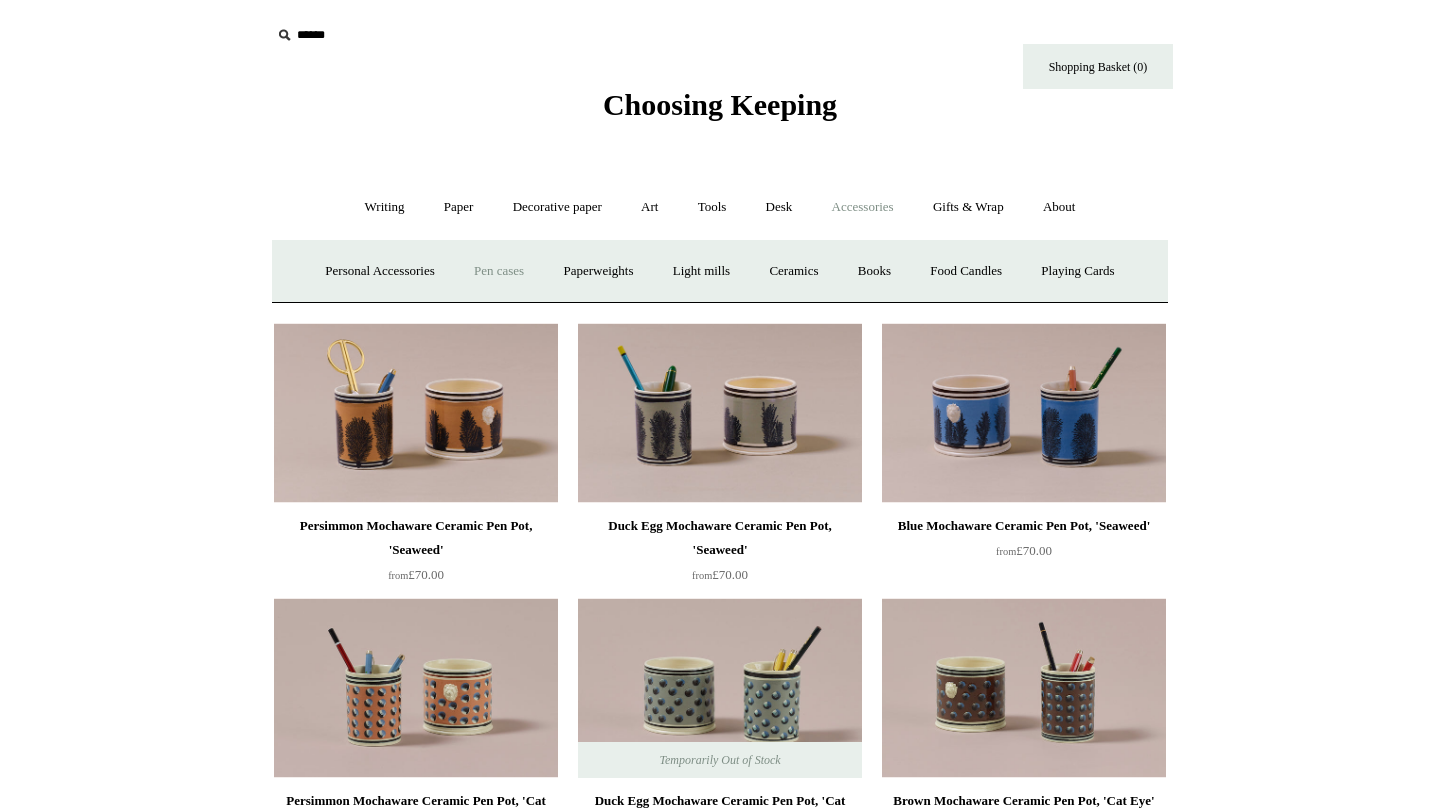click on "Pen cases" at bounding box center [499, 271] 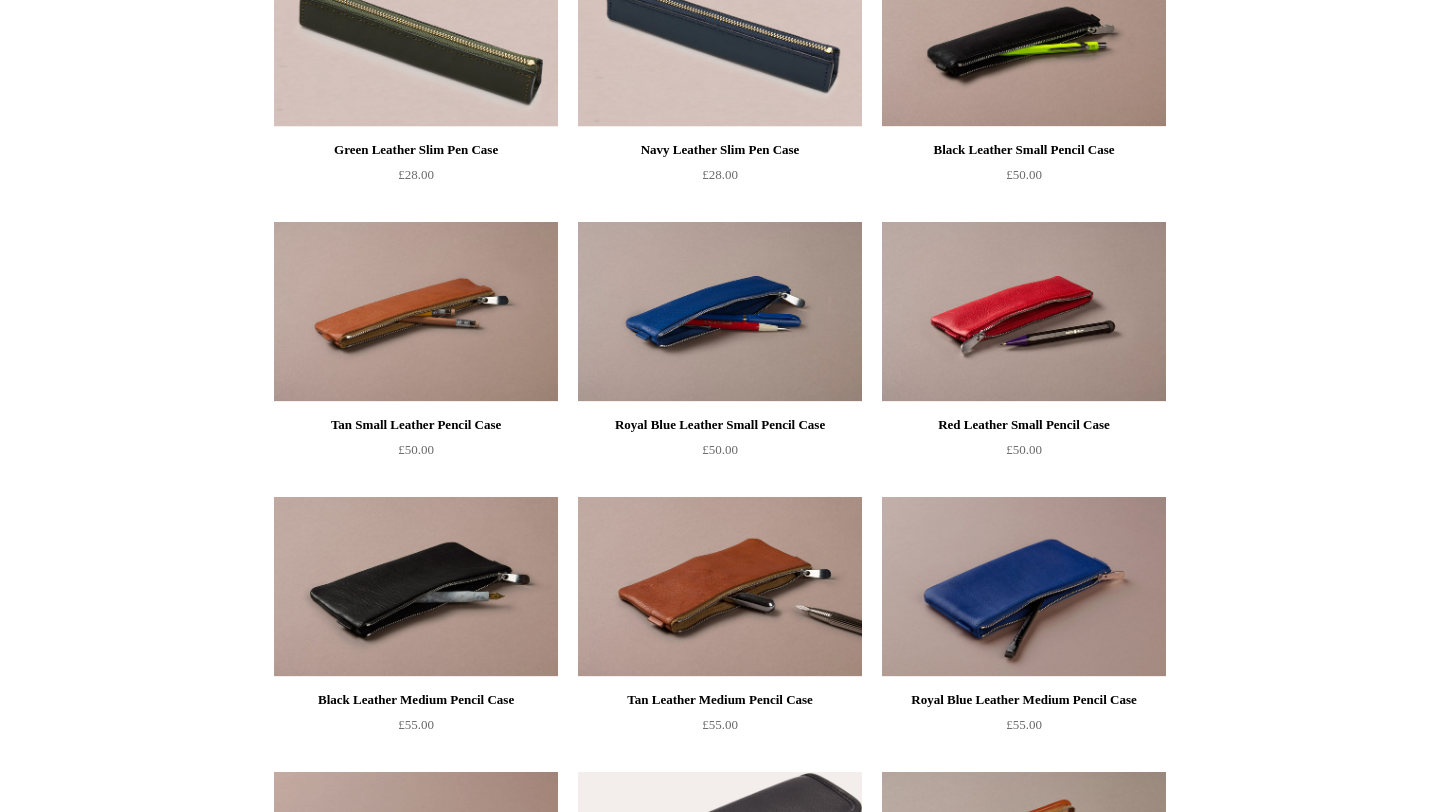 scroll, scrollTop: 592, scrollLeft: 0, axis: vertical 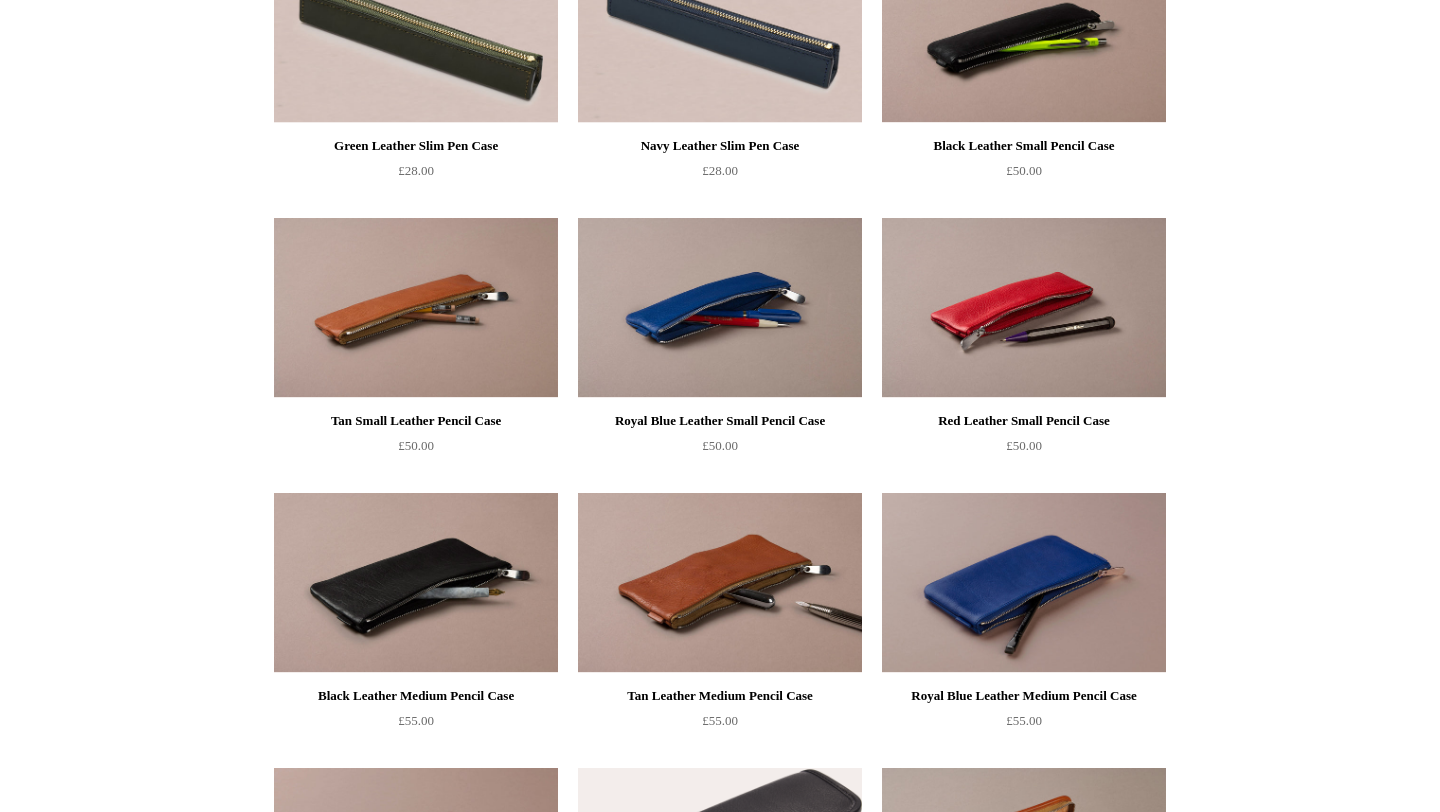 click at bounding box center (720, 583) 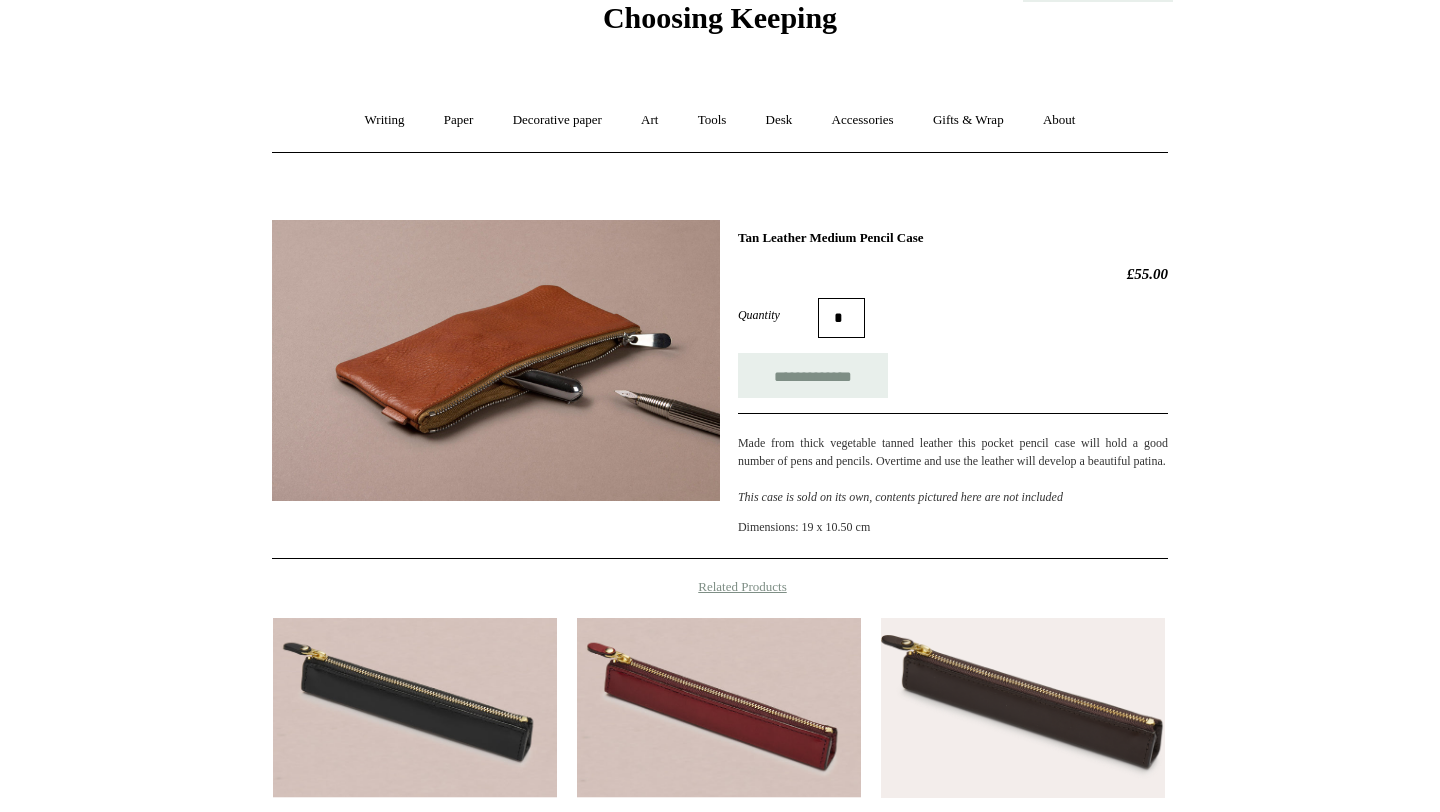scroll, scrollTop: 84, scrollLeft: 0, axis: vertical 